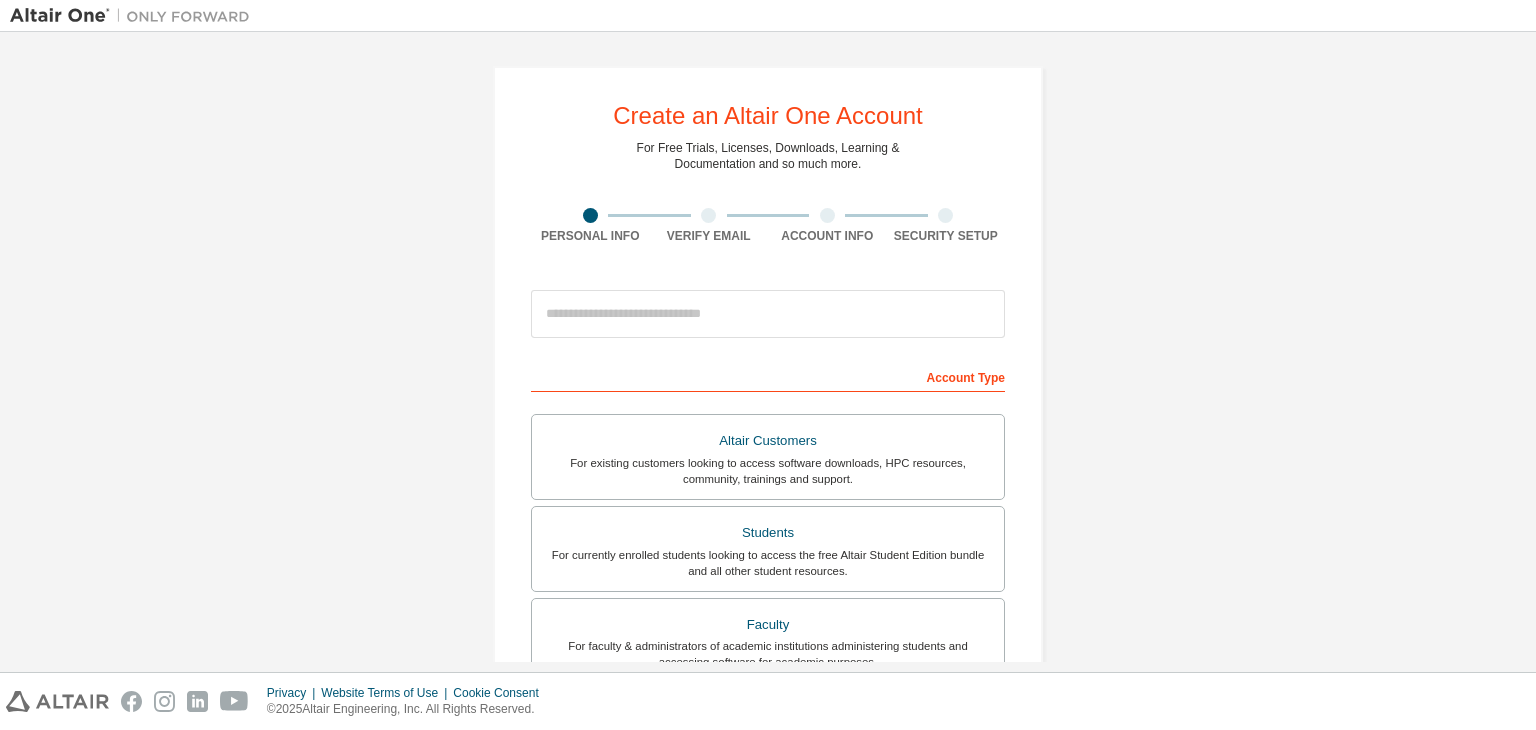 scroll, scrollTop: 0, scrollLeft: 0, axis: both 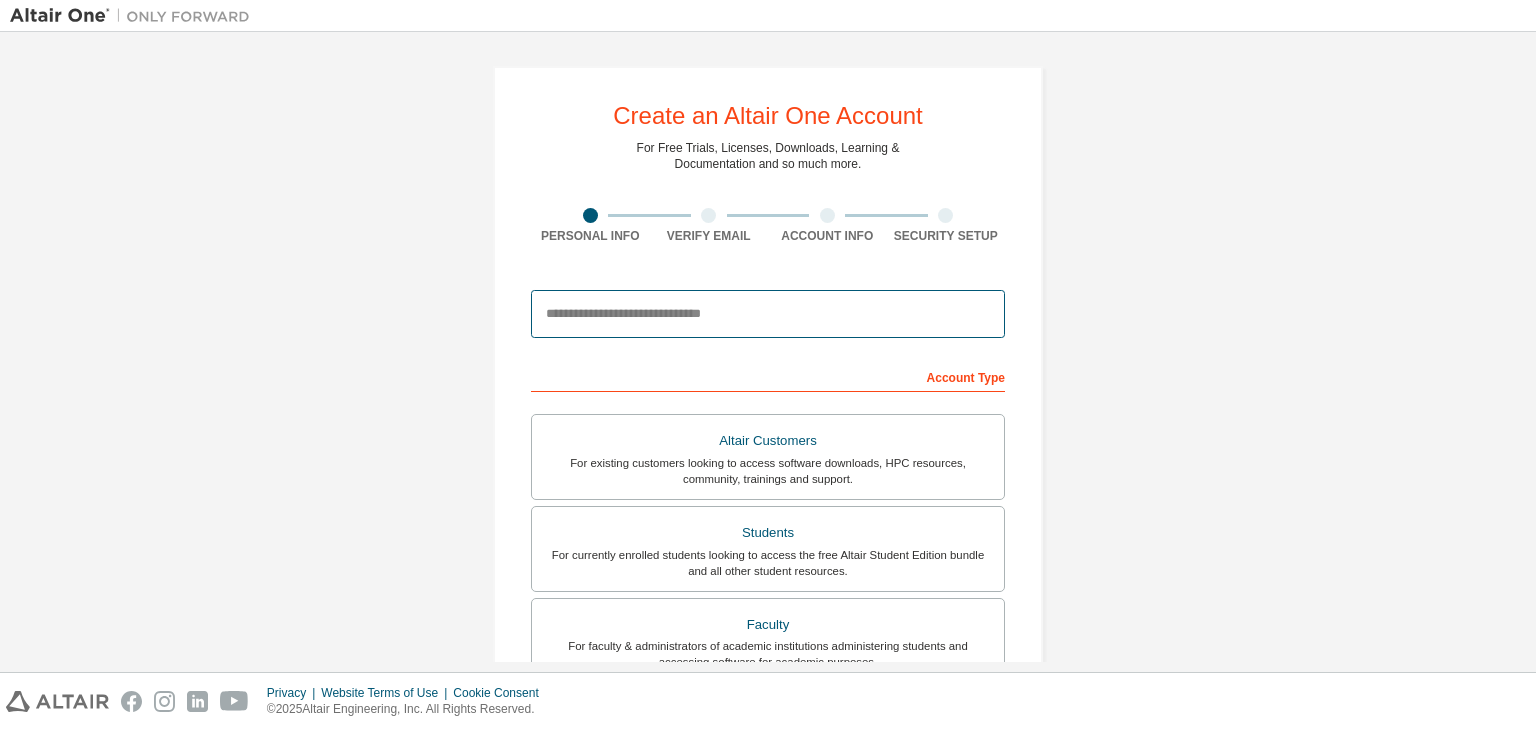 click at bounding box center (768, 314) 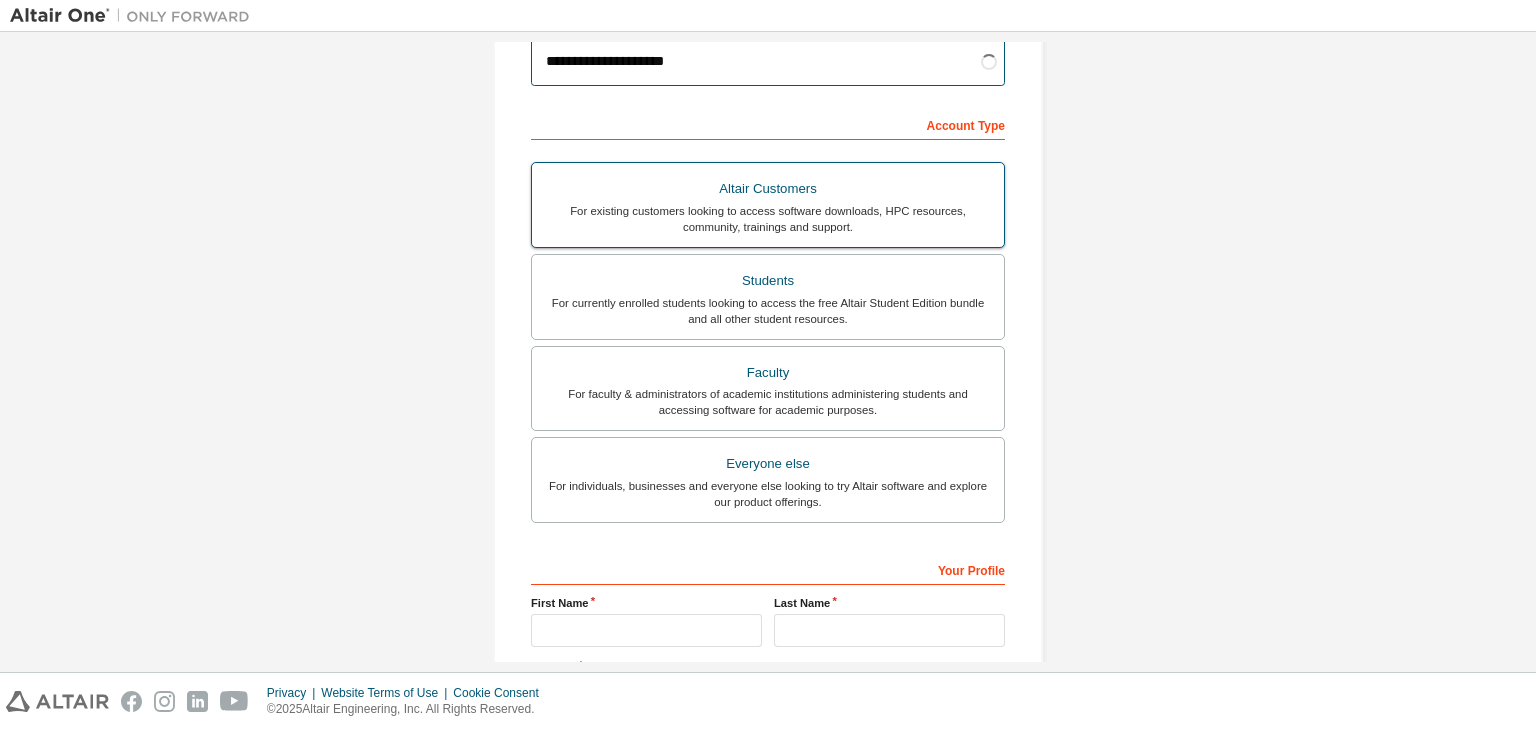 scroll, scrollTop: 252, scrollLeft: 0, axis: vertical 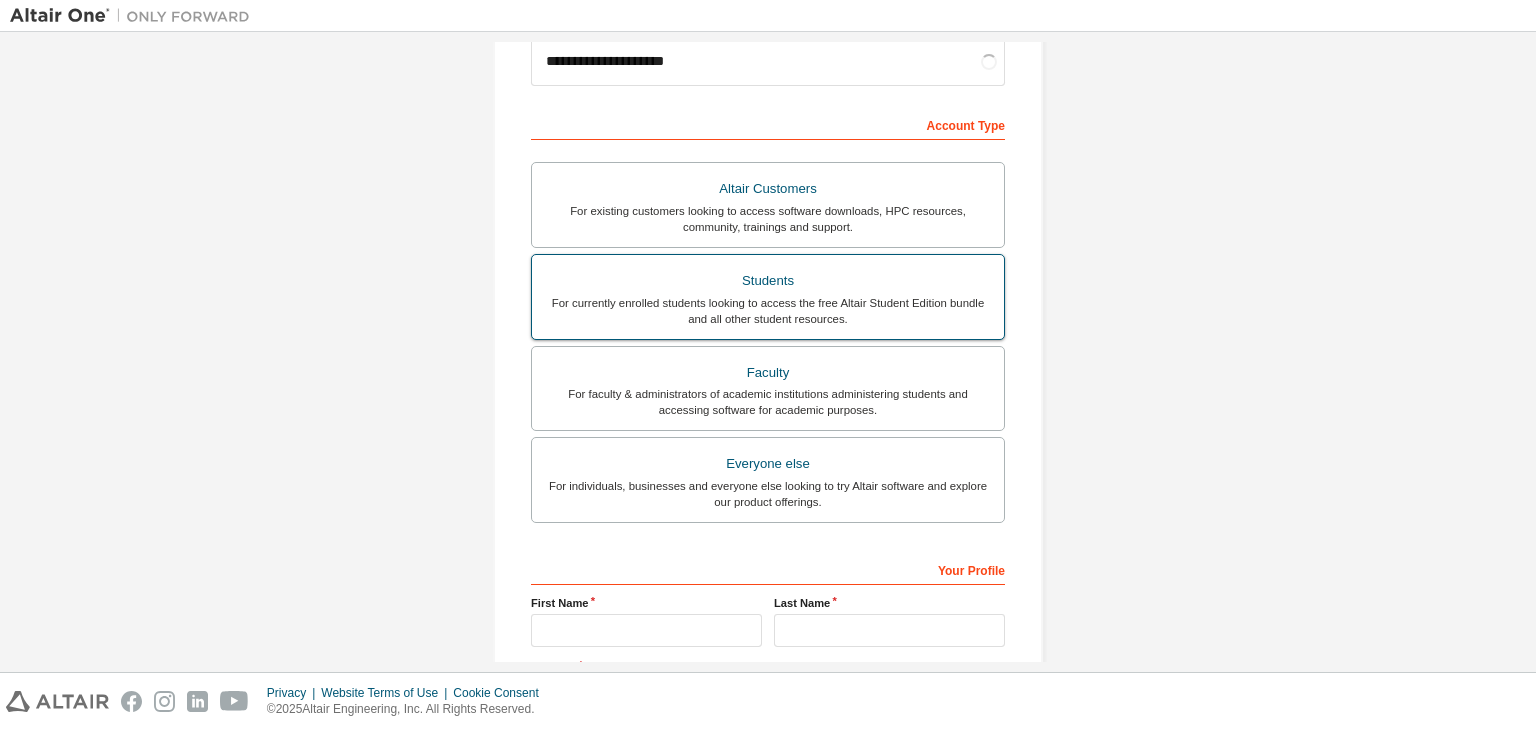 click on "Students For currently enrolled students looking to access the free Altair Student Edition bundle and all other student resources." at bounding box center (768, 297) 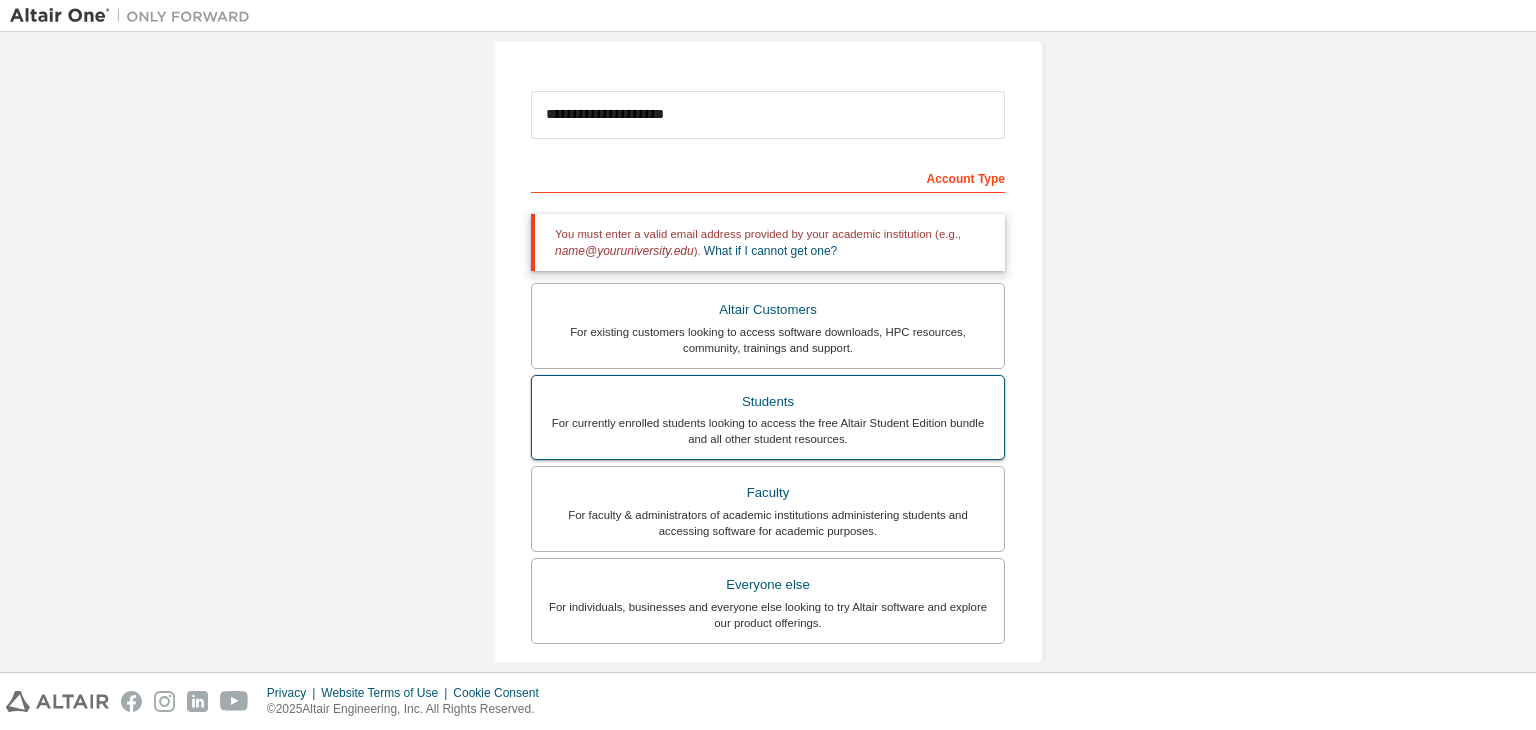 scroll, scrollTop: 196, scrollLeft: 0, axis: vertical 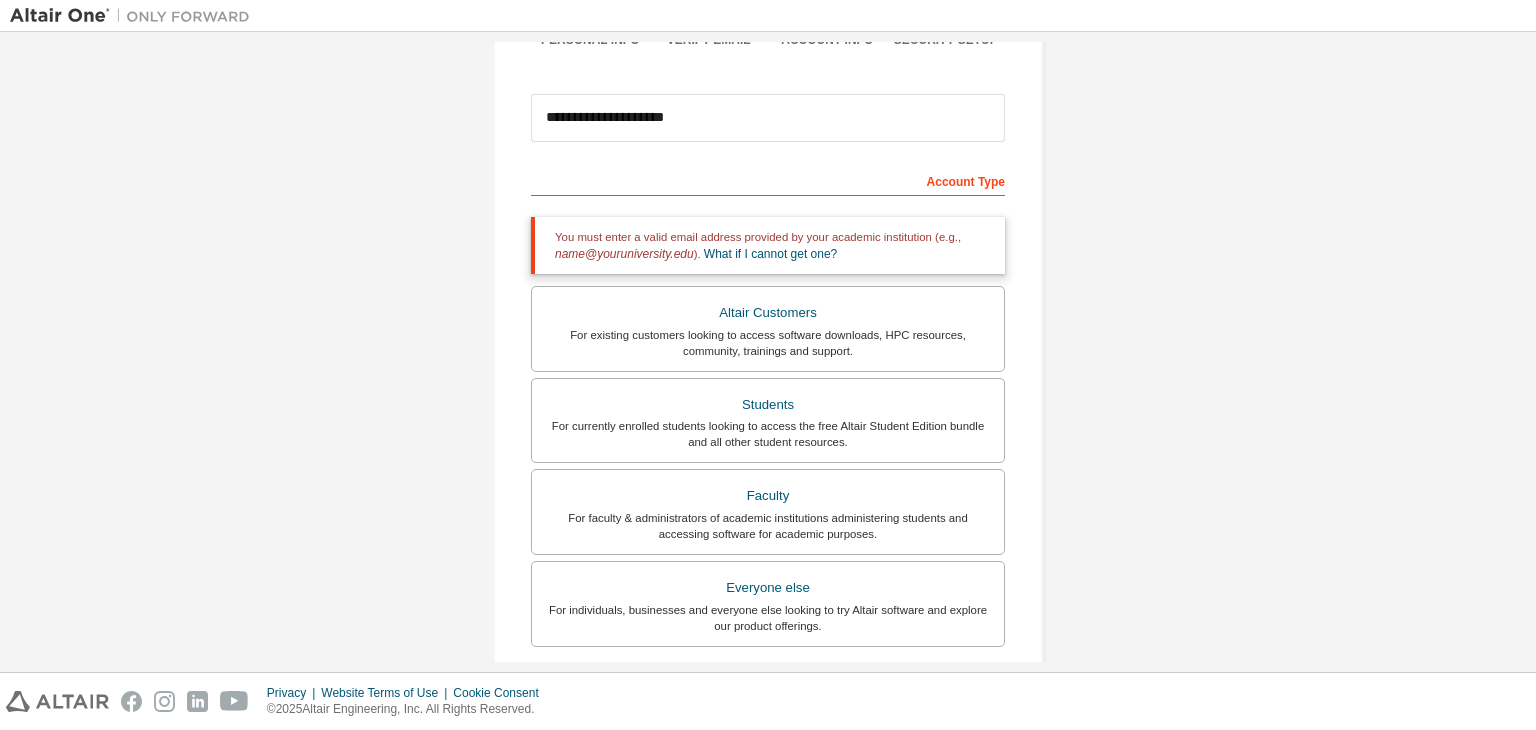 click on "**********" at bounding box center (768, 118) 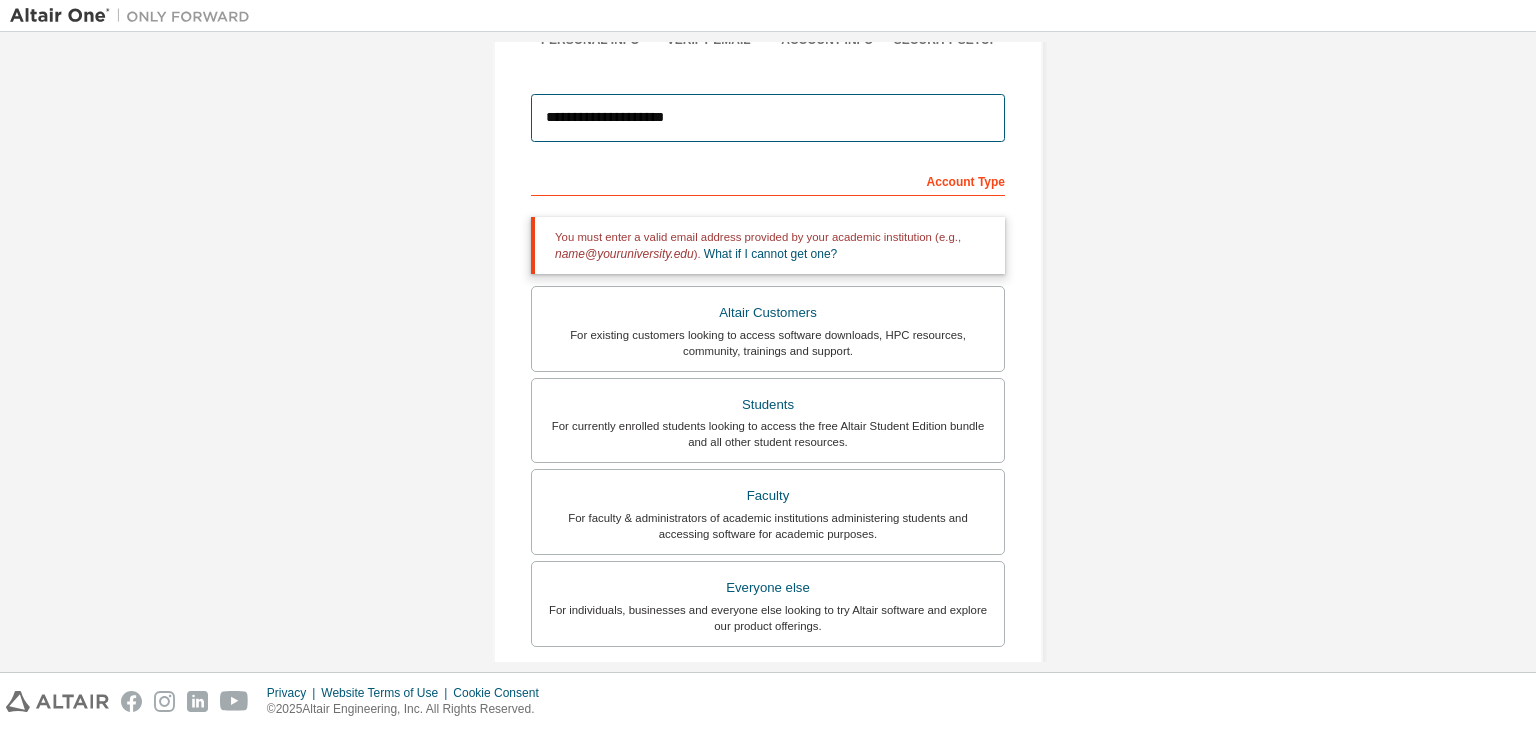 click on "**********" at bounding box center (768, 118) 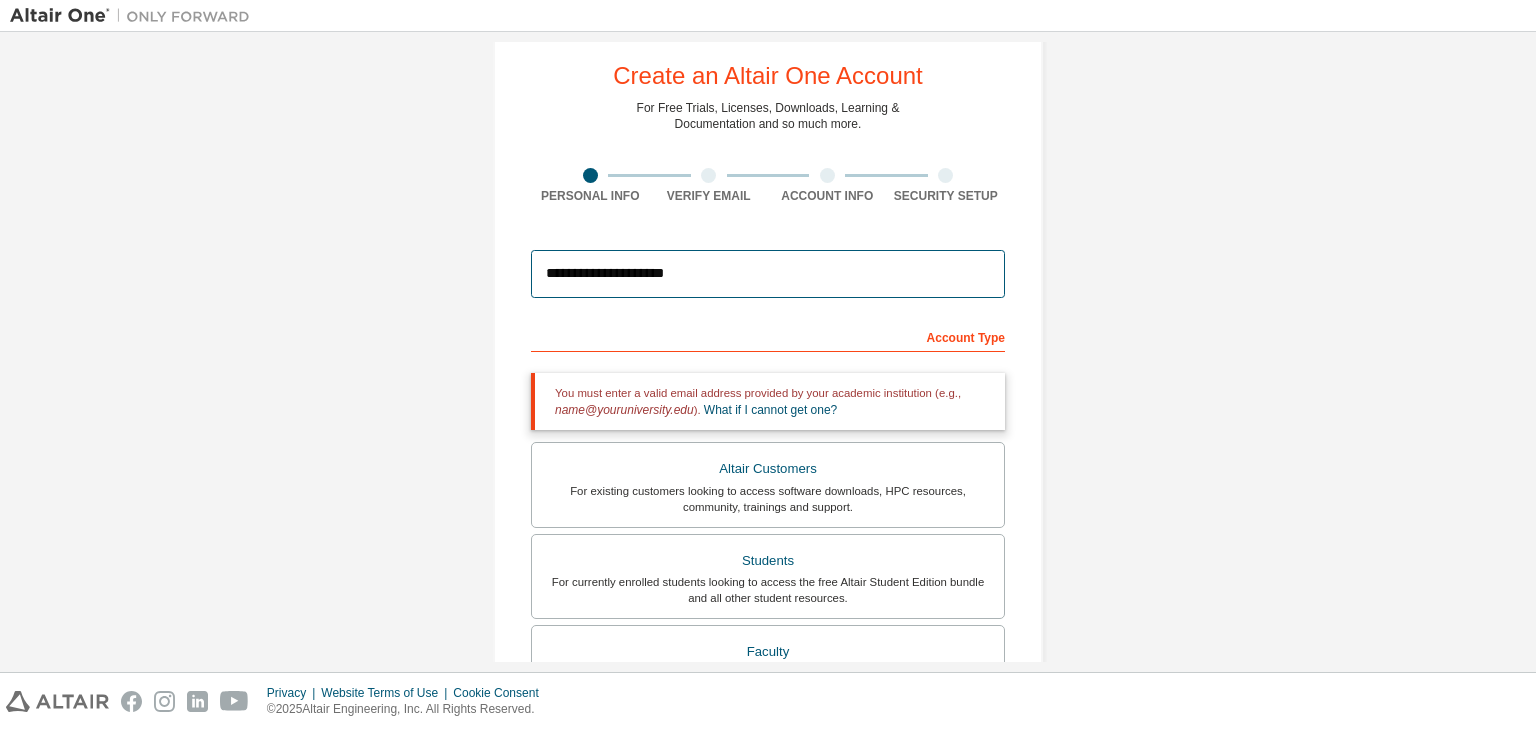 scroll, scrollTop: 6, scrollLeft: 0, axis: vertical 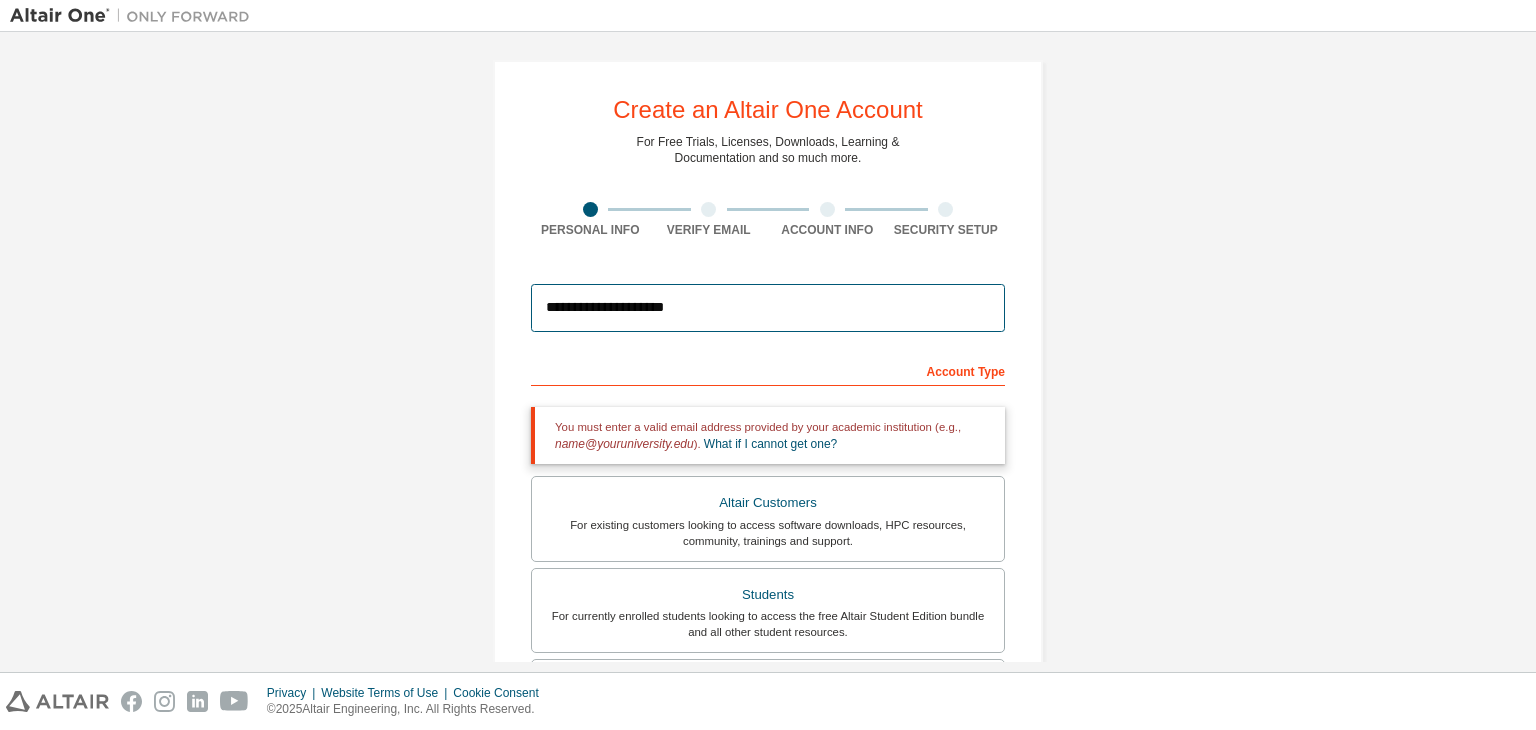 click on "**********" at bounding box center (768, 308) 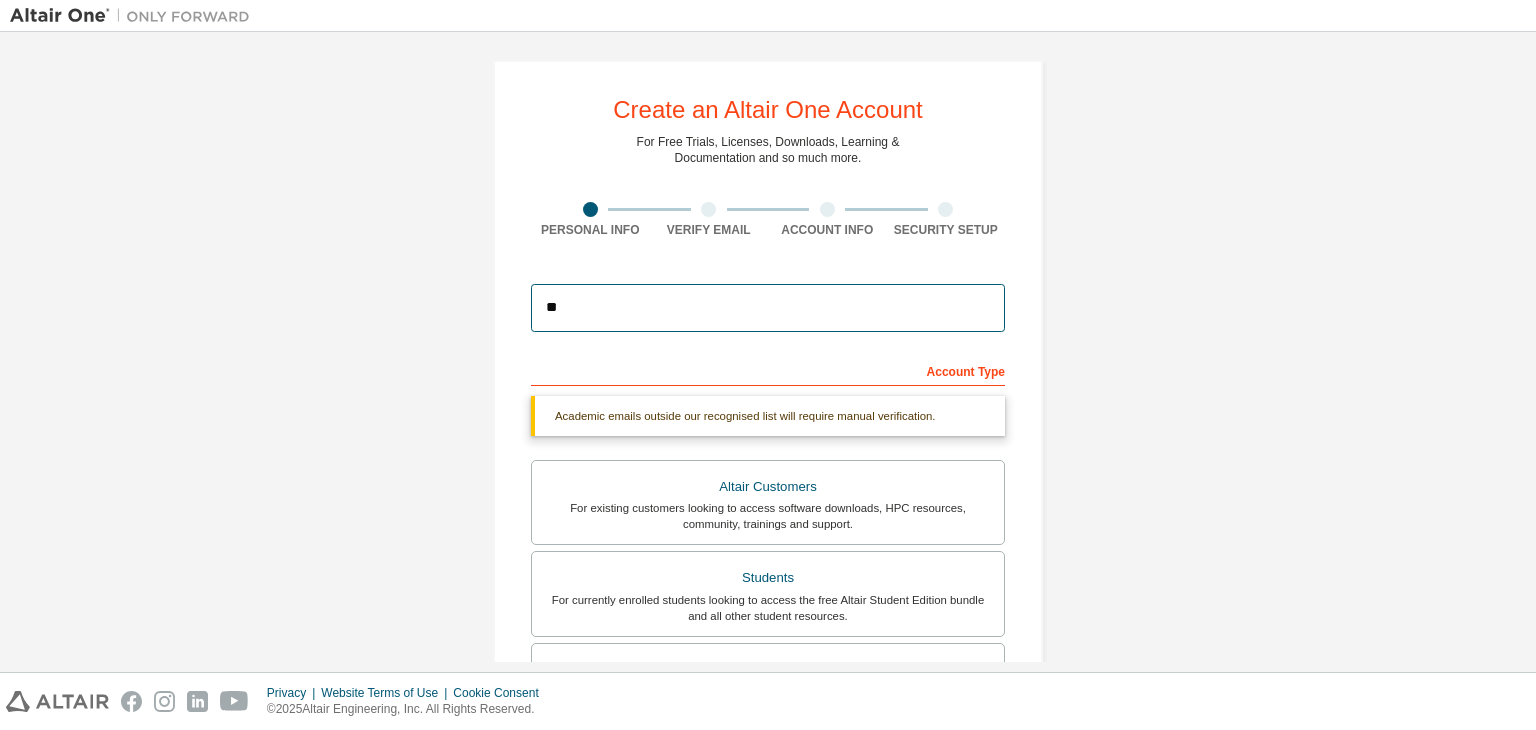 type on "*" 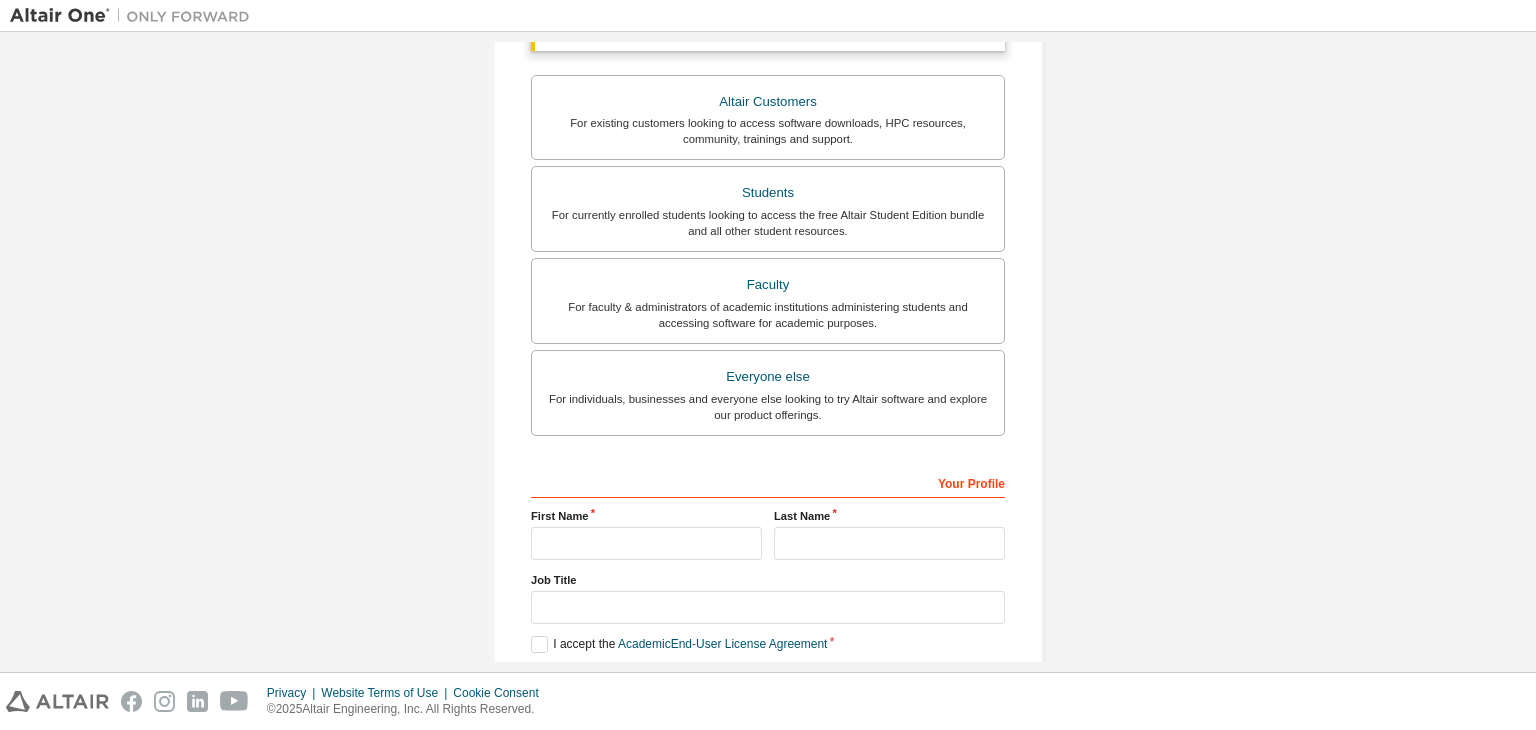 scroll, scrollTop: 487, scrollLeft: 0, axis: vertical 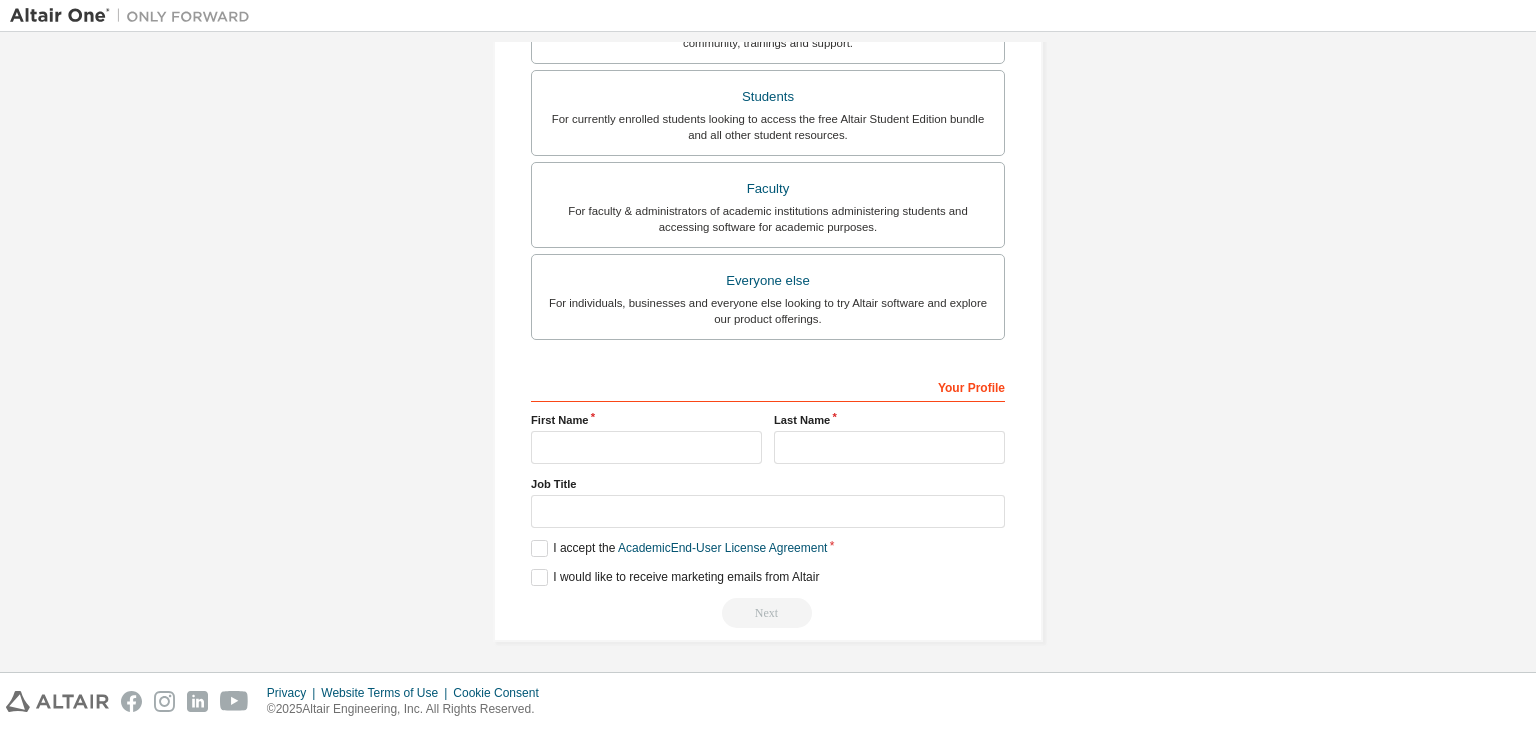 type 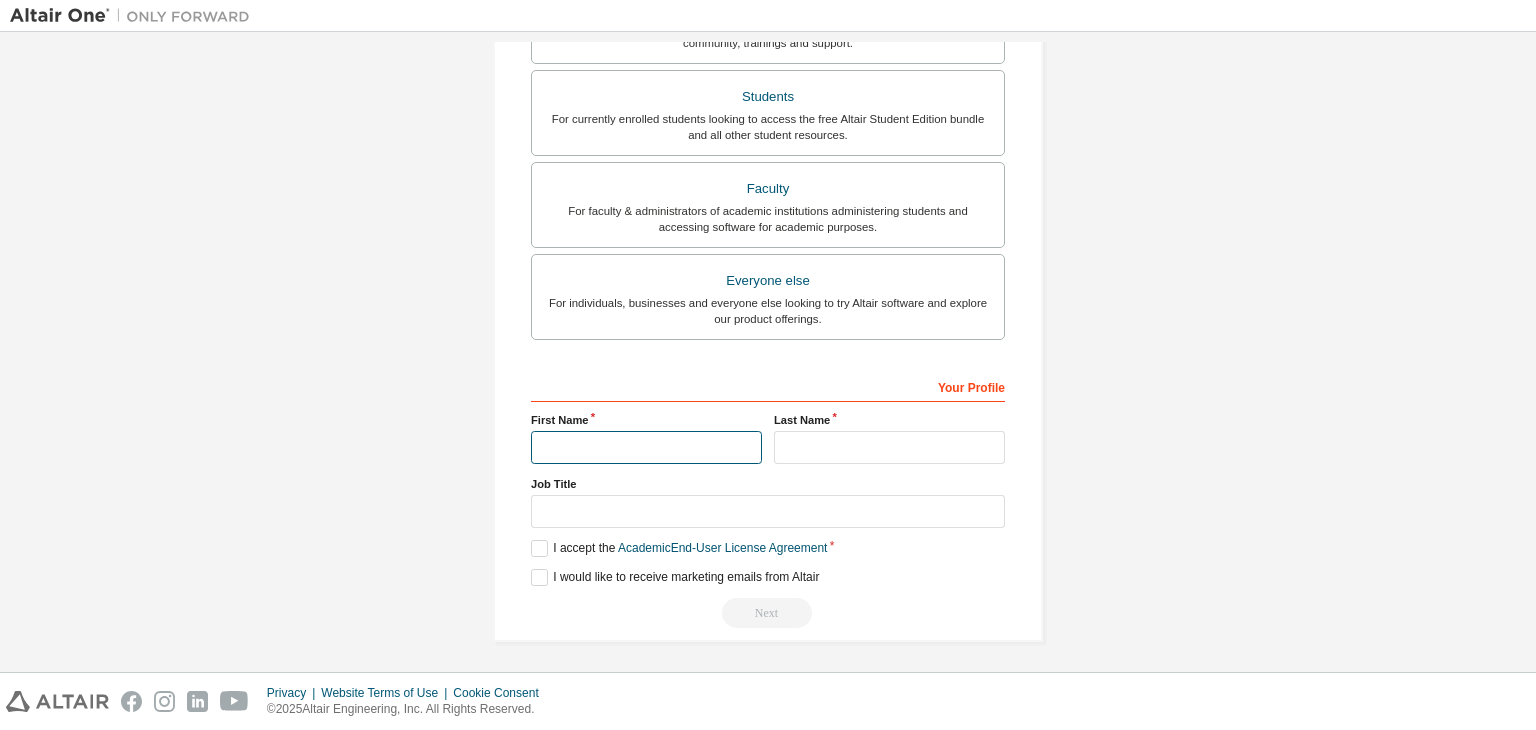 click at bounding box center (646, 447) 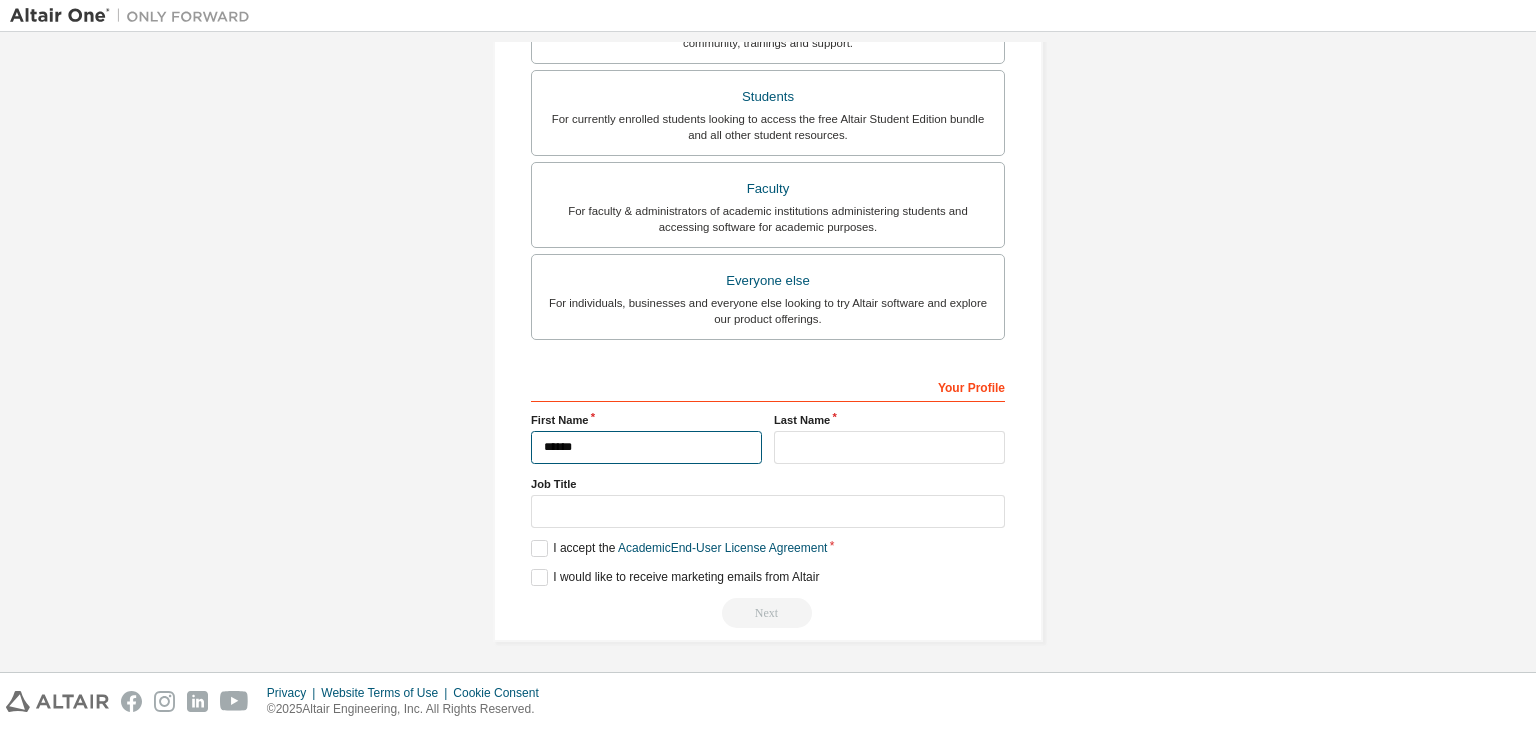 type on "******" 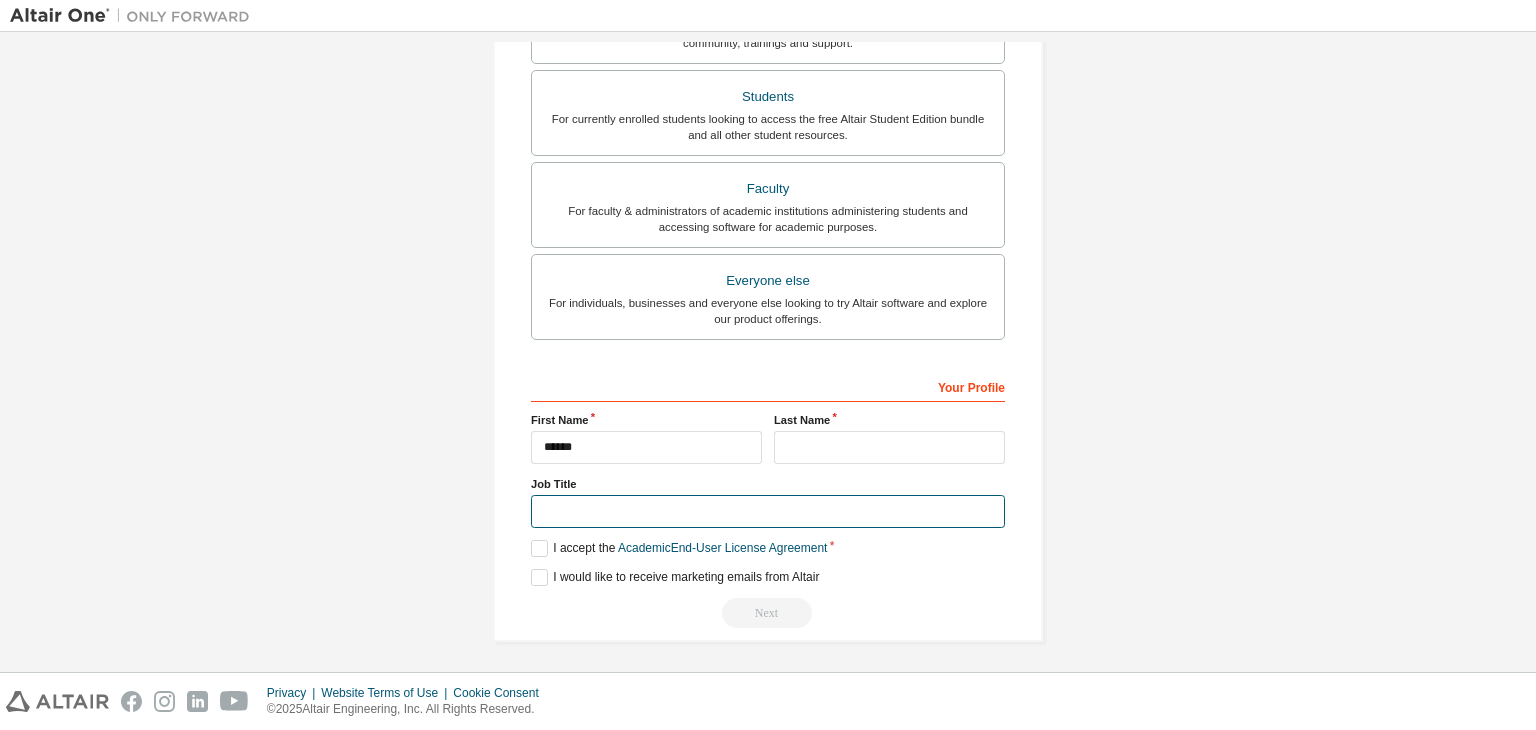 click at bounding box center (768, 511) 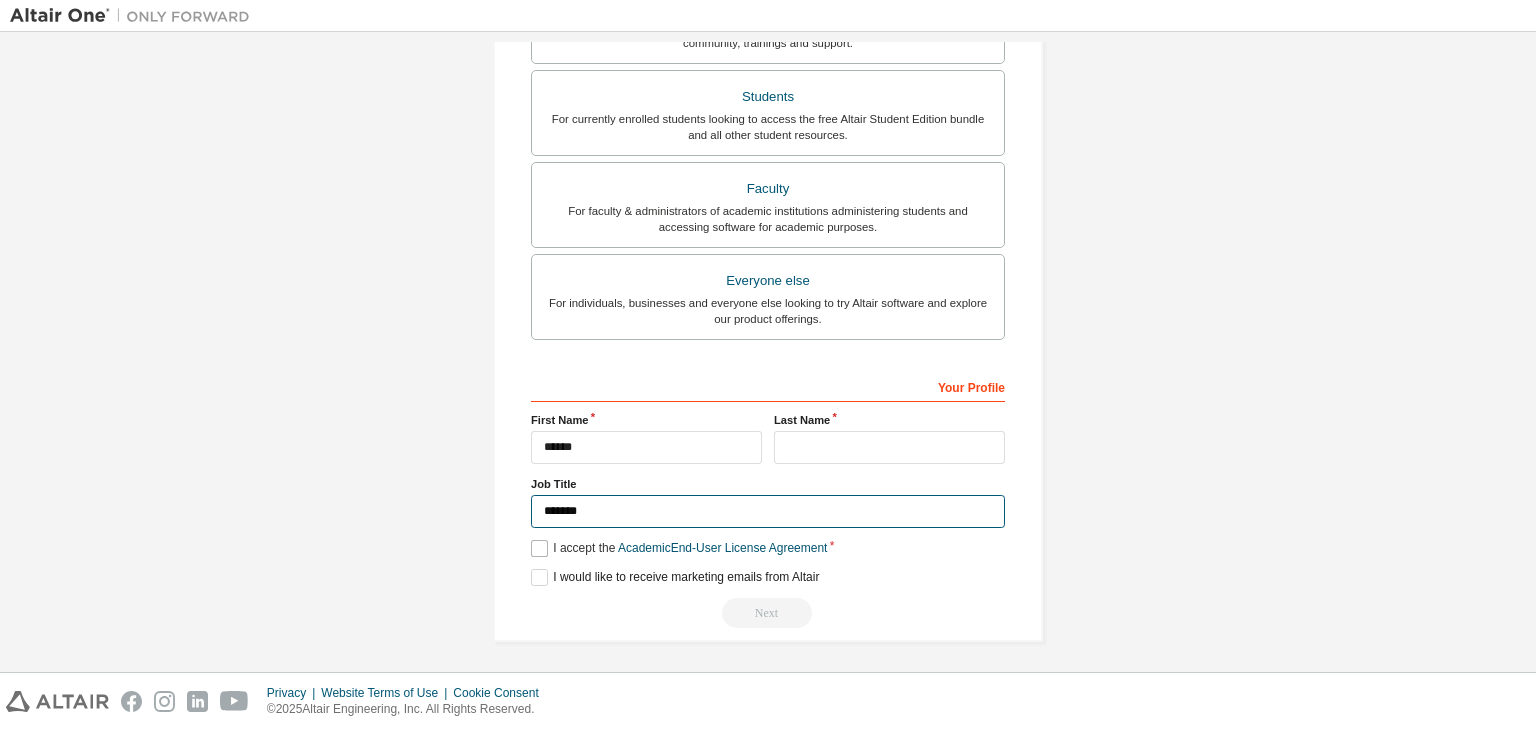 type on "*******" 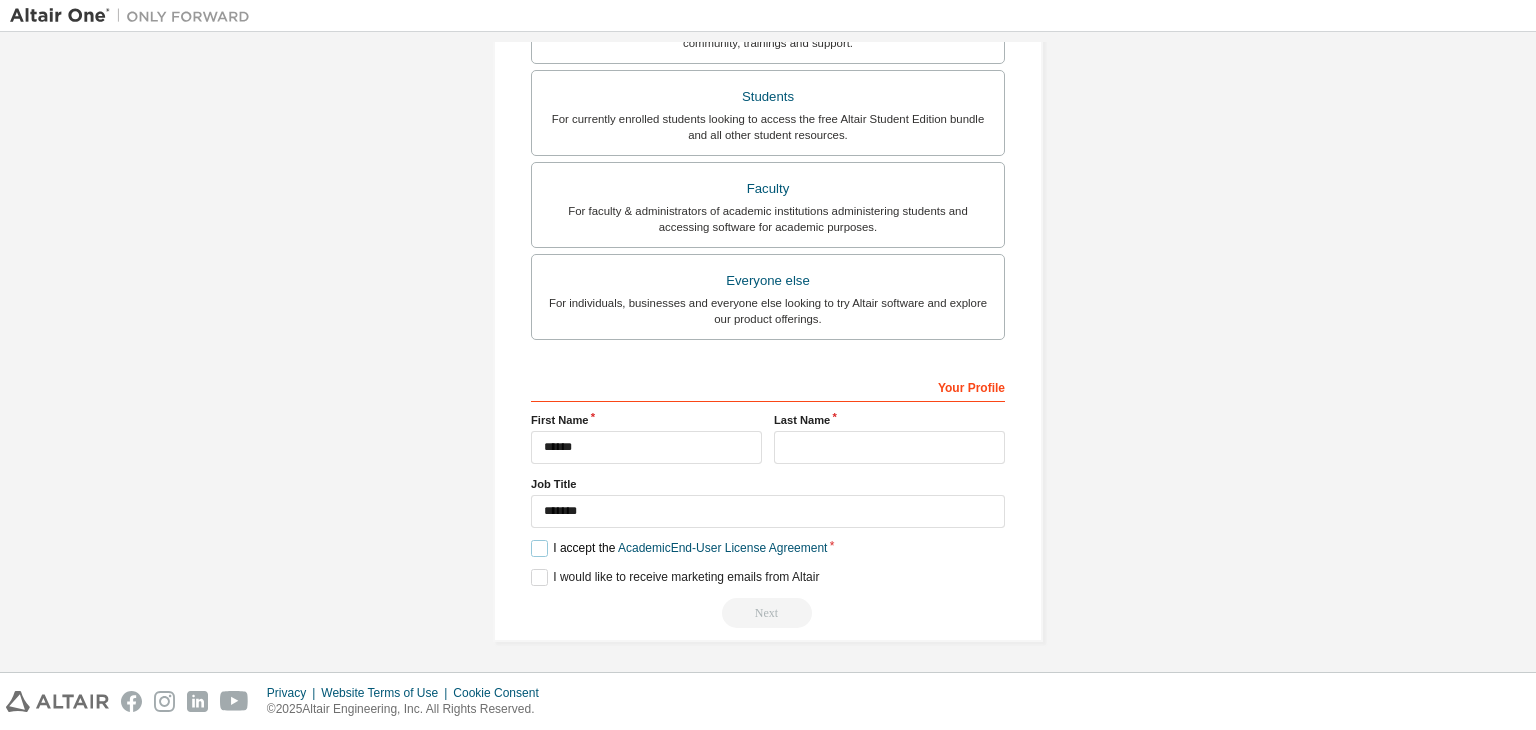 click on "I accept the   Academic   End-User License Agreement" at bounding box center (679, 548) 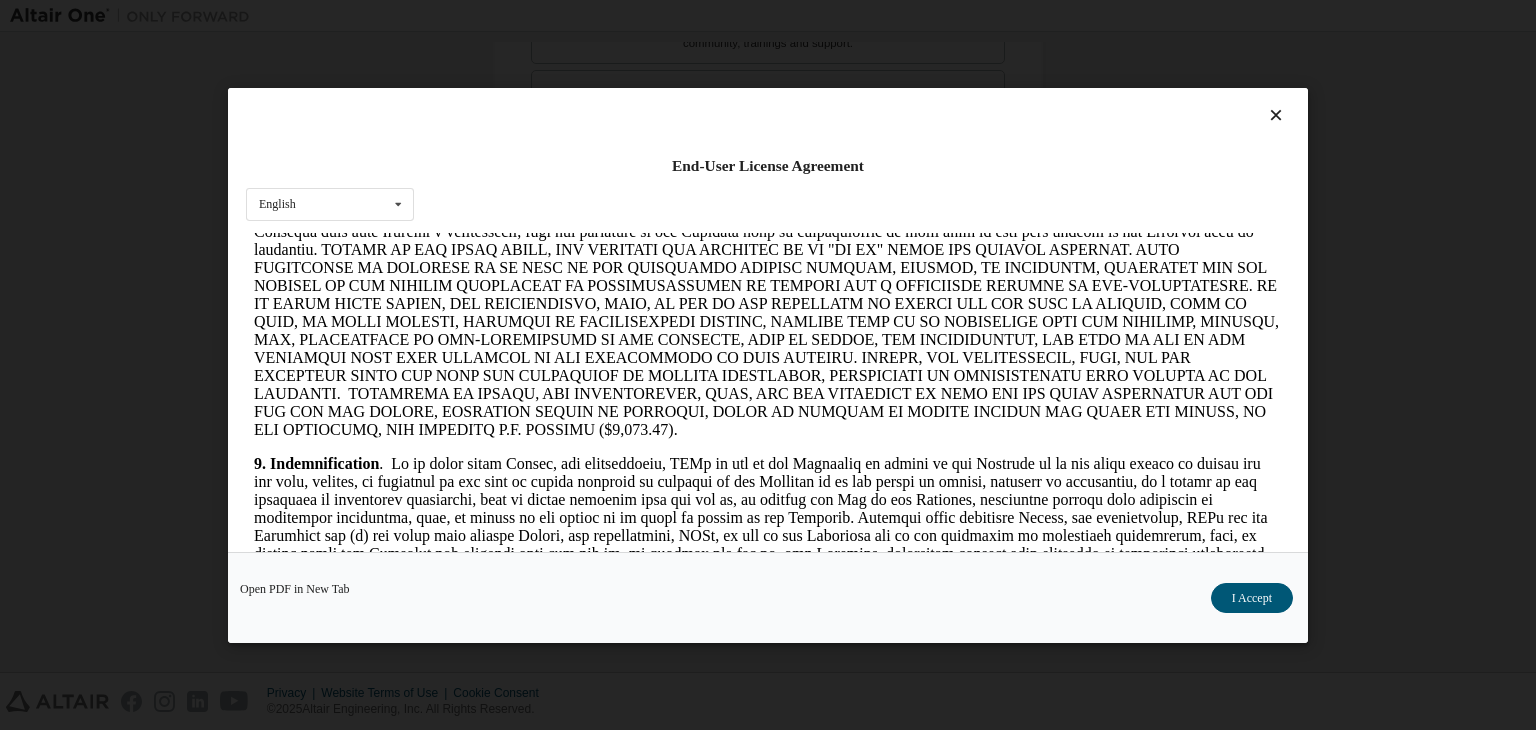 scroll, scrollTop: 2308, scrollLeft: 0, axis: vertical 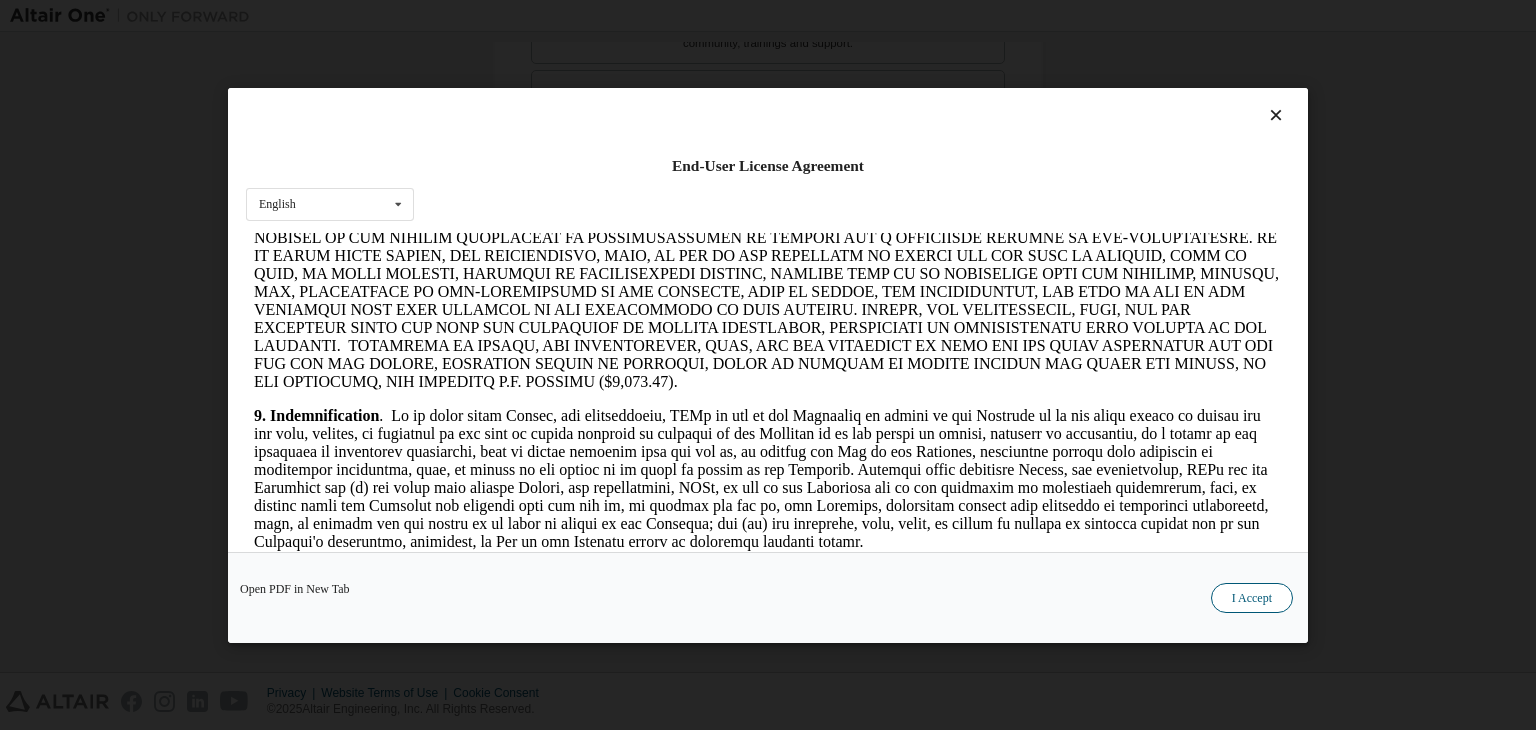click on "I Accept" at bounding box center (1252, 598) 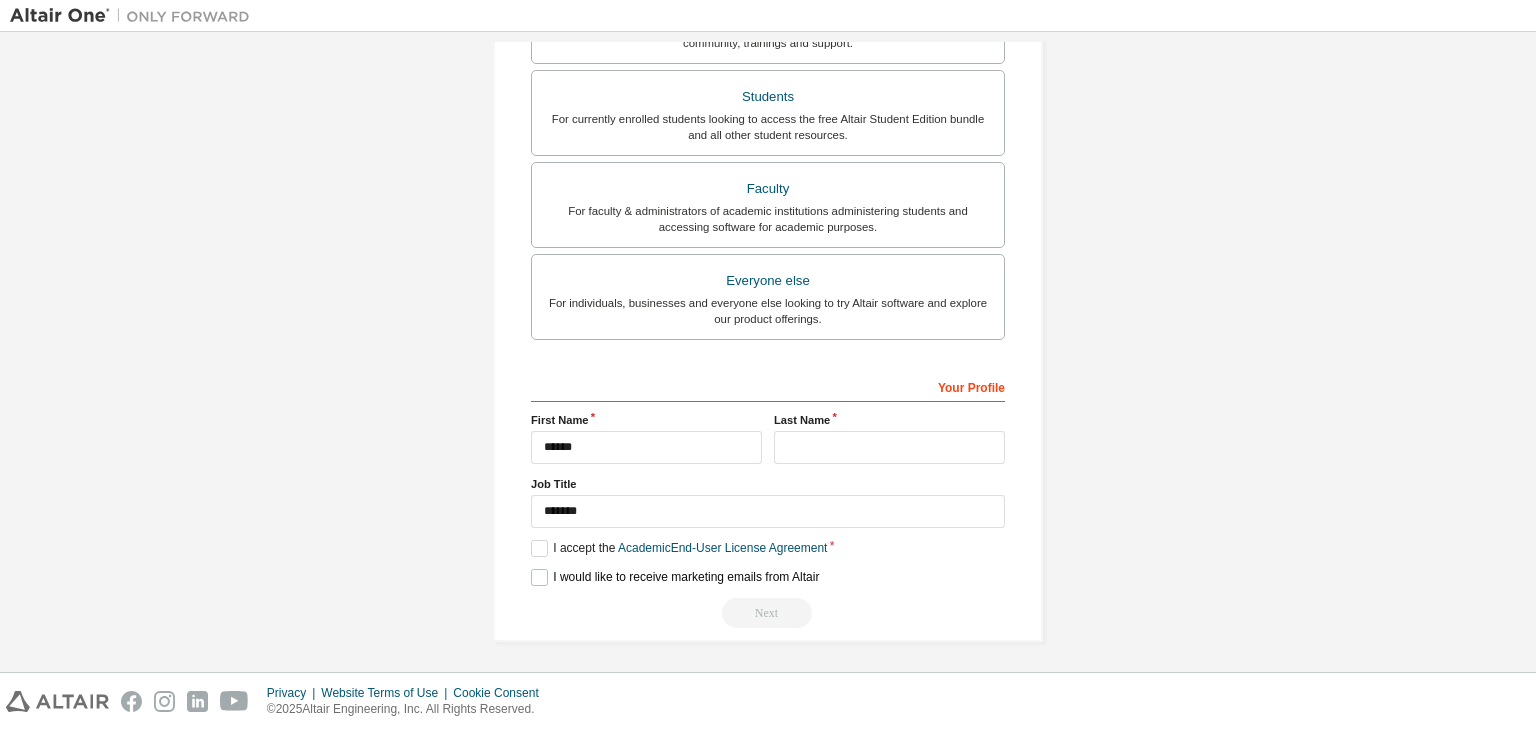 click on "I would like to receive marketing emails from Altair" at bounding box center [675, 577] 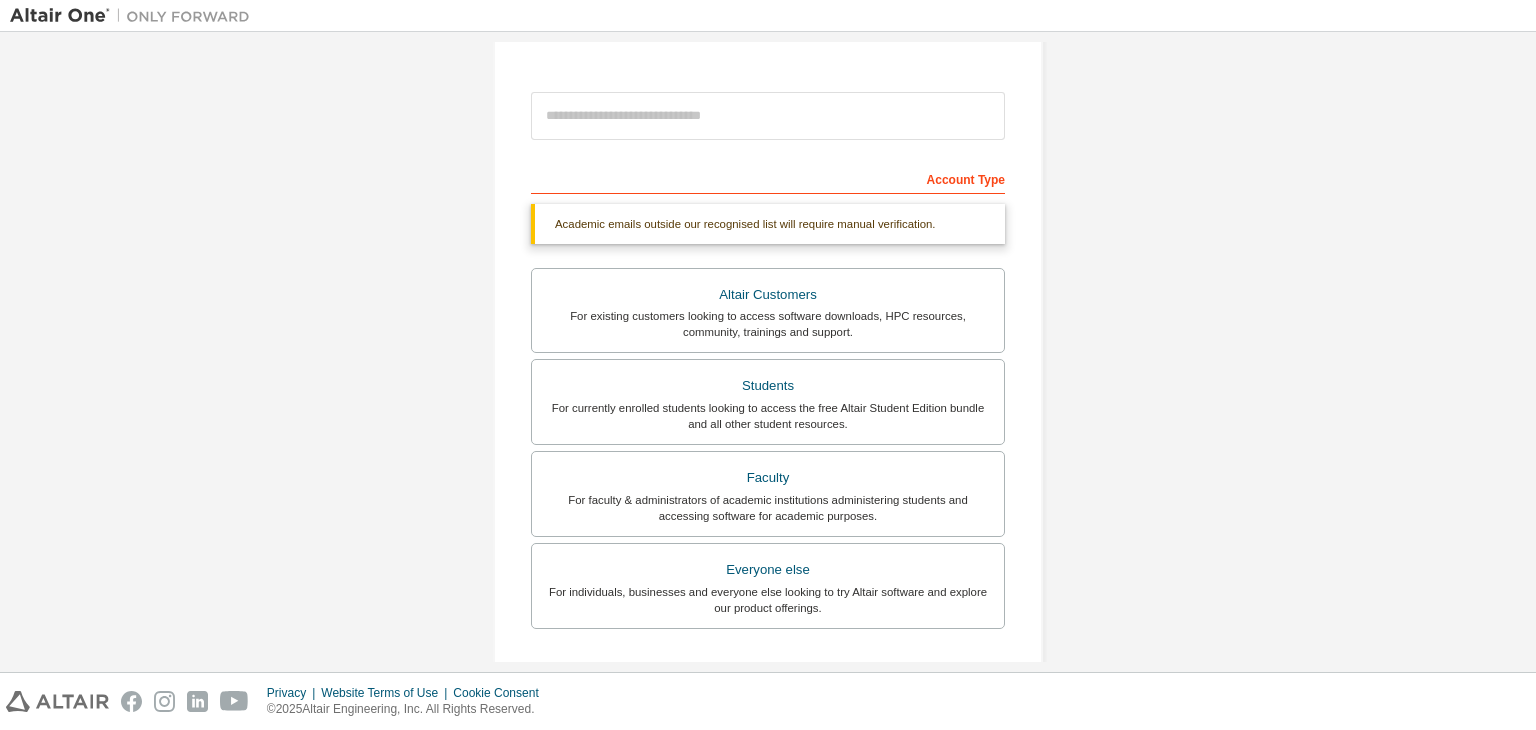 scroll, scrollTop: 173, scrollLeft: 0, axis: vertical 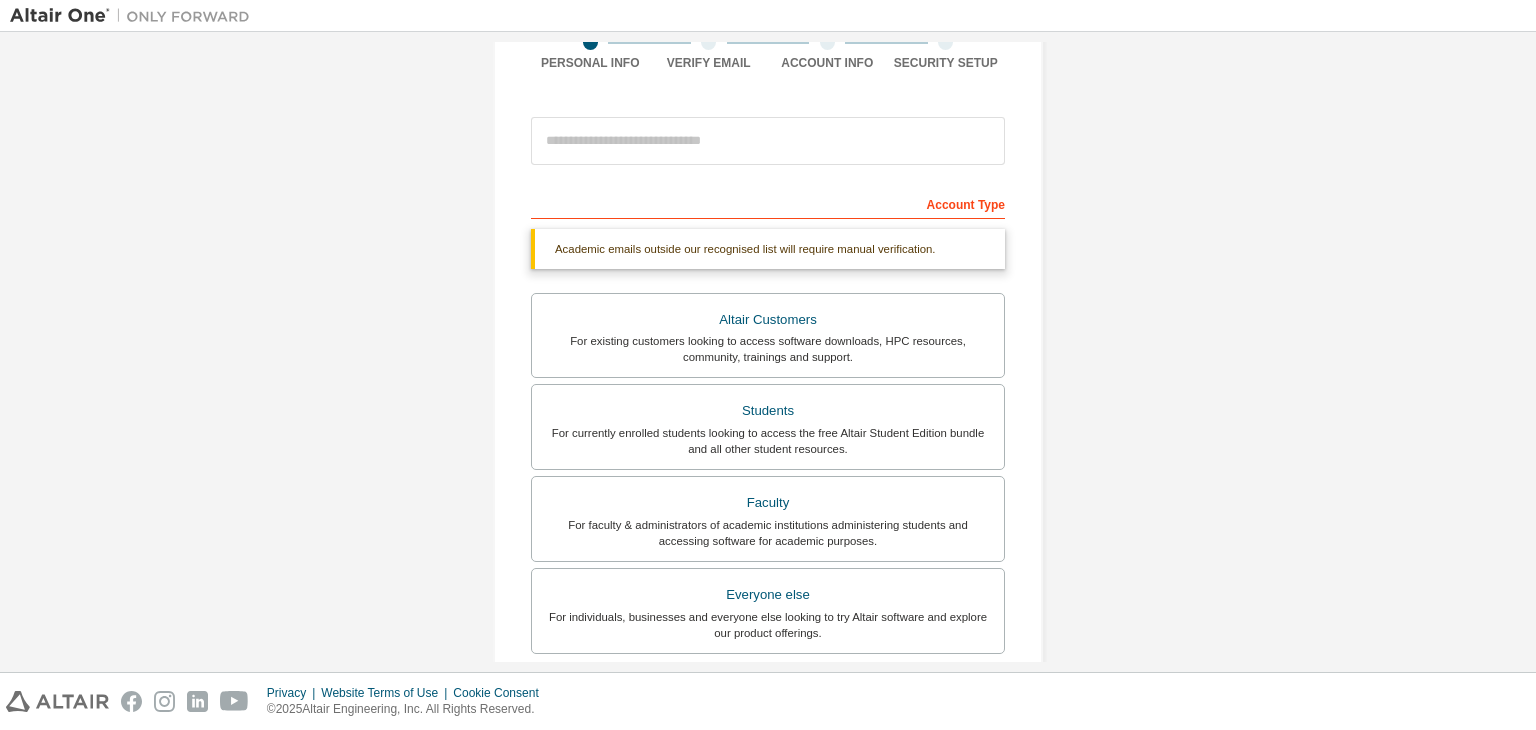 click on "Account Type" at bounding box center [768, 203] 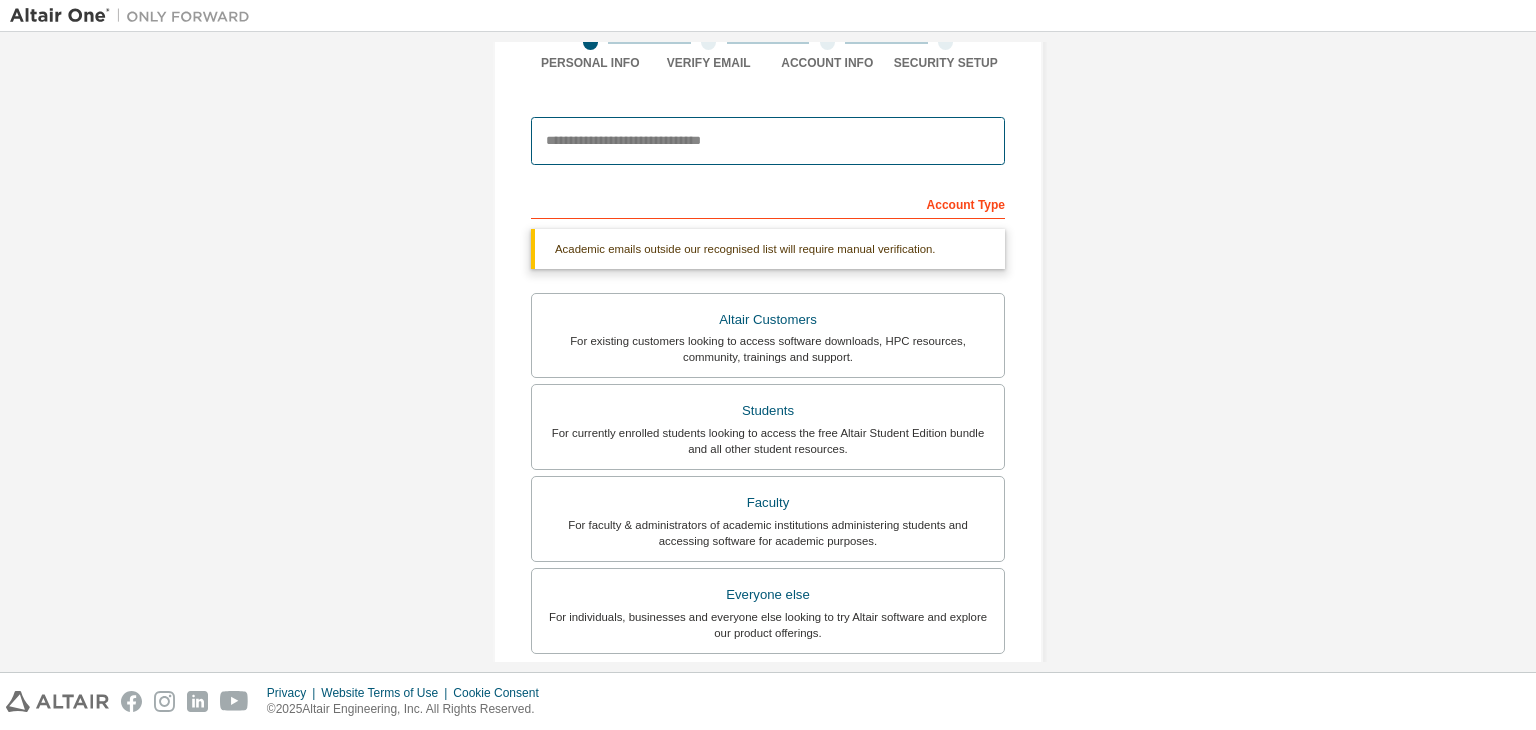 click at bounding box center [768, 141] 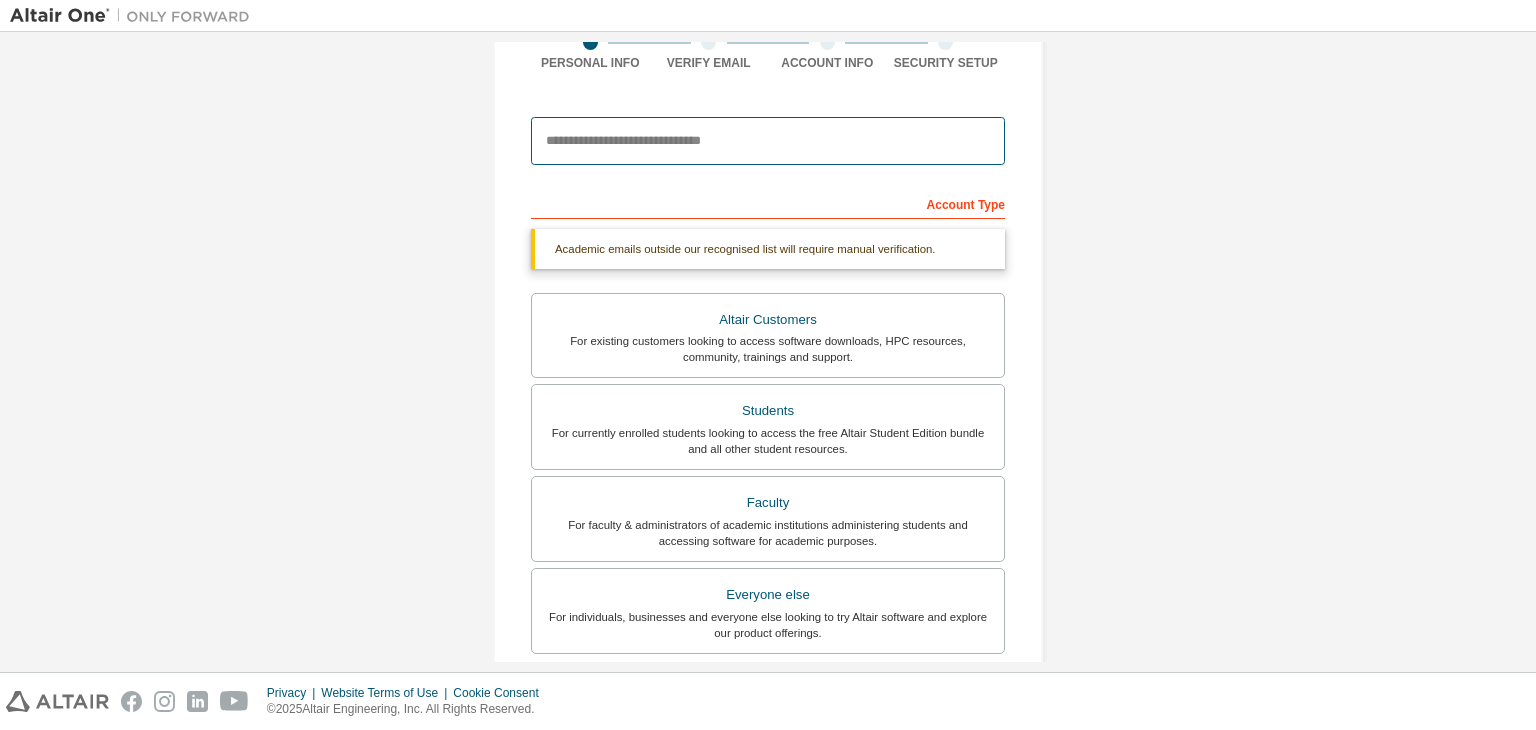 type on "**********" 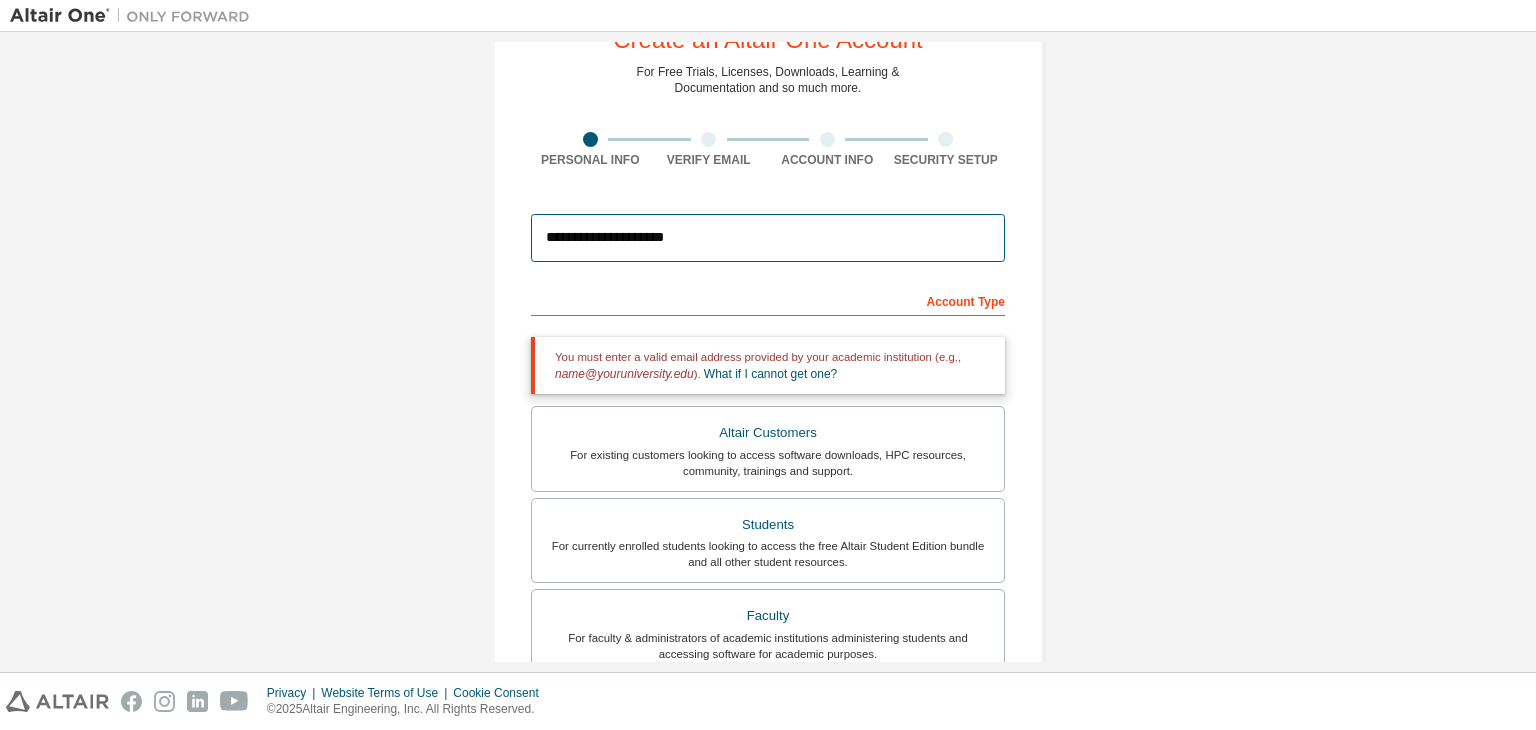 scroll, scrollTop: 75, scrollLeft: 0, axis: vertical 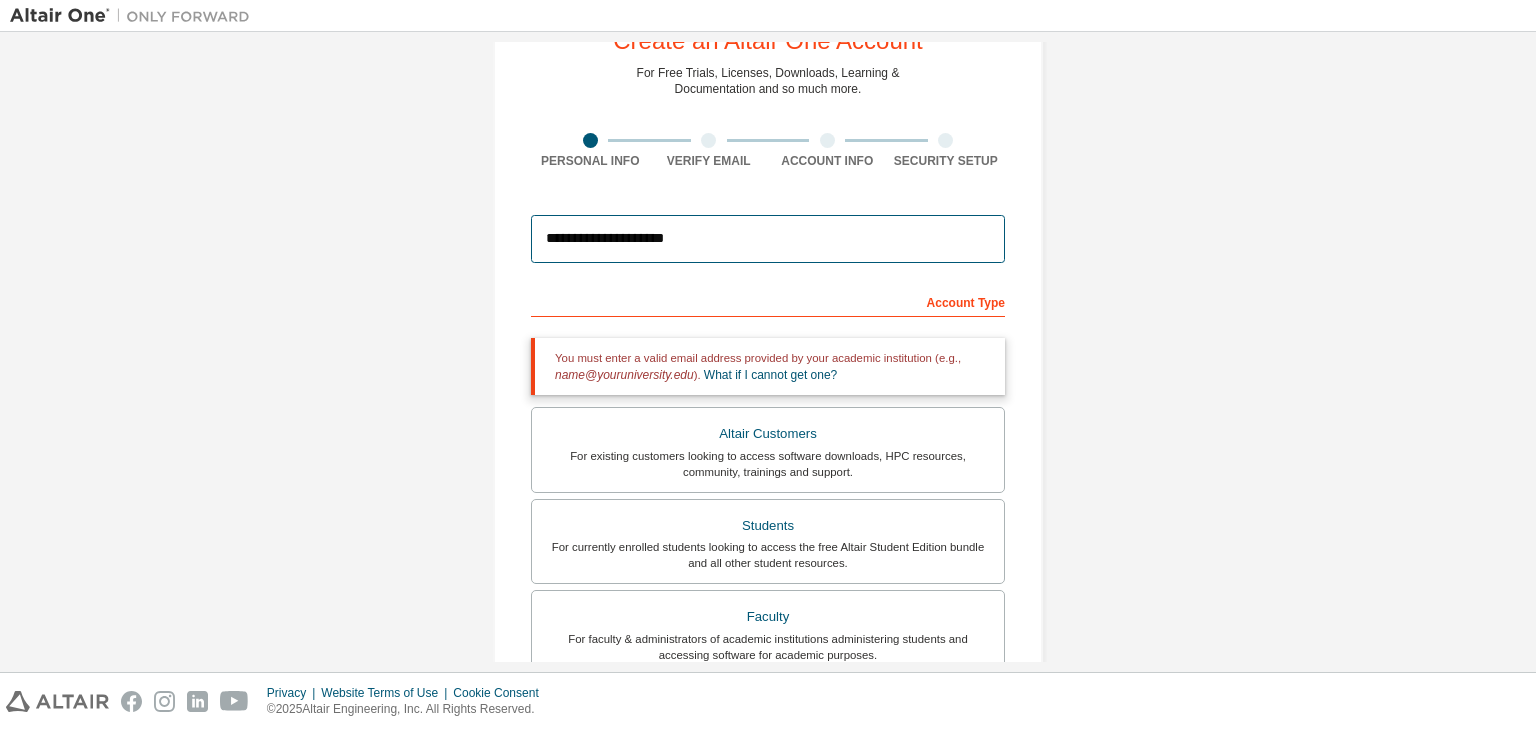click on "**********" at bounding box center [768, 239] 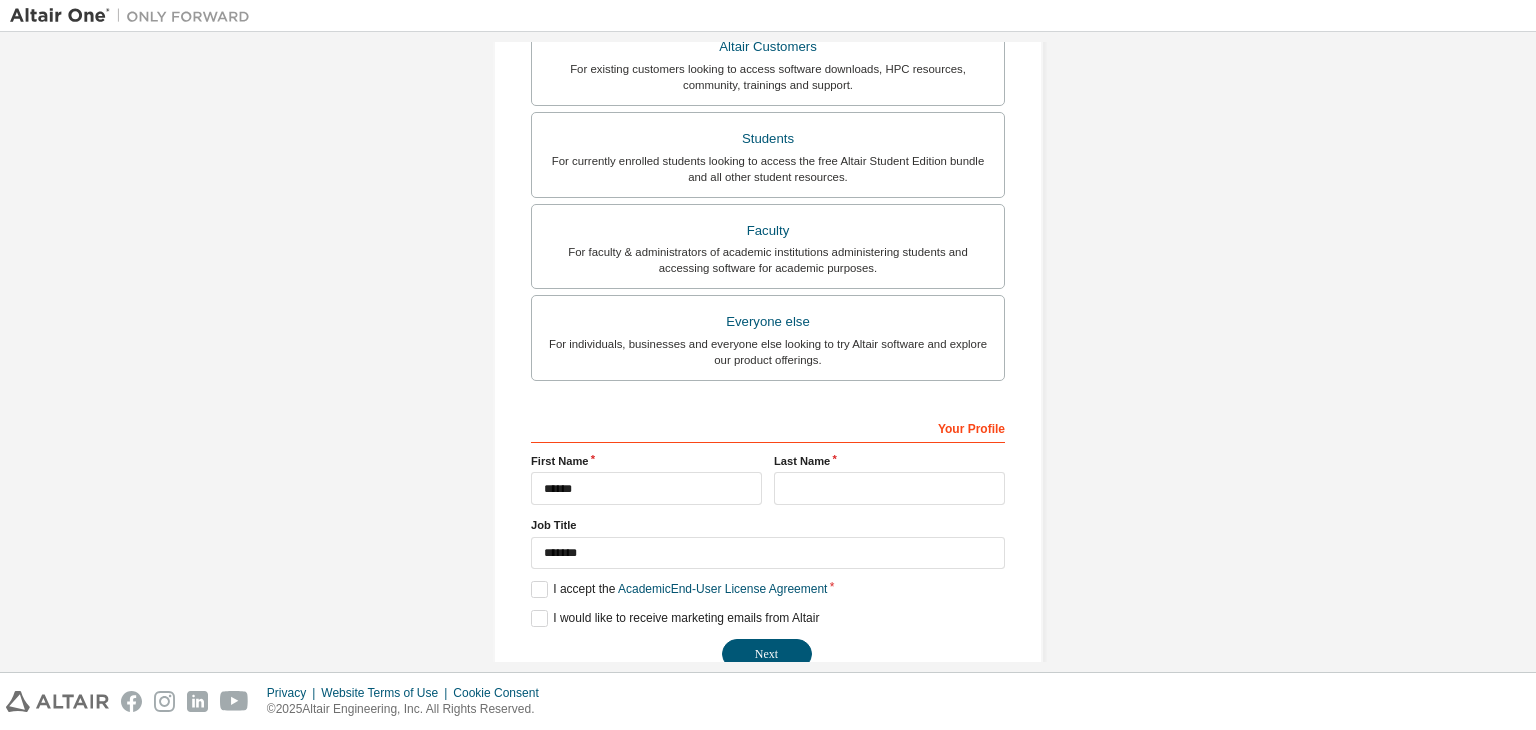 scroll, scrollTop: 435, scrollLeft: 0, axis: vertical 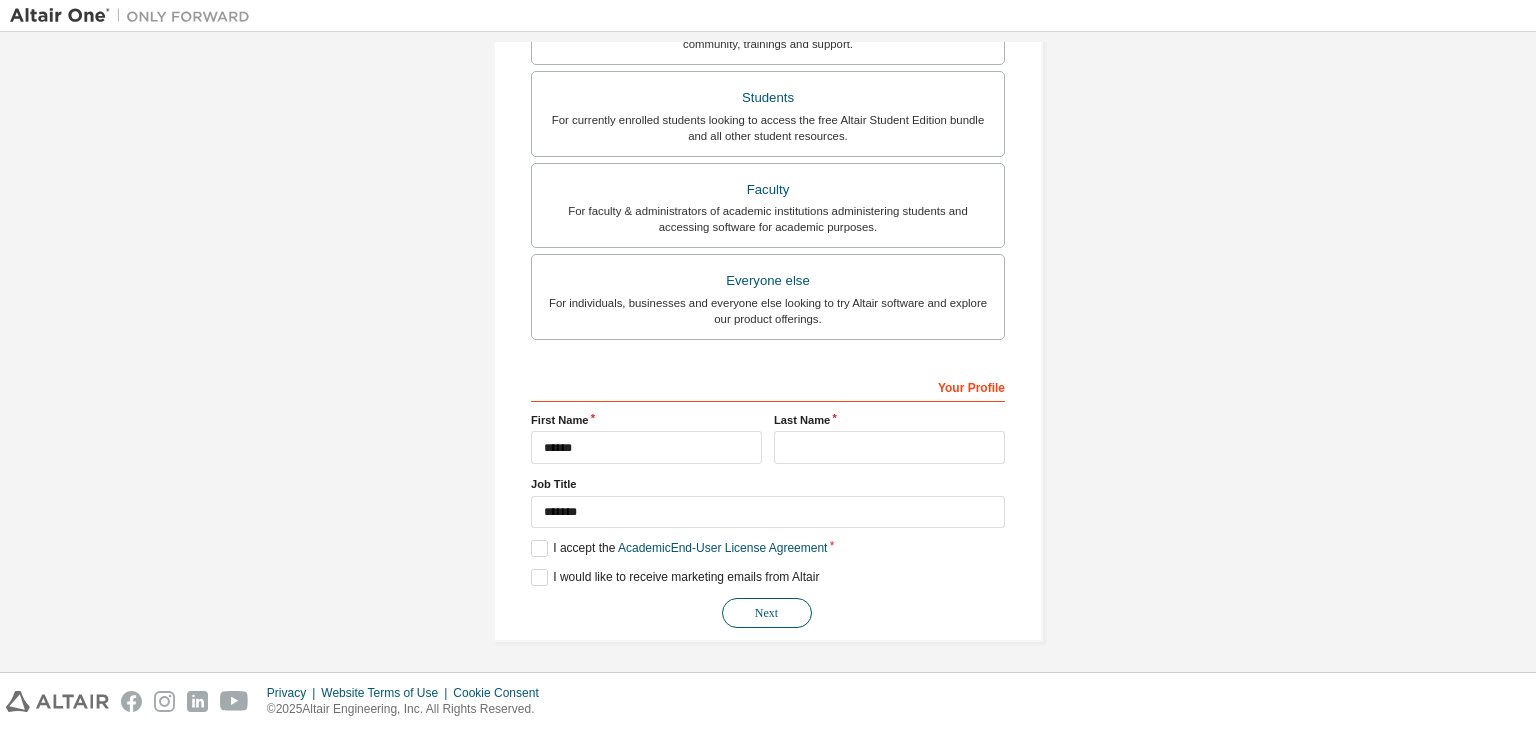 type on "**********" 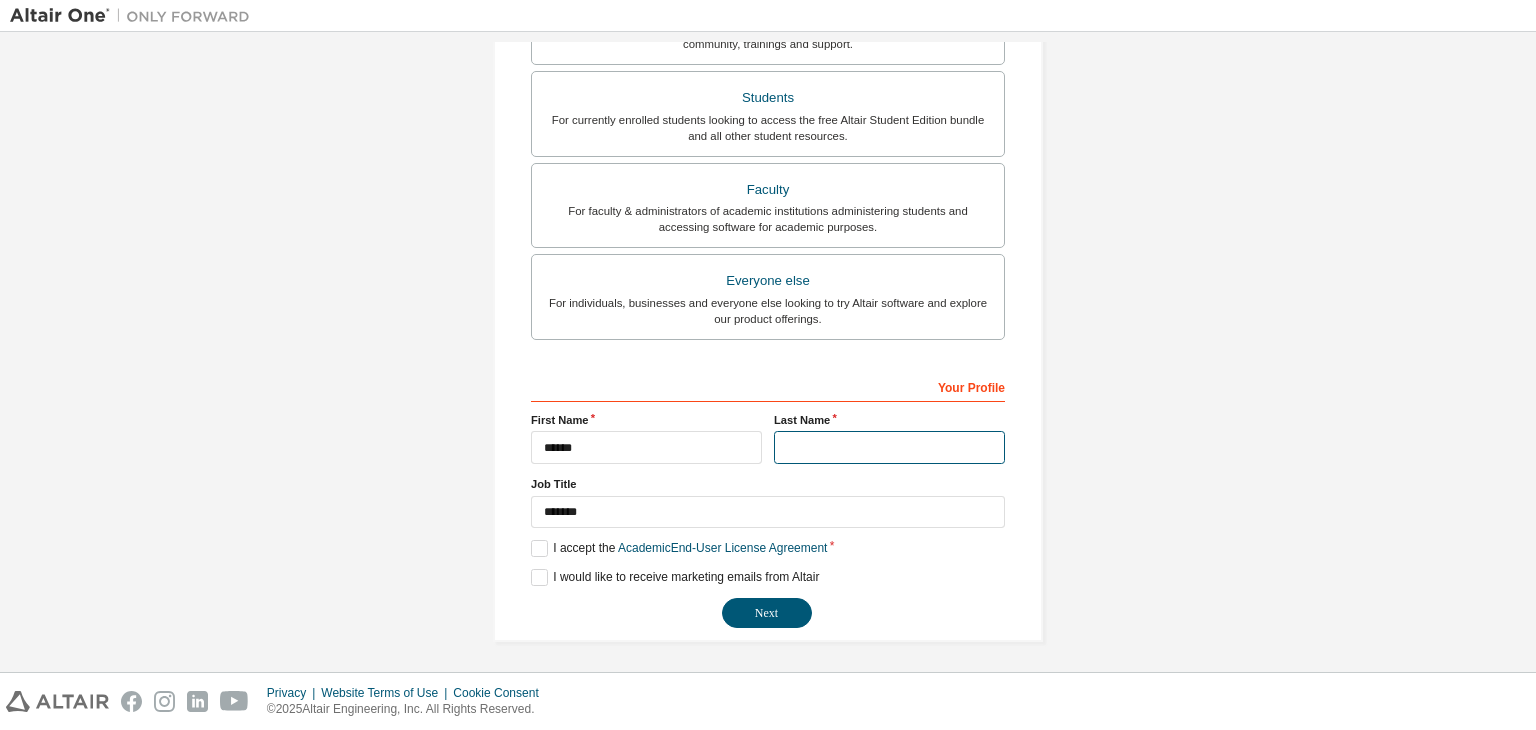 click at bounding box center [889, 447] 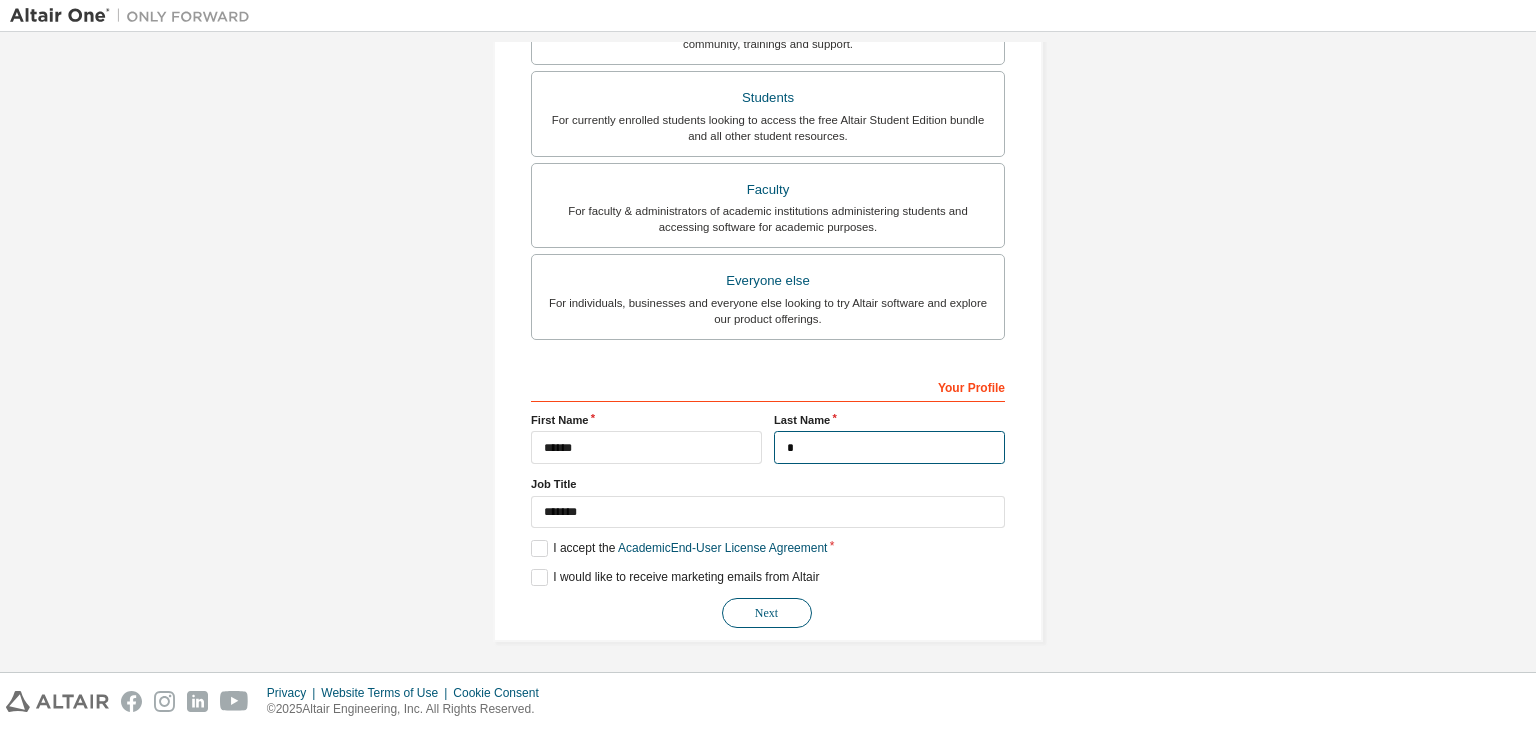 type on "*" 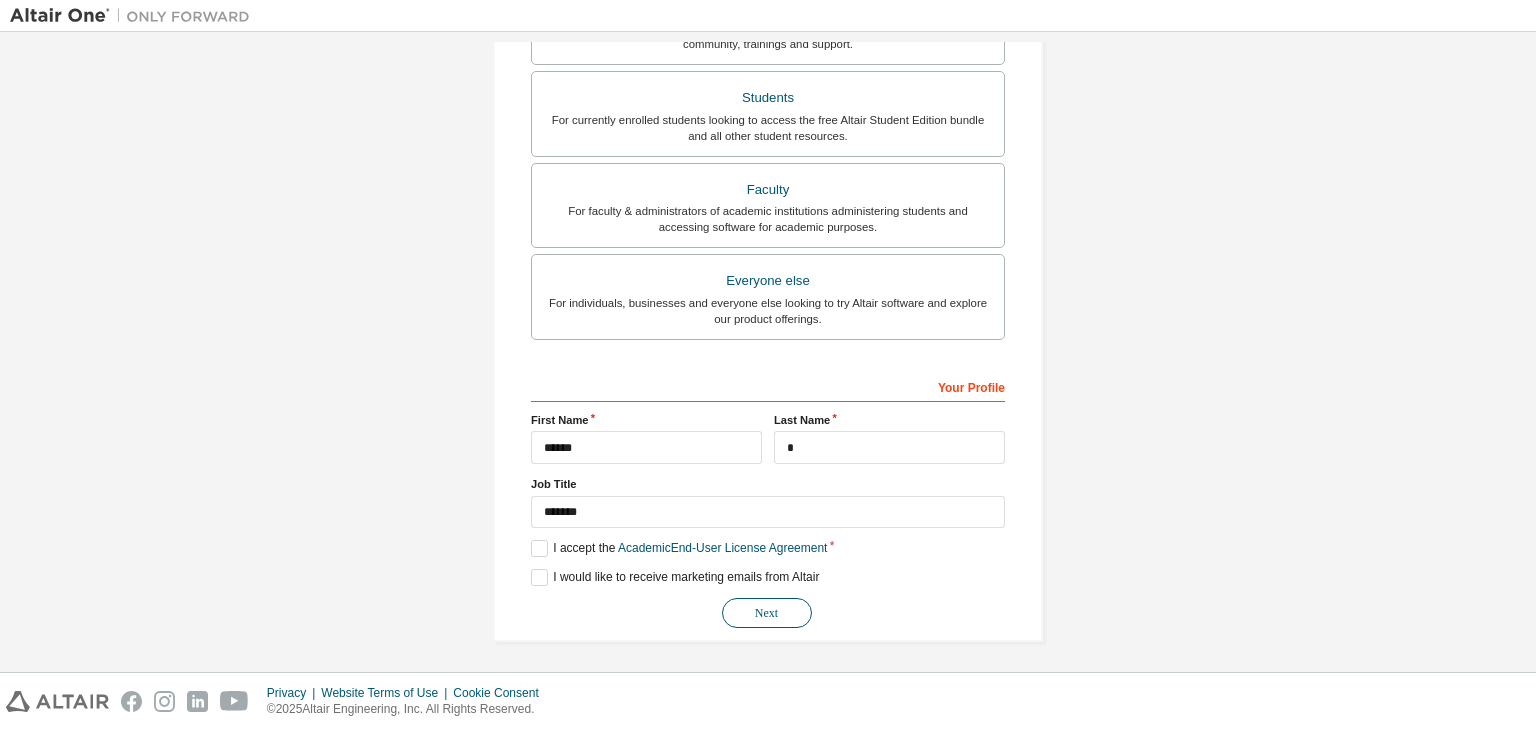 click on "Next" at bounding box center (767, 613) 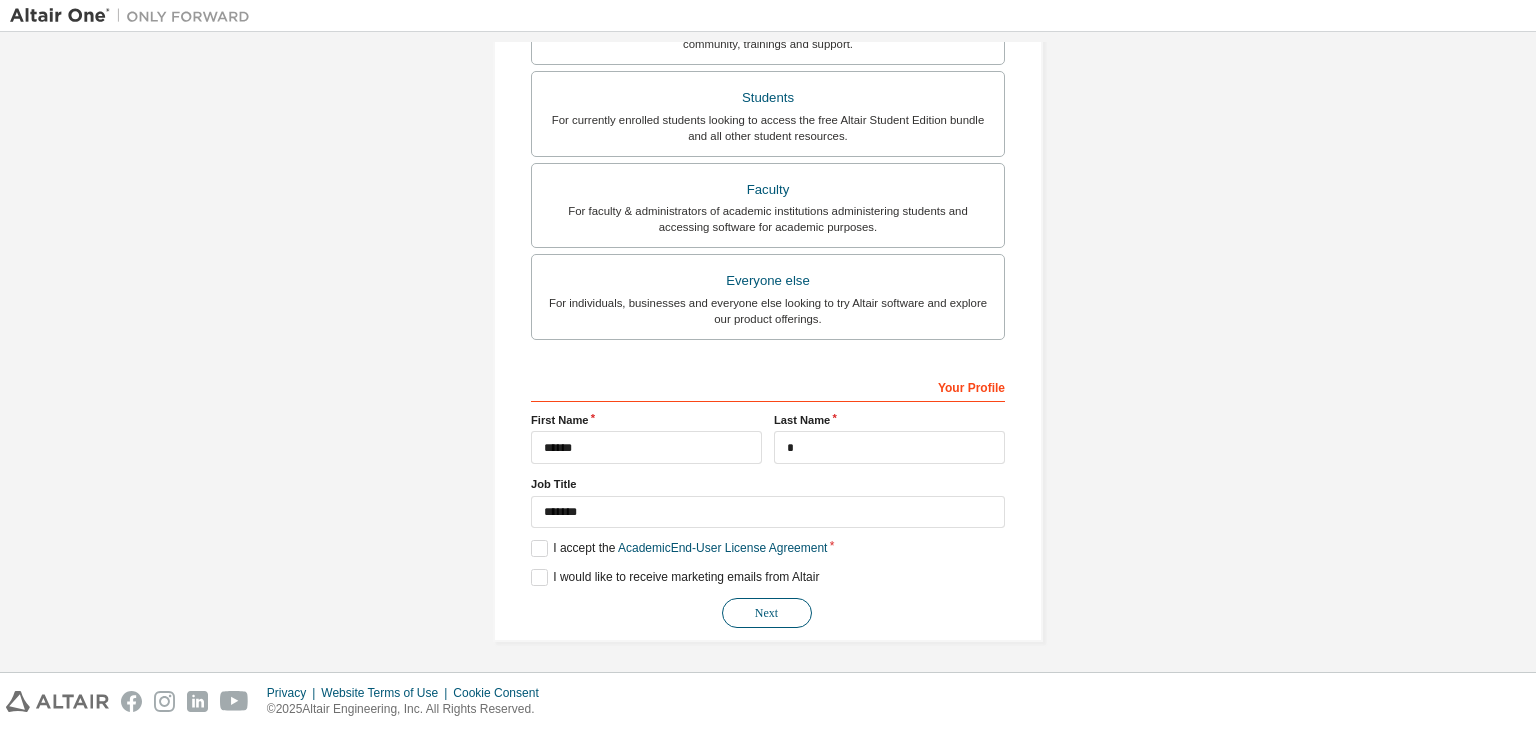 click on "Next" at bounding box center [767, 613] 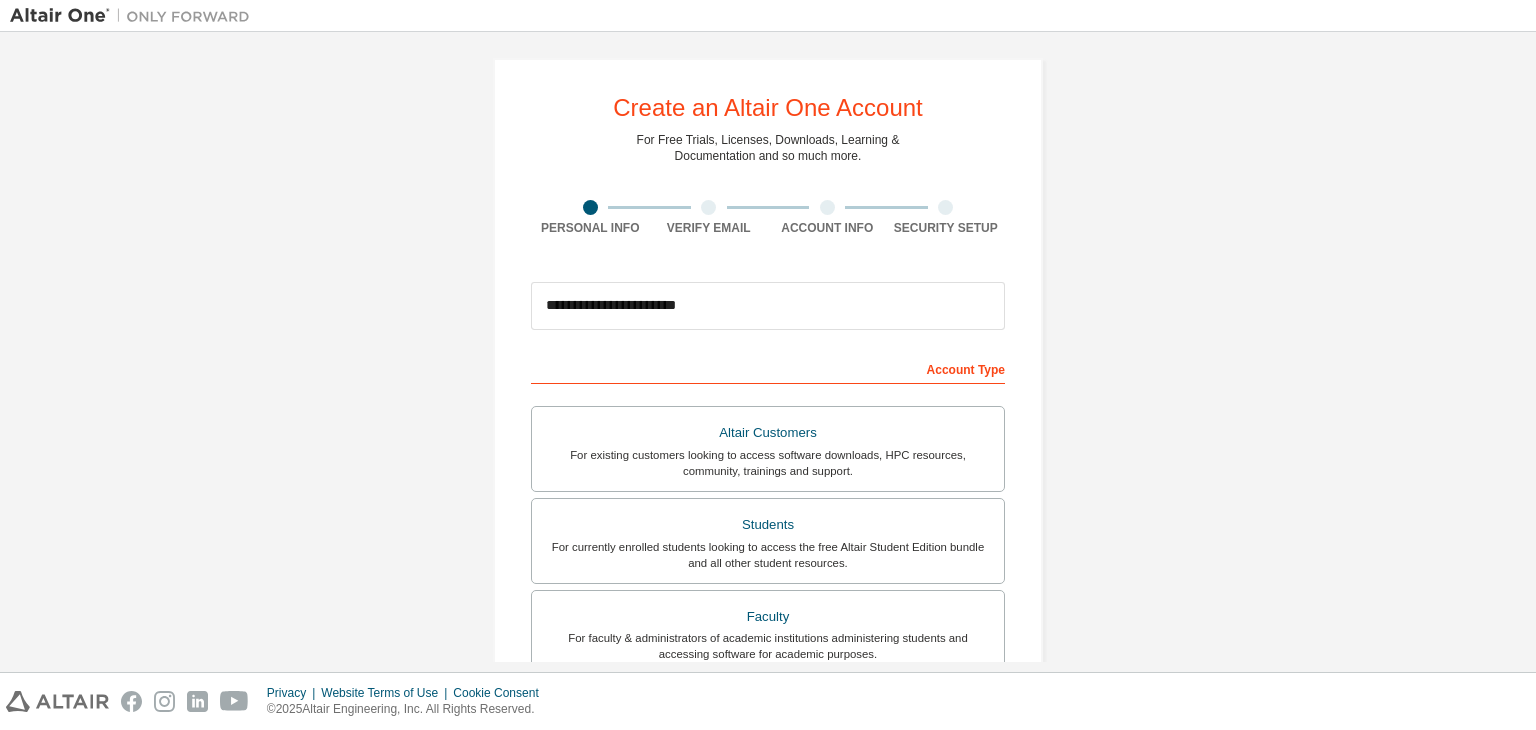 scroll, scrollTop: 12, scrollLeft: 0, axis: vertical 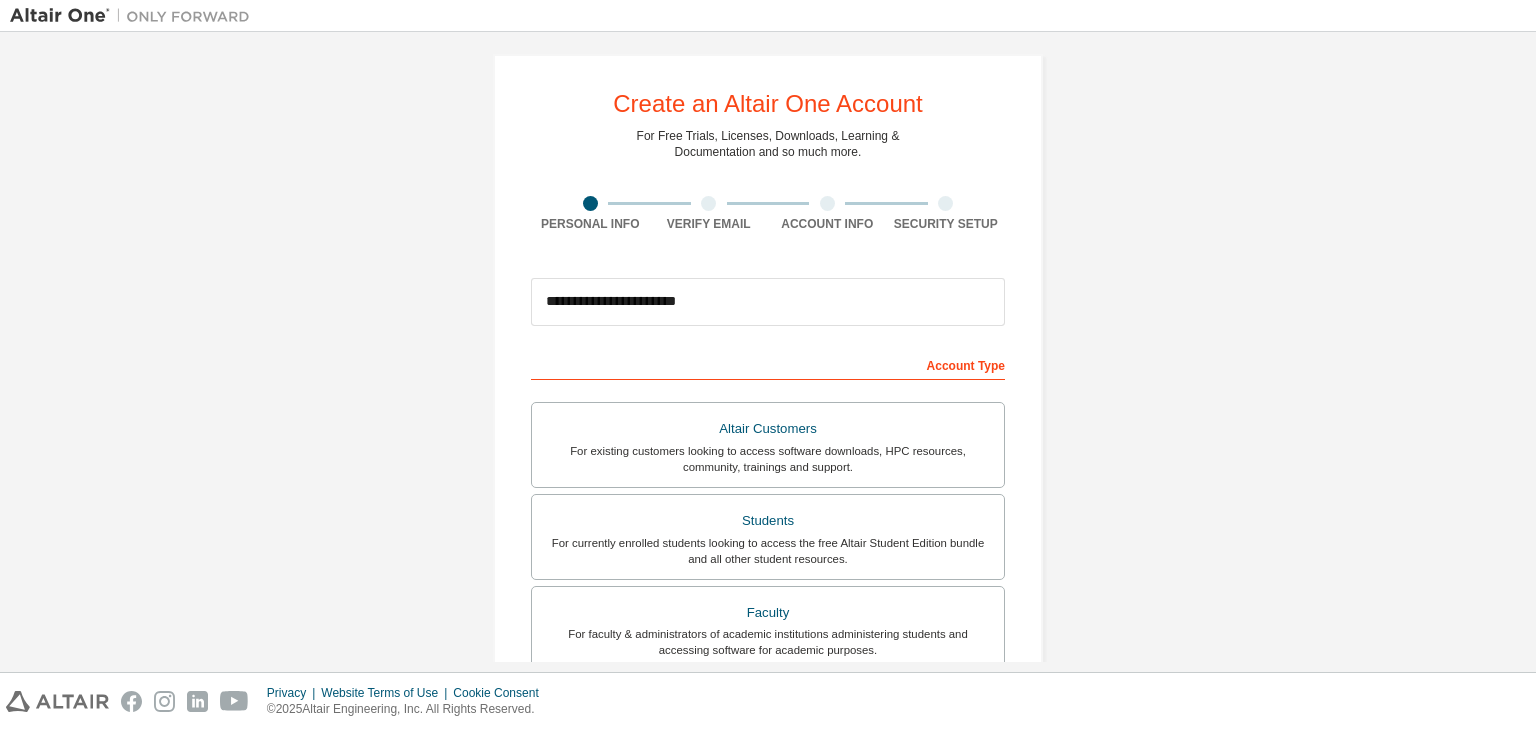 click on "Account Type" at bounding box center (768, 364) 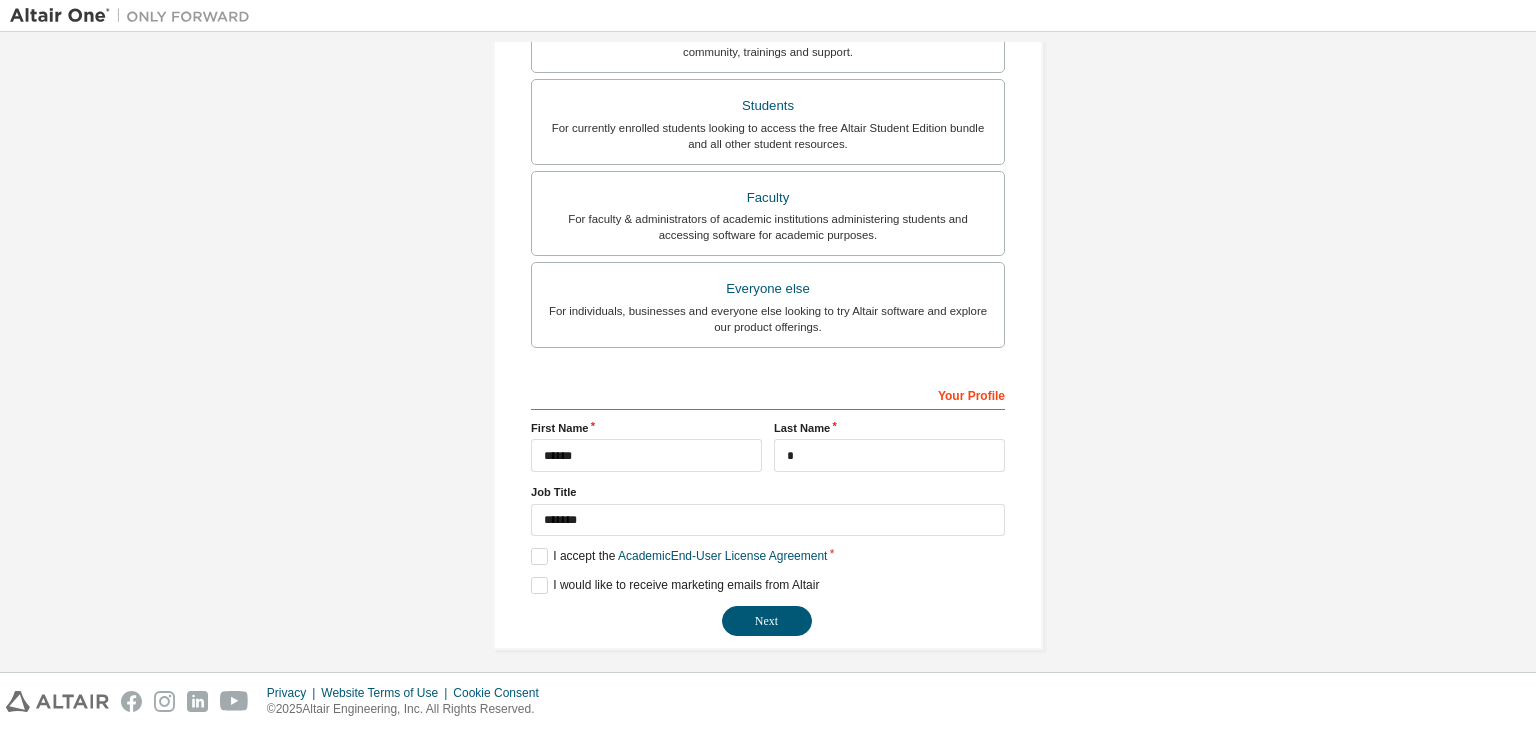 scroll, scrollTop: 435, scrollLeft: 0, axis: vertical 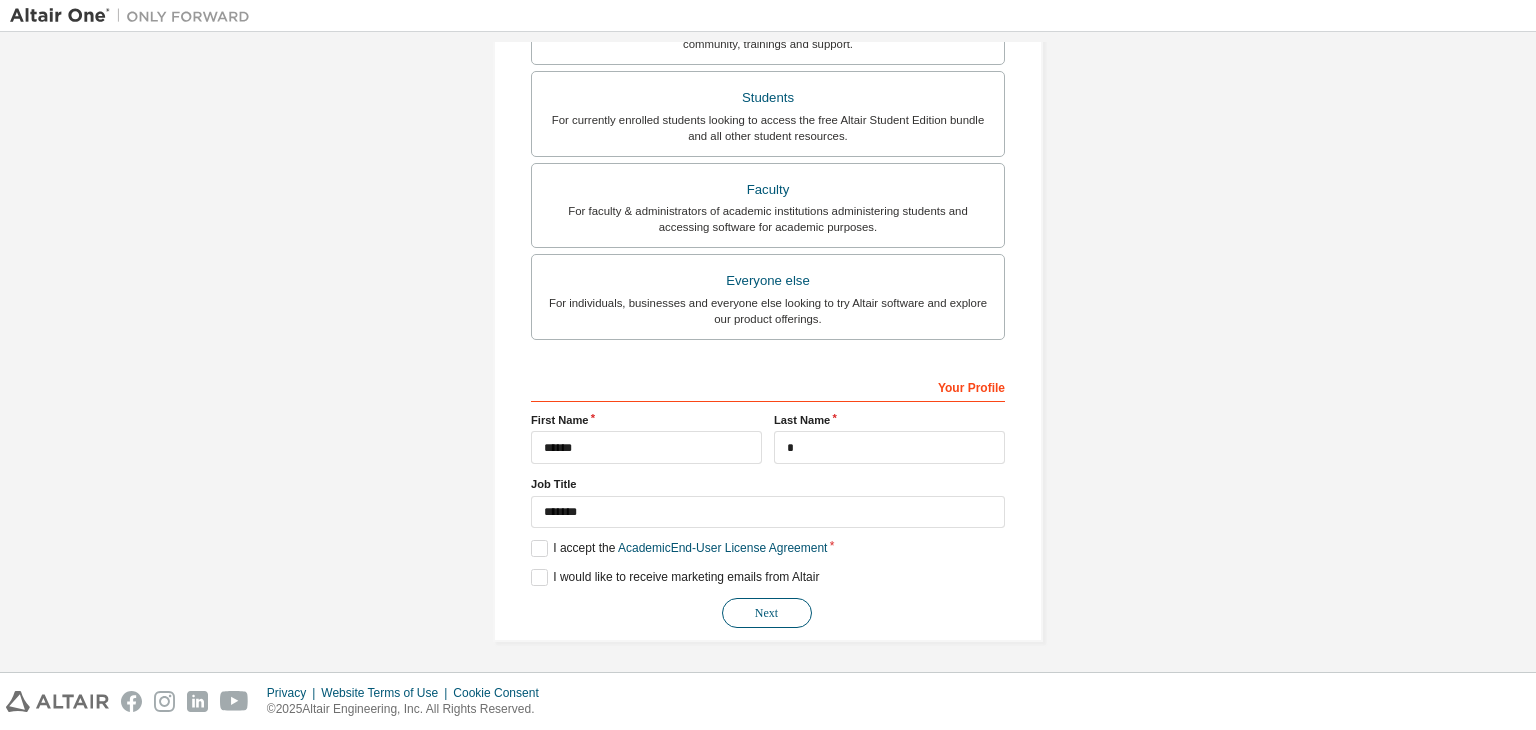 click on "Next" at bounding box center [767, 613] 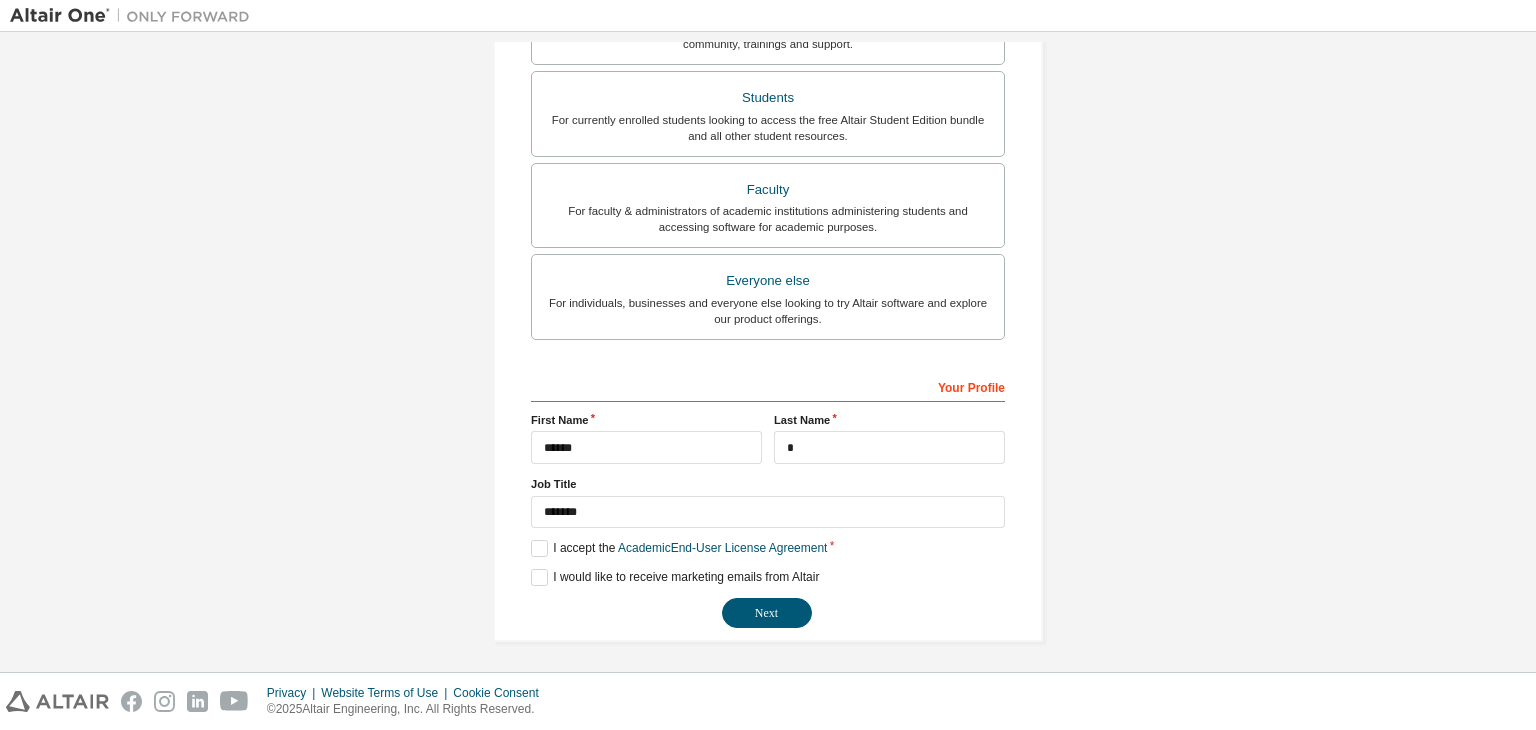 drag, startPoint x: 737, startPoint y: 609, endPoint x: 805, endPoint y: 449, distance: 173.85051 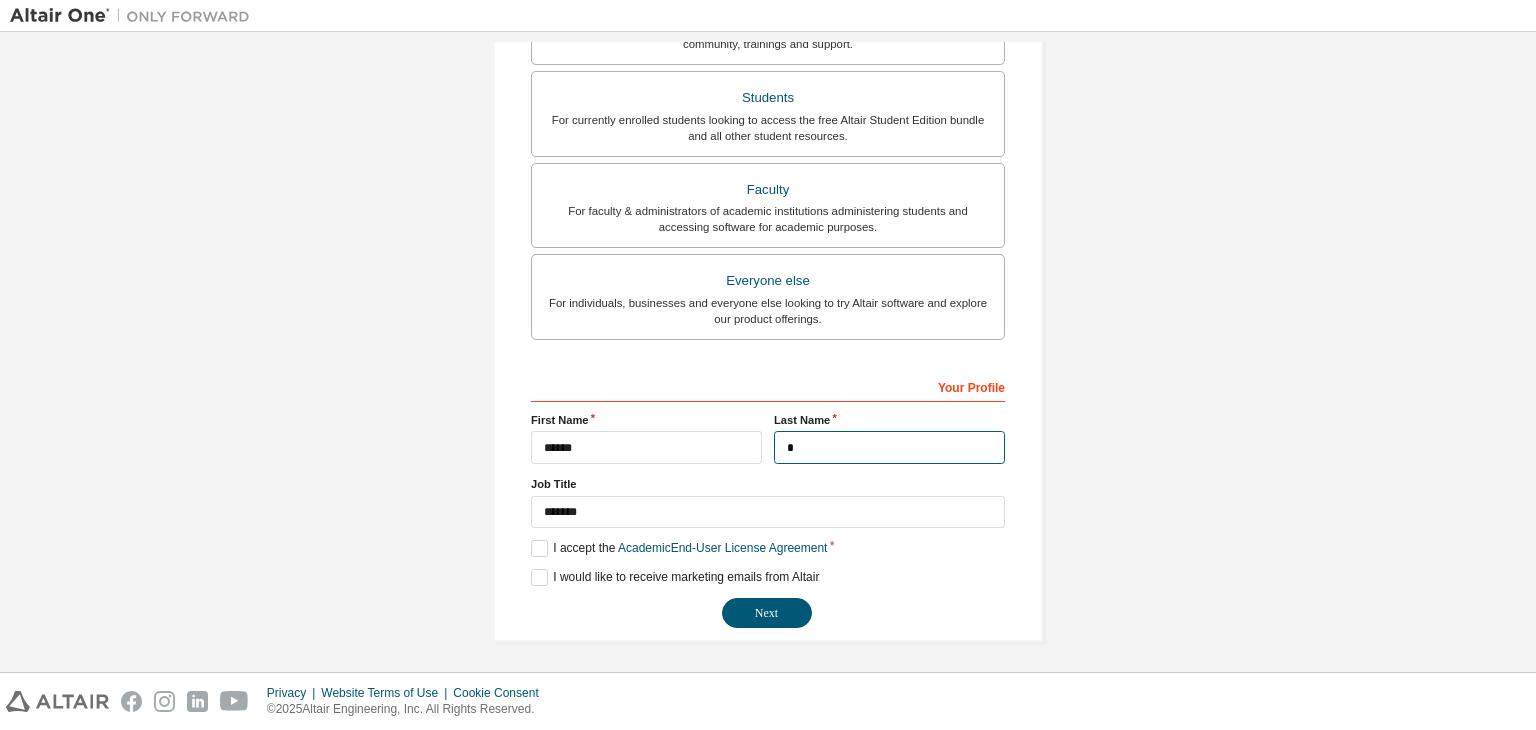 click on "*" at bounding box center [889, 447] 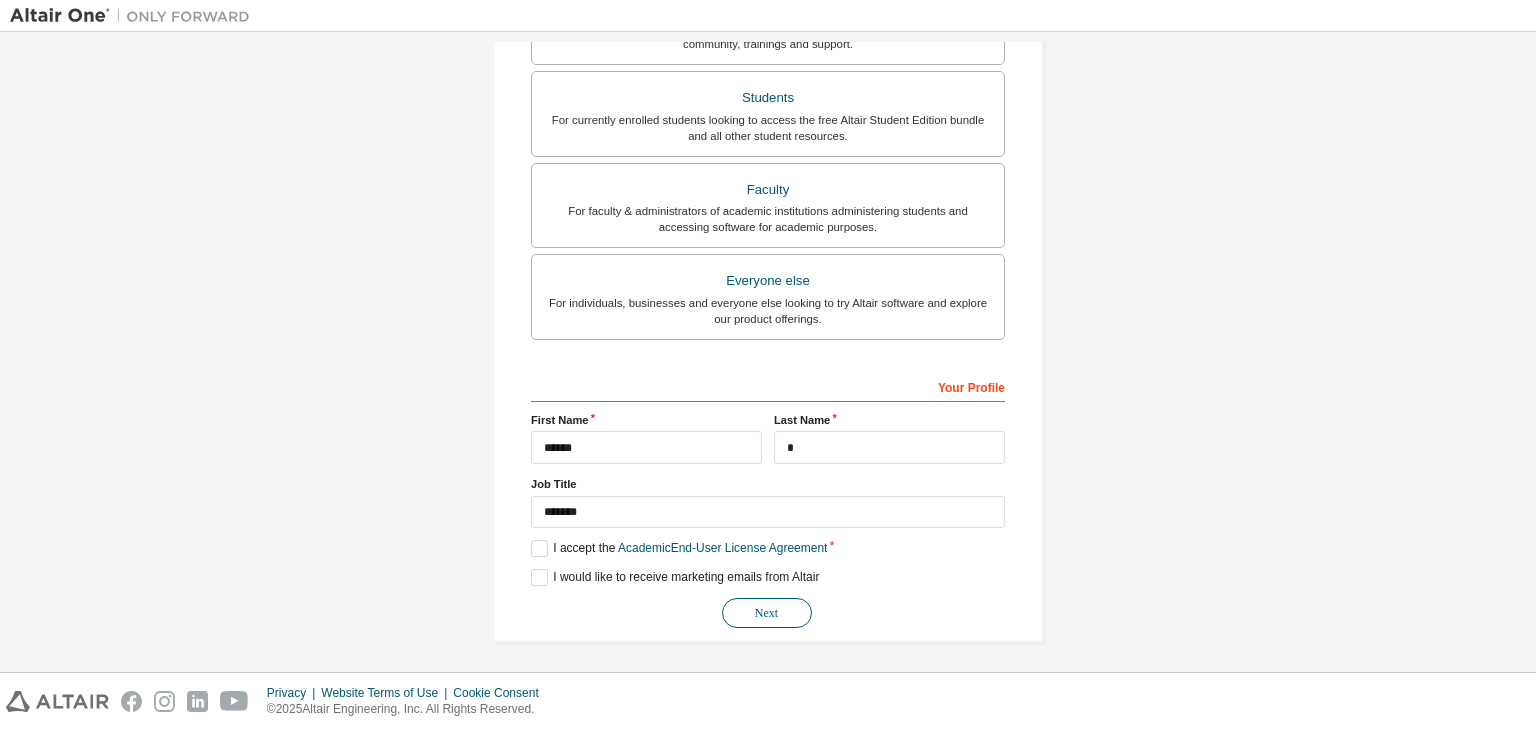 click on "Next" at bounding box center [767, 613] 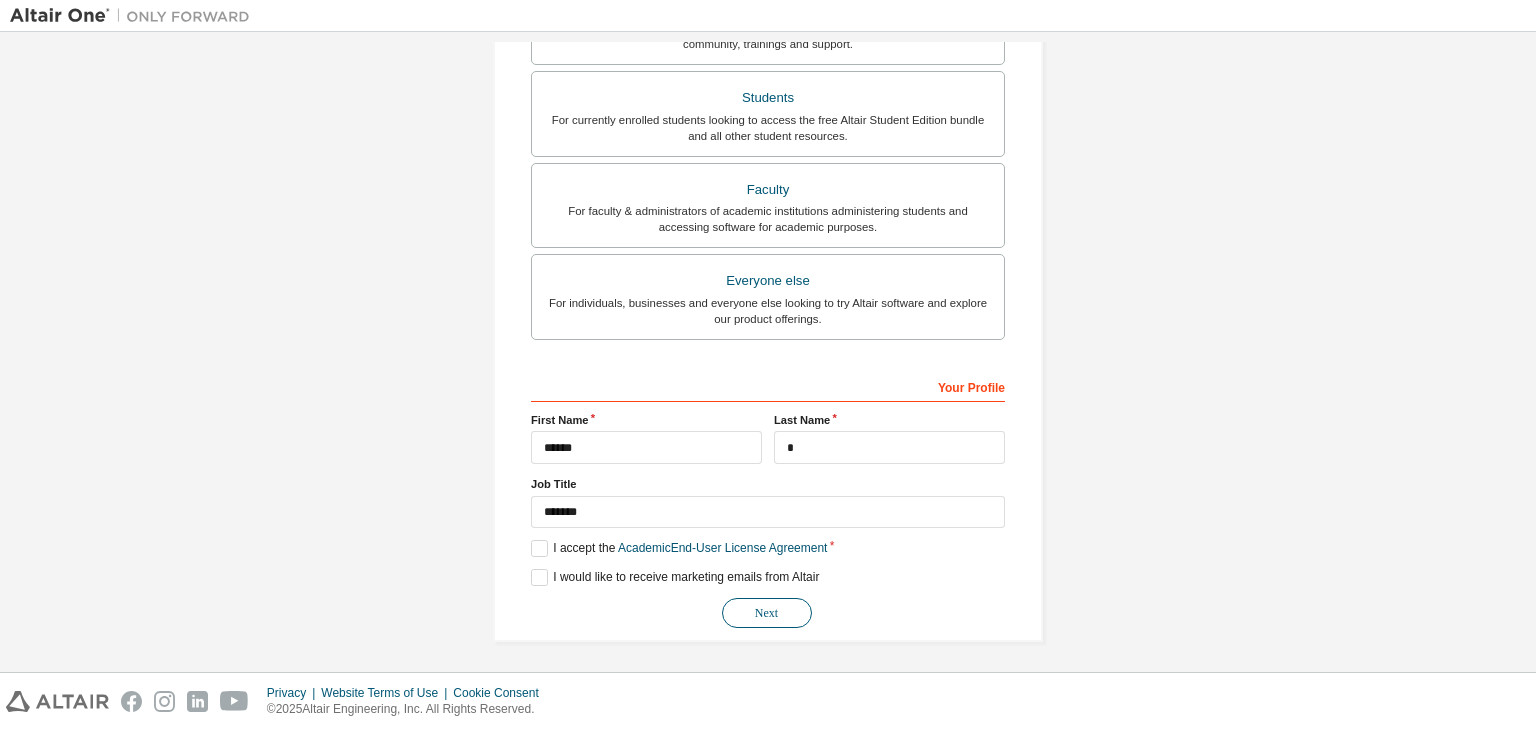 click on "Next" at bounding box center (767, 613) 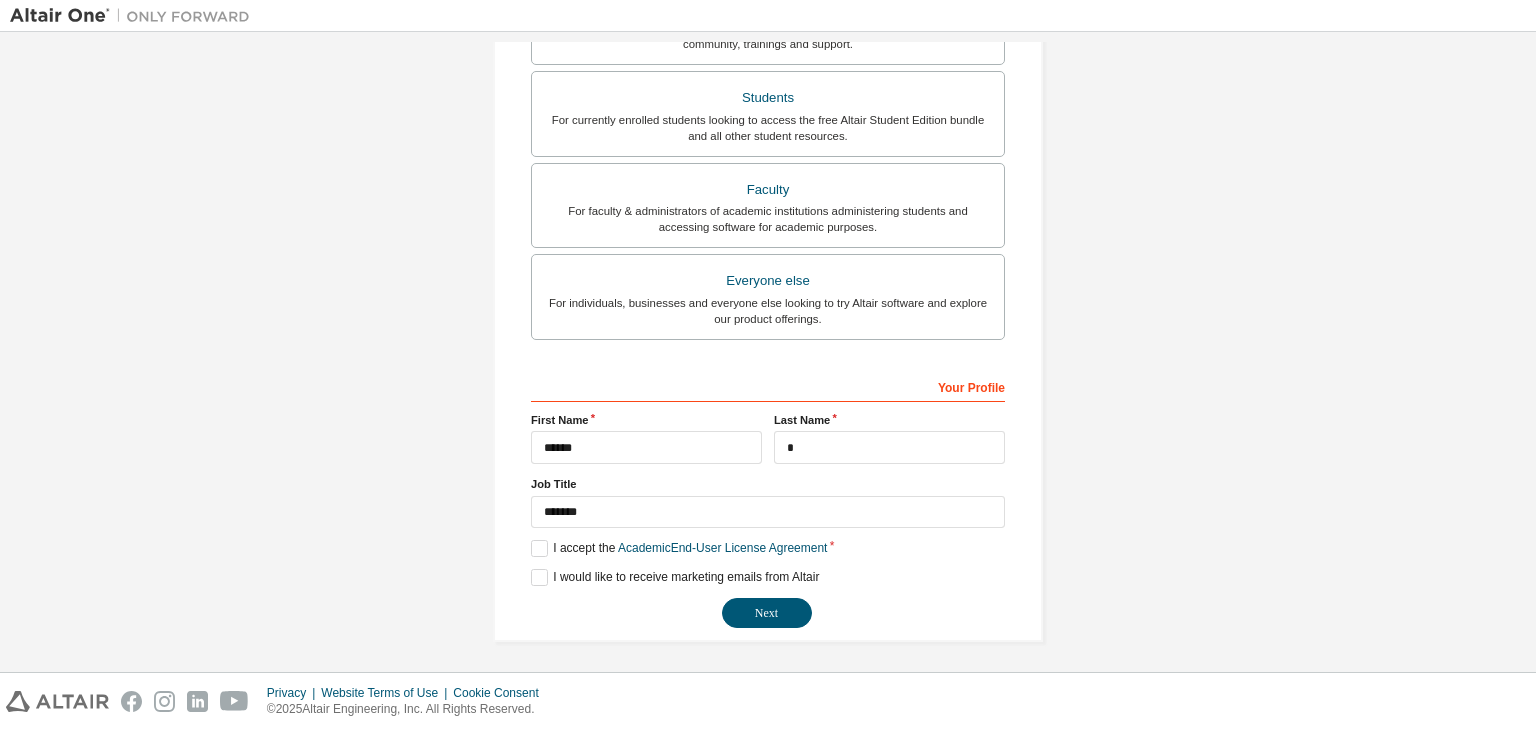 drag, startPoint x: 748, startPoint y: 604, endPoint x: 1026, endPoint y: 338, distance: 384.75967 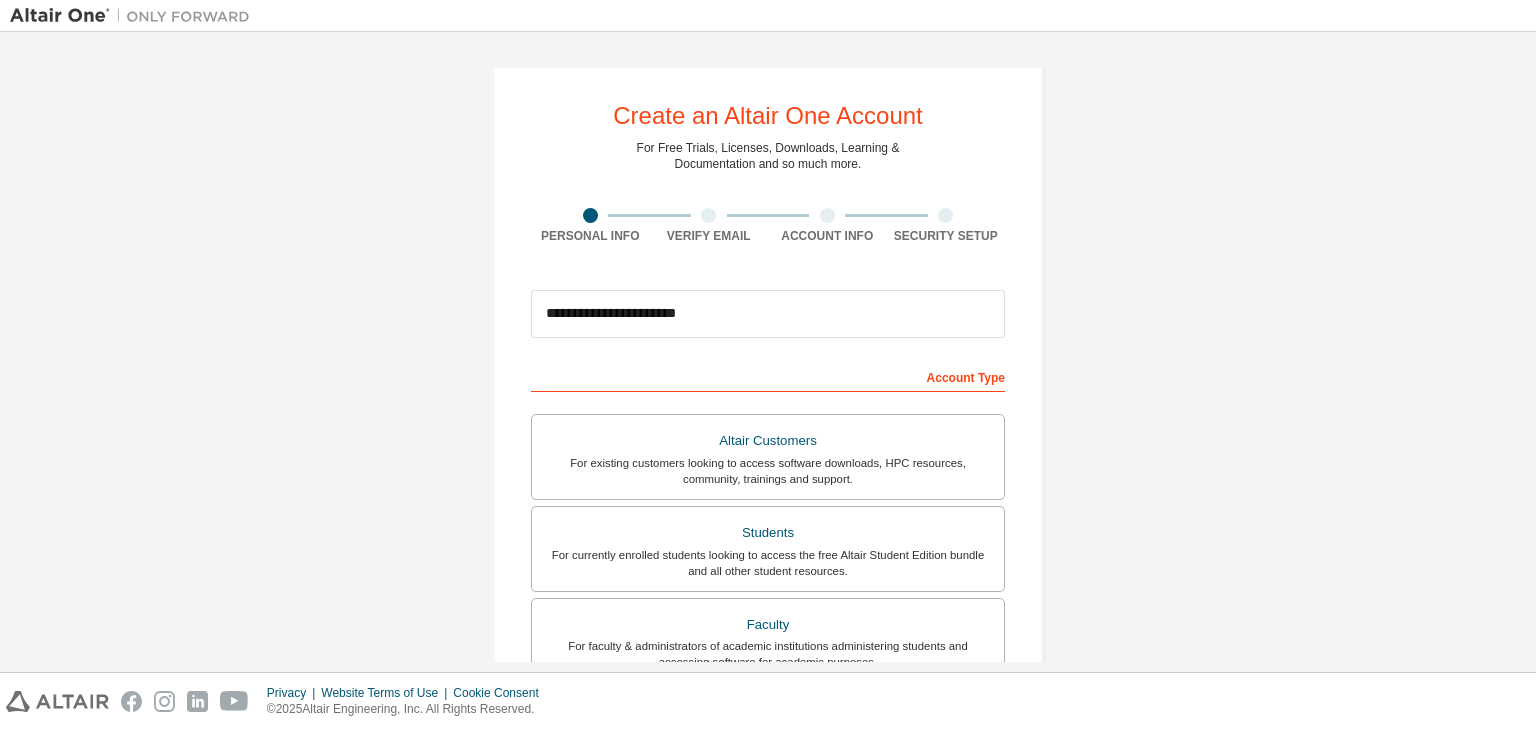 scroll, scrollTop: 435, scrollLeft: 0, axis: vertical 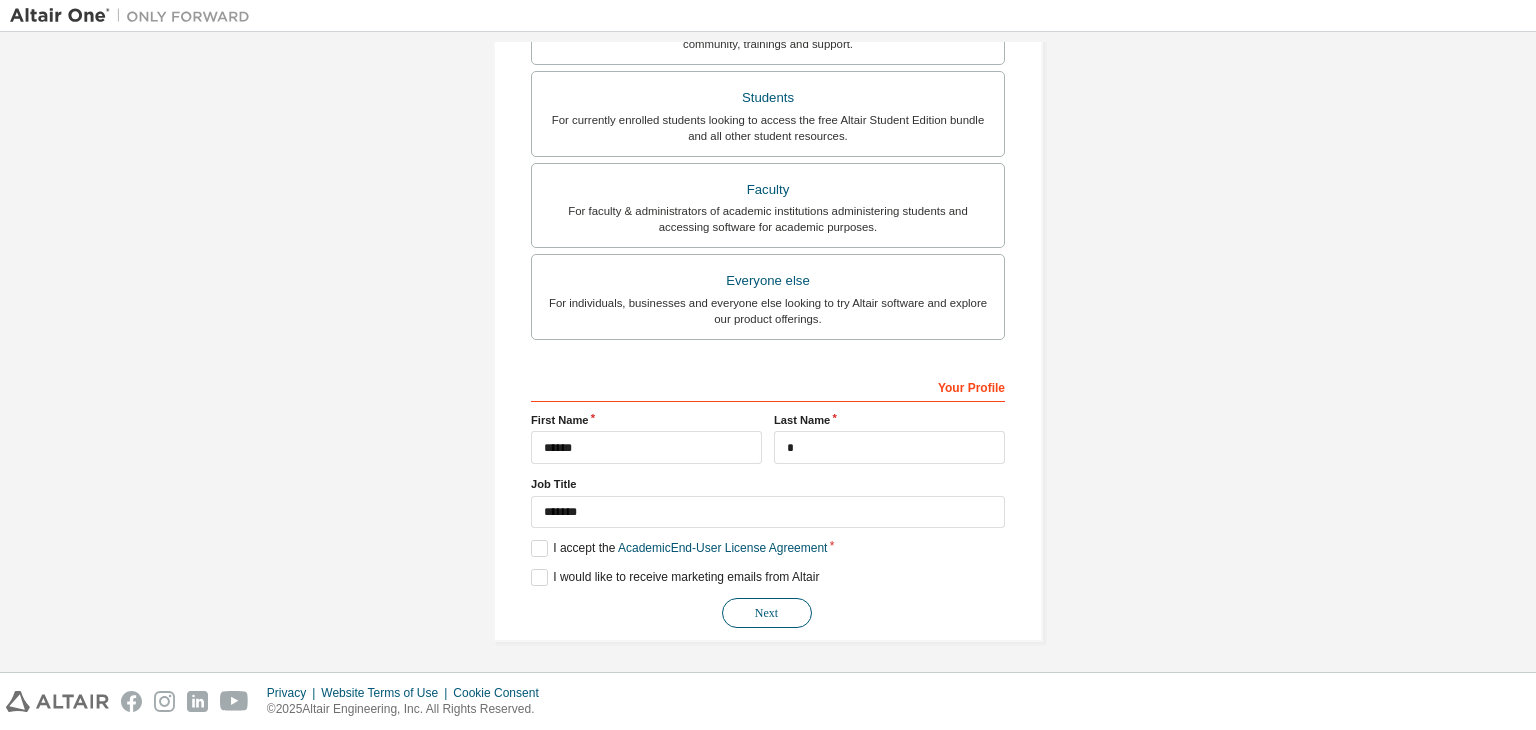 click on "Next" at bounding box center (767, 613) 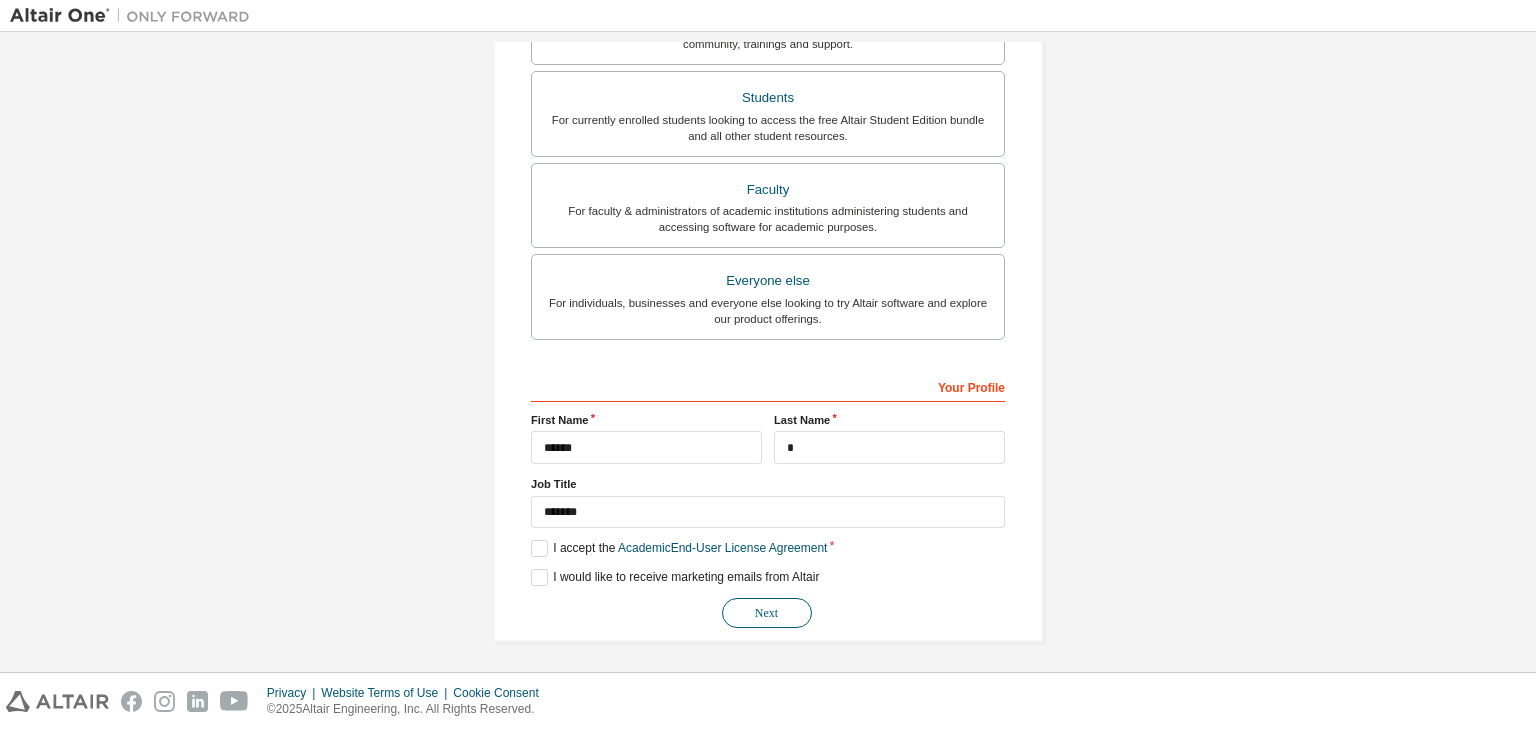 click on "Next" at bounding box center (767, 613) 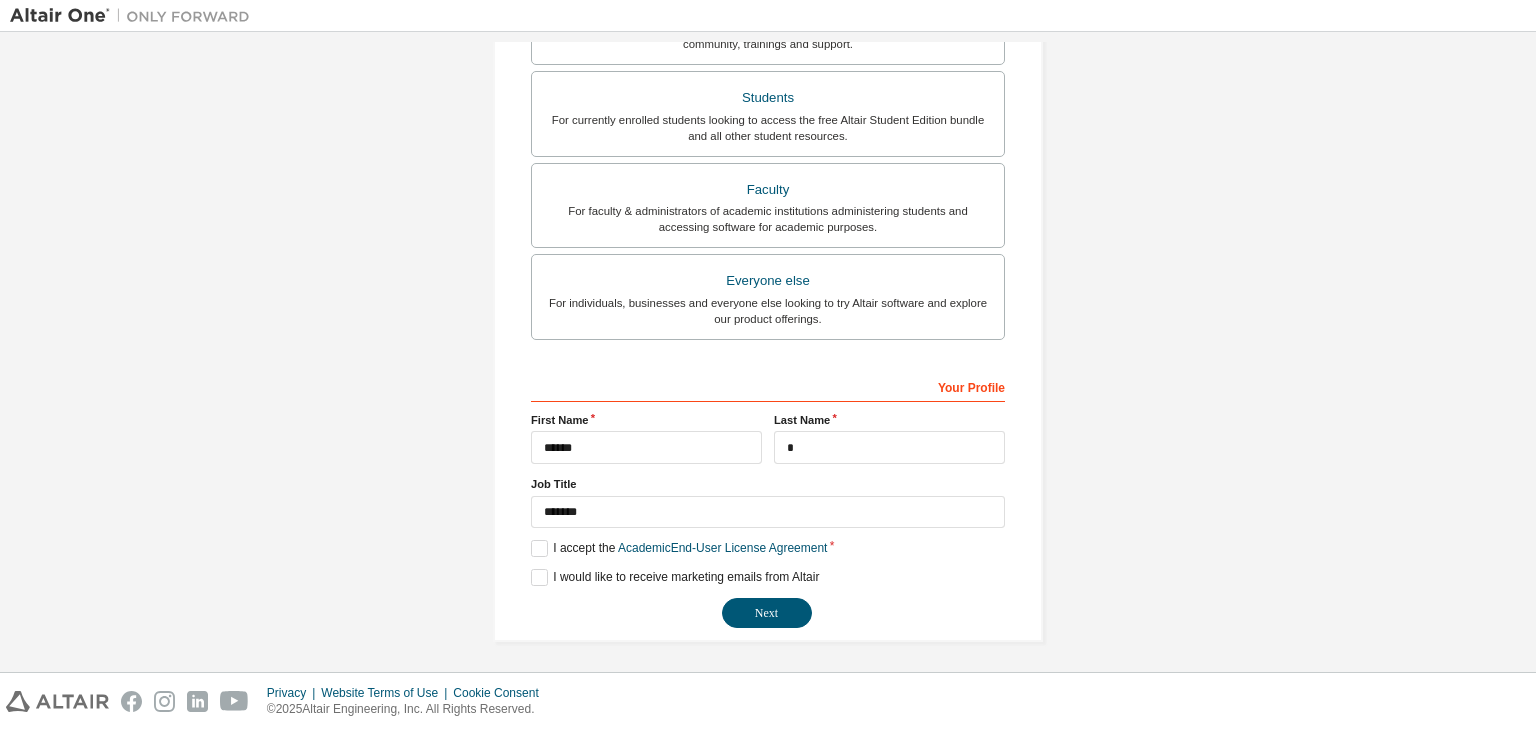 drag, startPoint x: 792, startPoint y: 616, endPoint x: 878, endPoint y: 497, distance: 146.82303 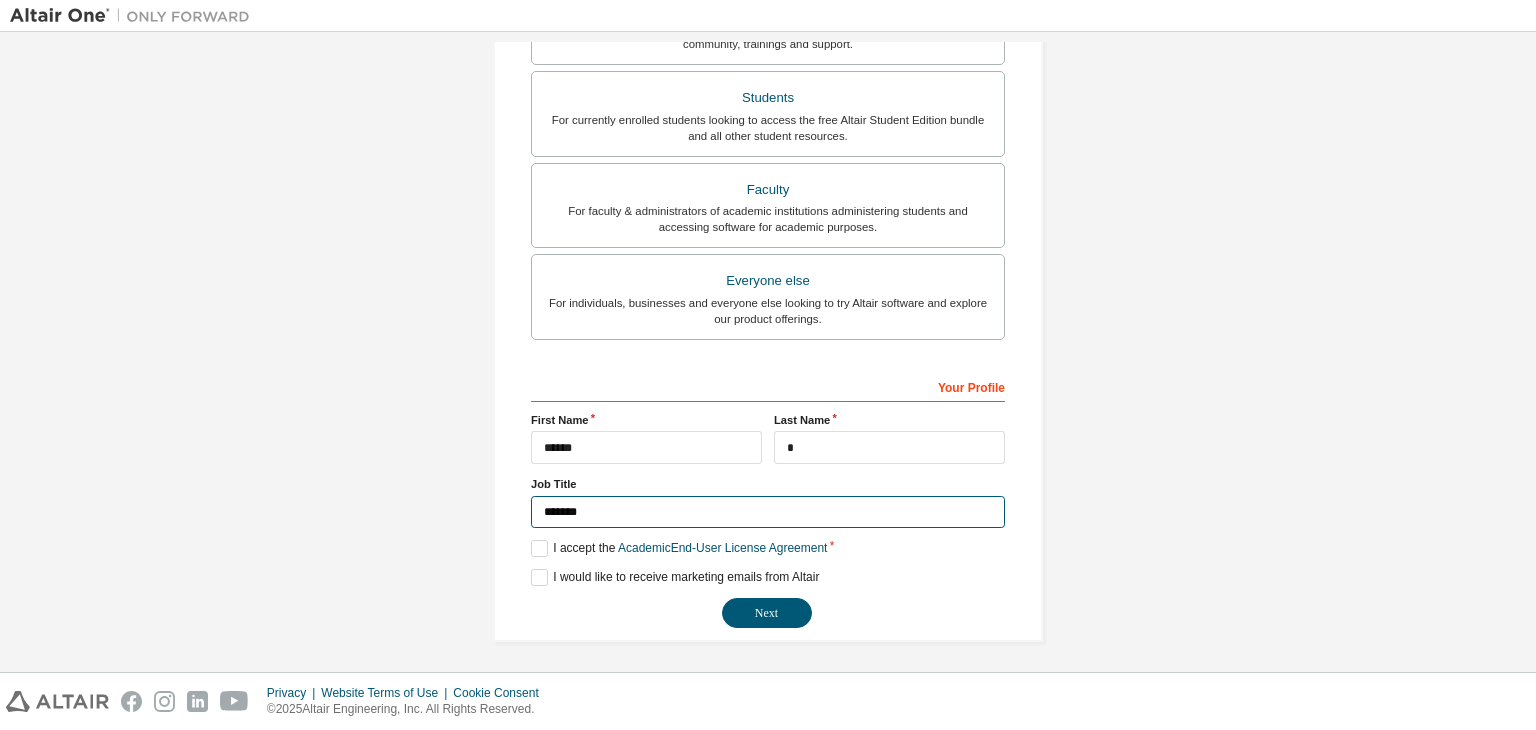 click on "*******" at bounding box center (768, 512) 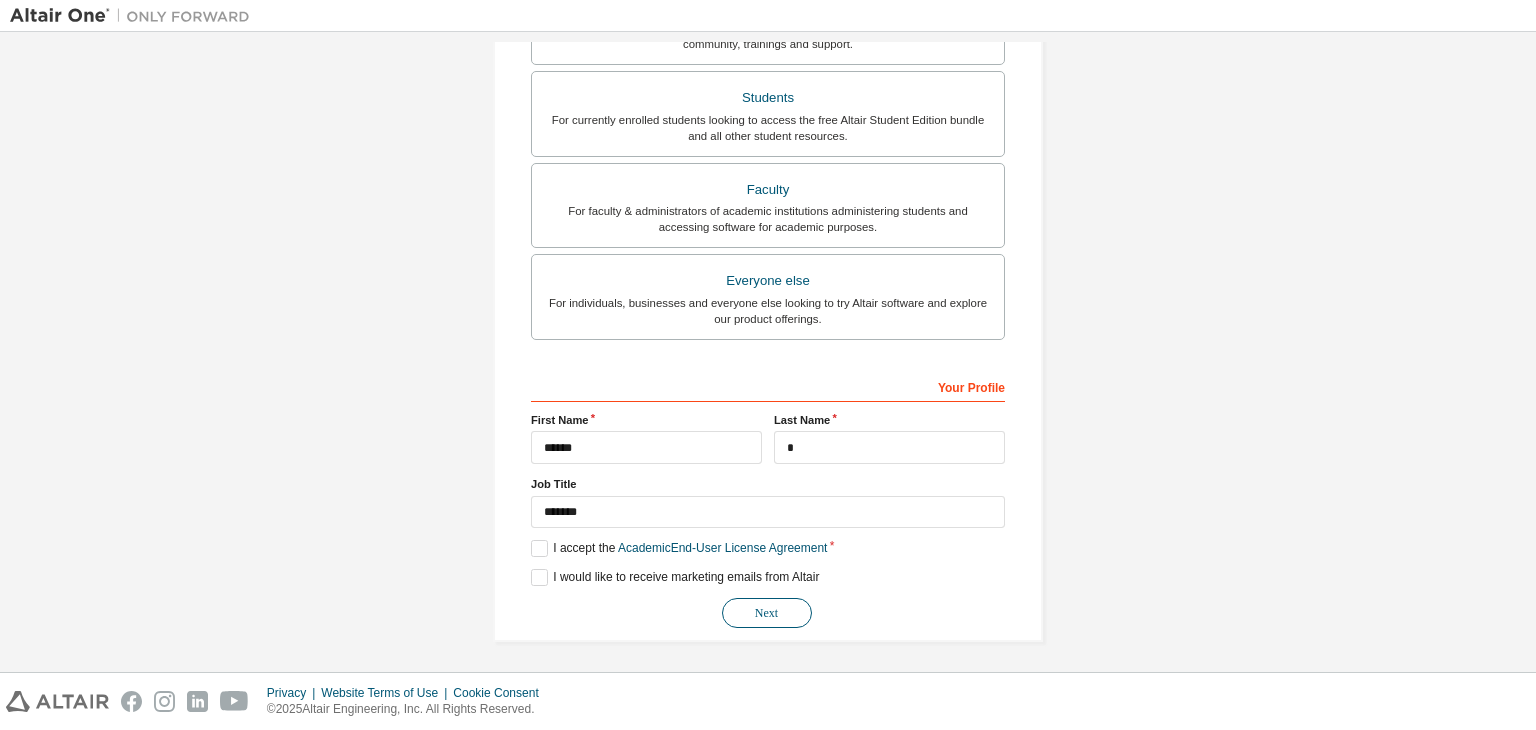 click on "Next" at bounding box center (767, 613) 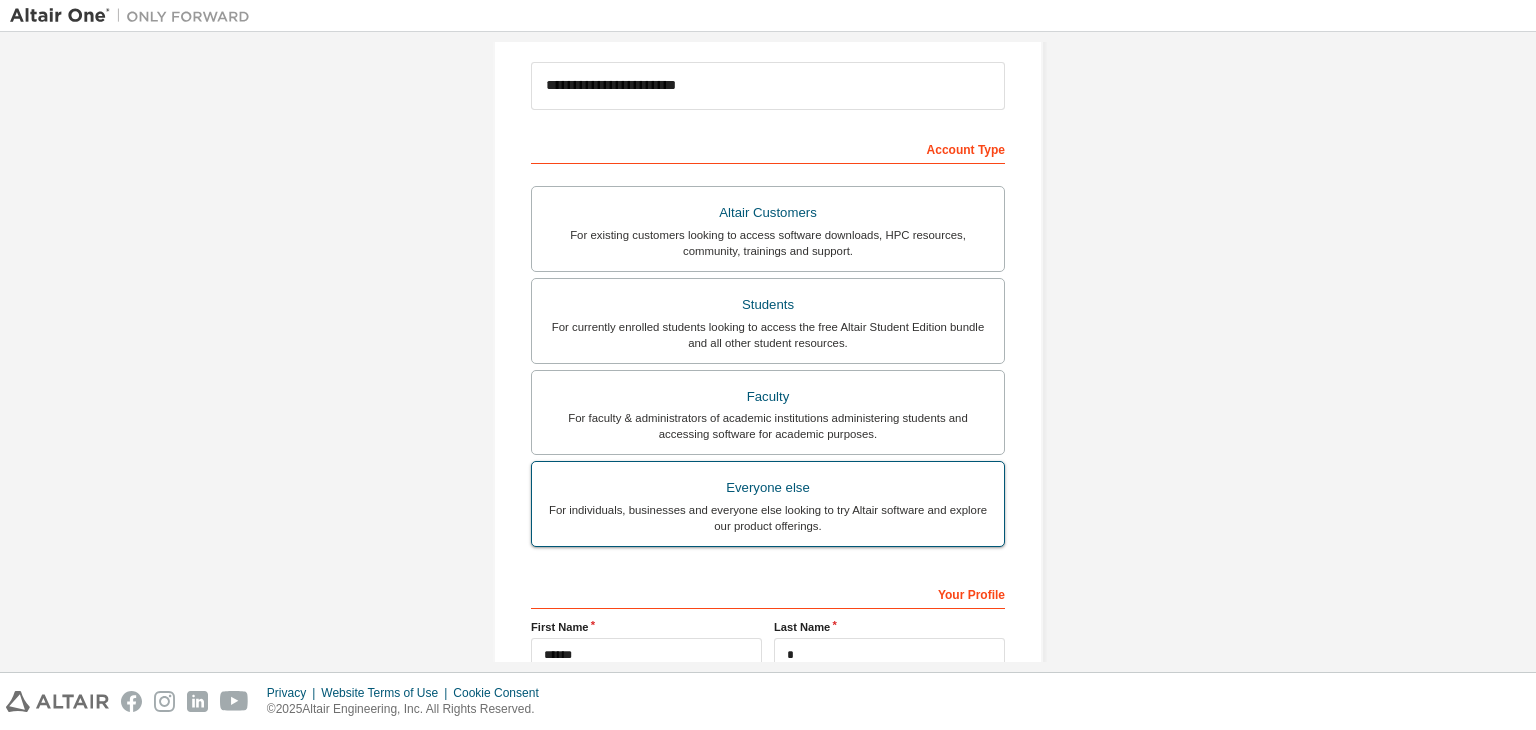 scroll, scrollTop: 238, scrollLeft: 0, axis: vertical 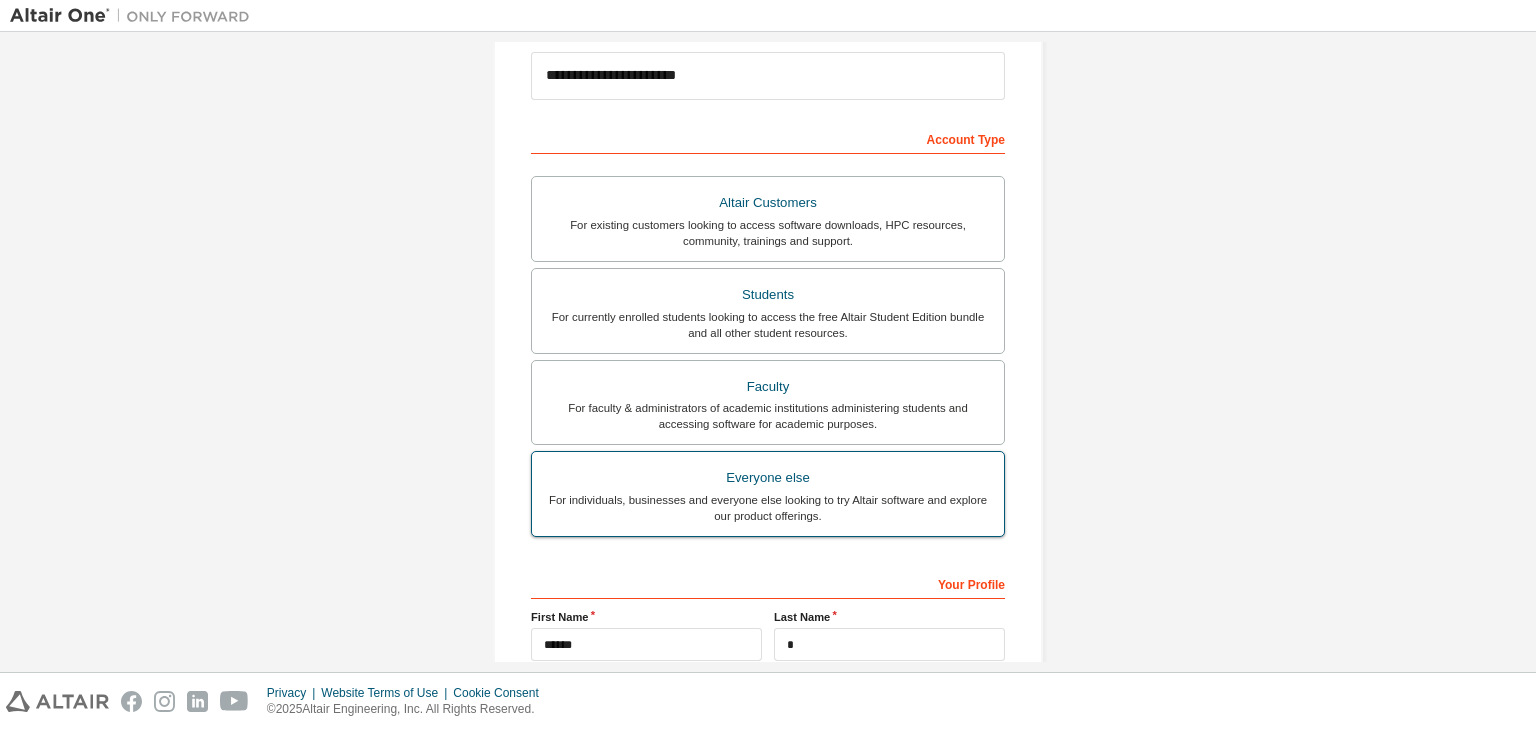 click on "Students For currently enrolled students looking to access the free Altair Student Edition bundle and all other student resources." at bounding box center (768, 311) 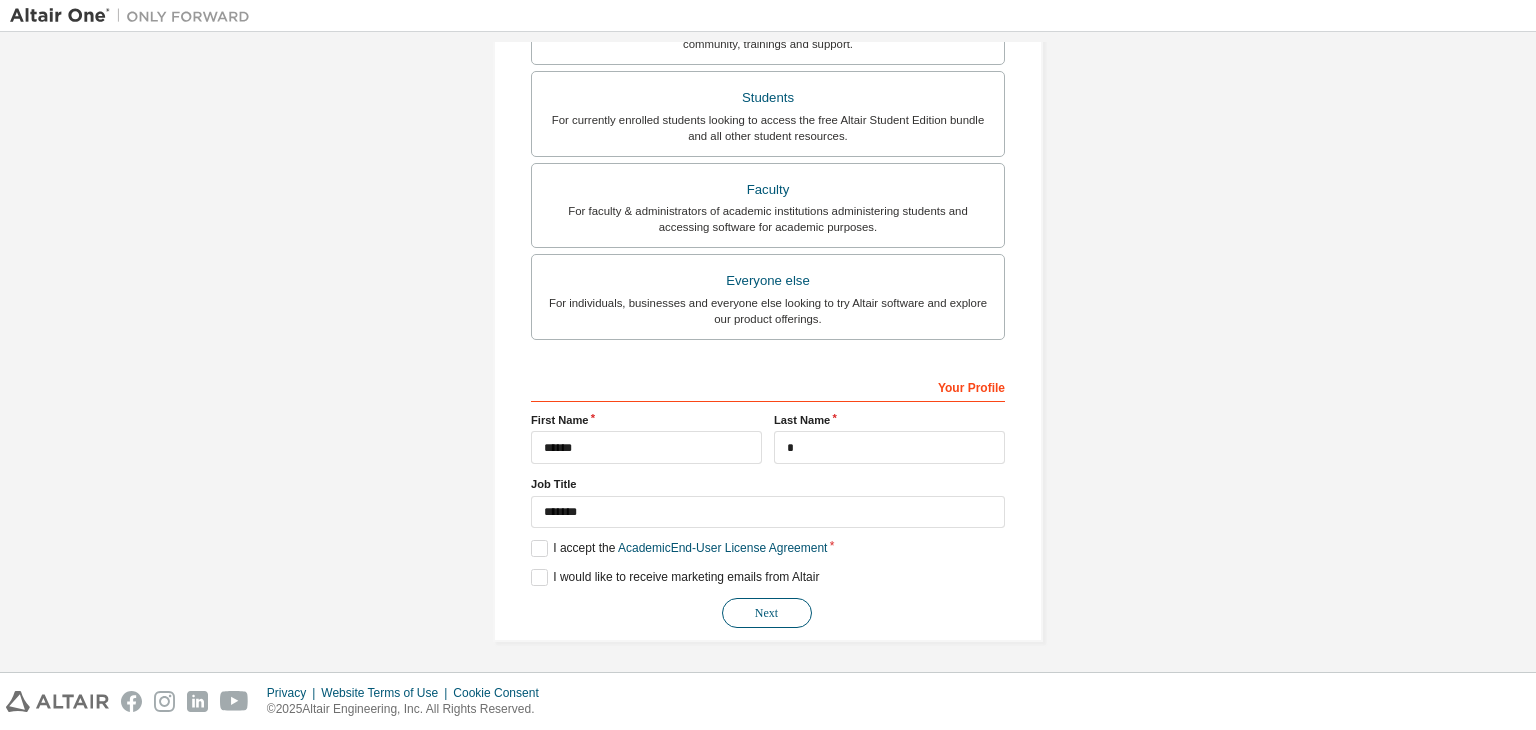 click on "Next" at bounding box center (767, 613) 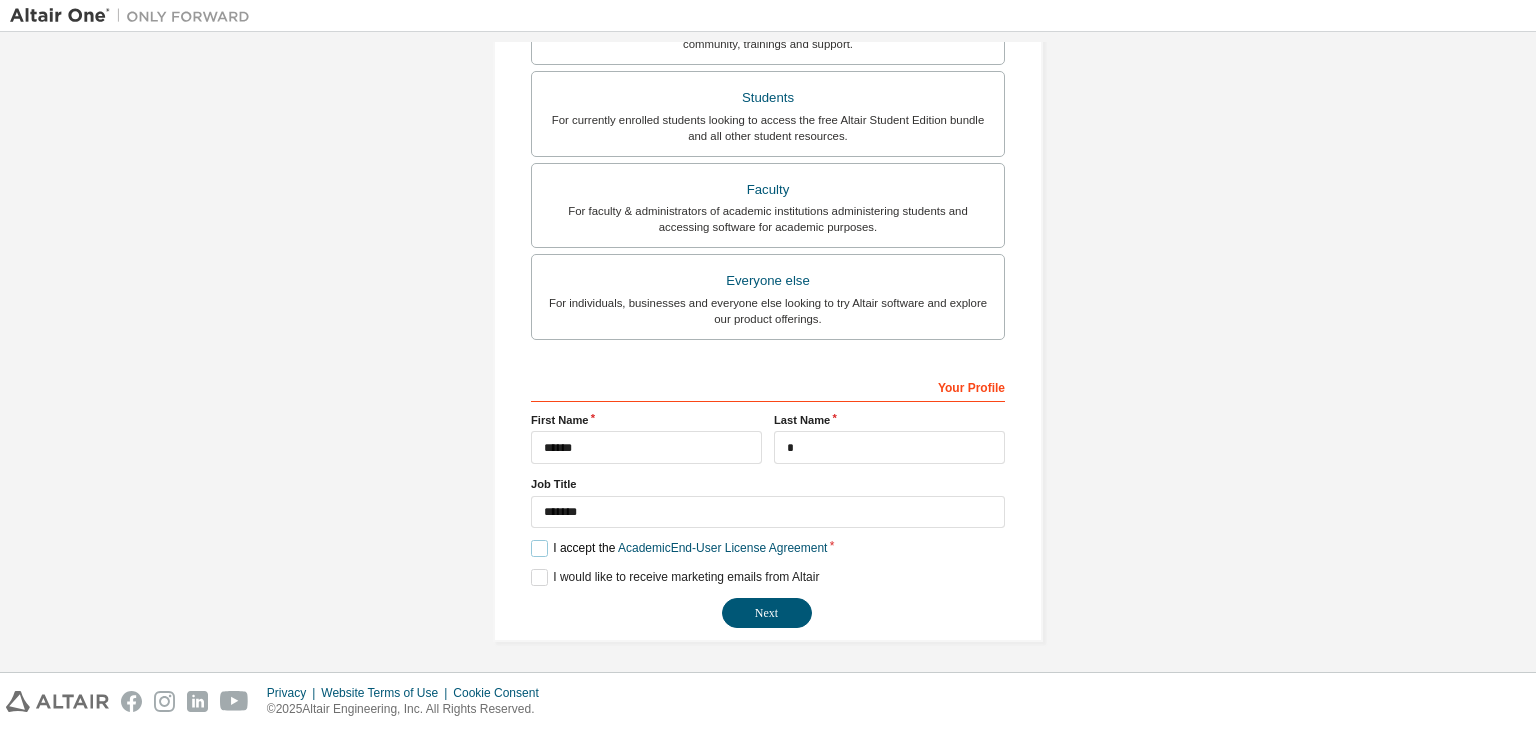 click on "I accept the   Academic   End-User License Agreement" at bounding box center (679, 548) 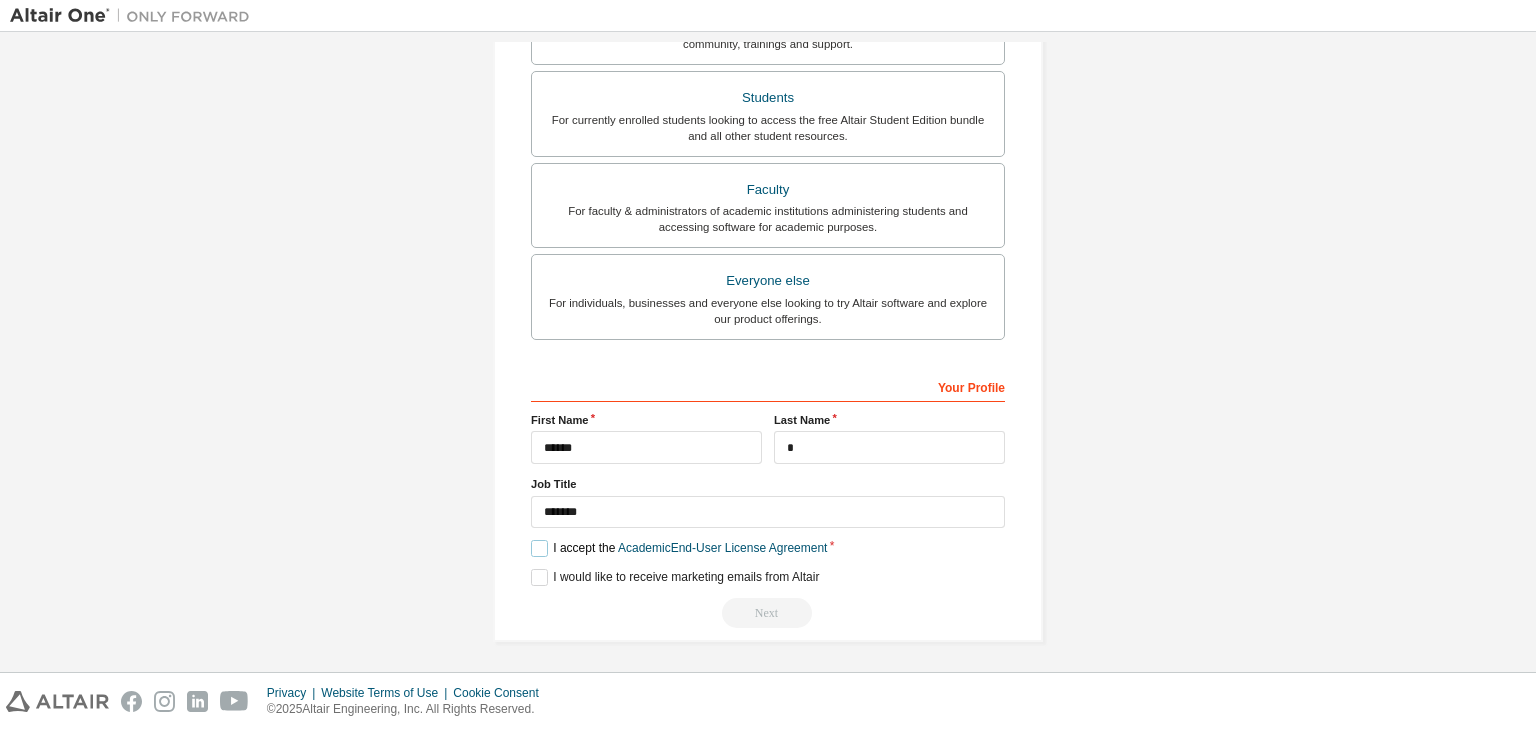 click on "I accept the   Academic   End-User License Agreement" at bounding box center (679, 548) 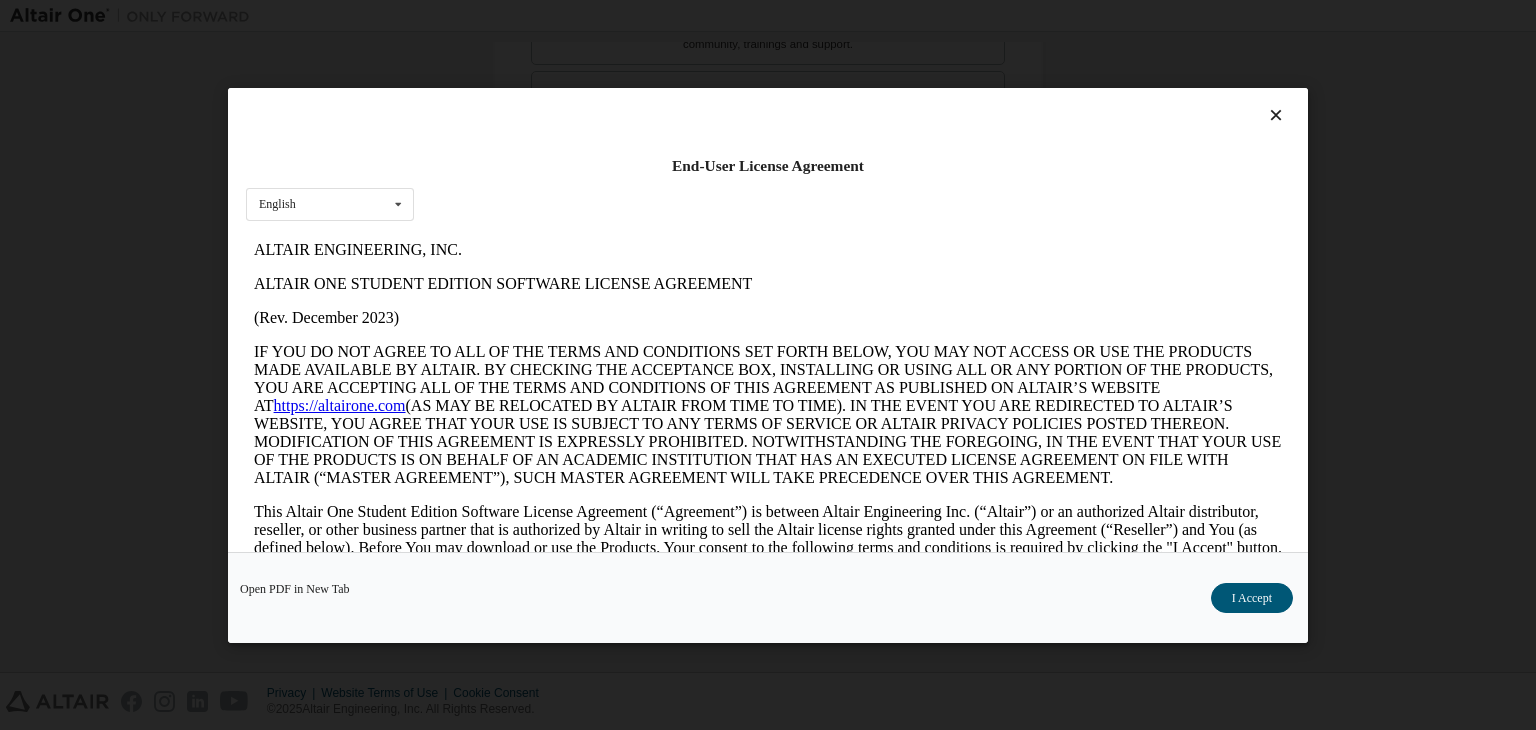 scroll, scrollTop: 0, scrollLeft: 0, axis: both 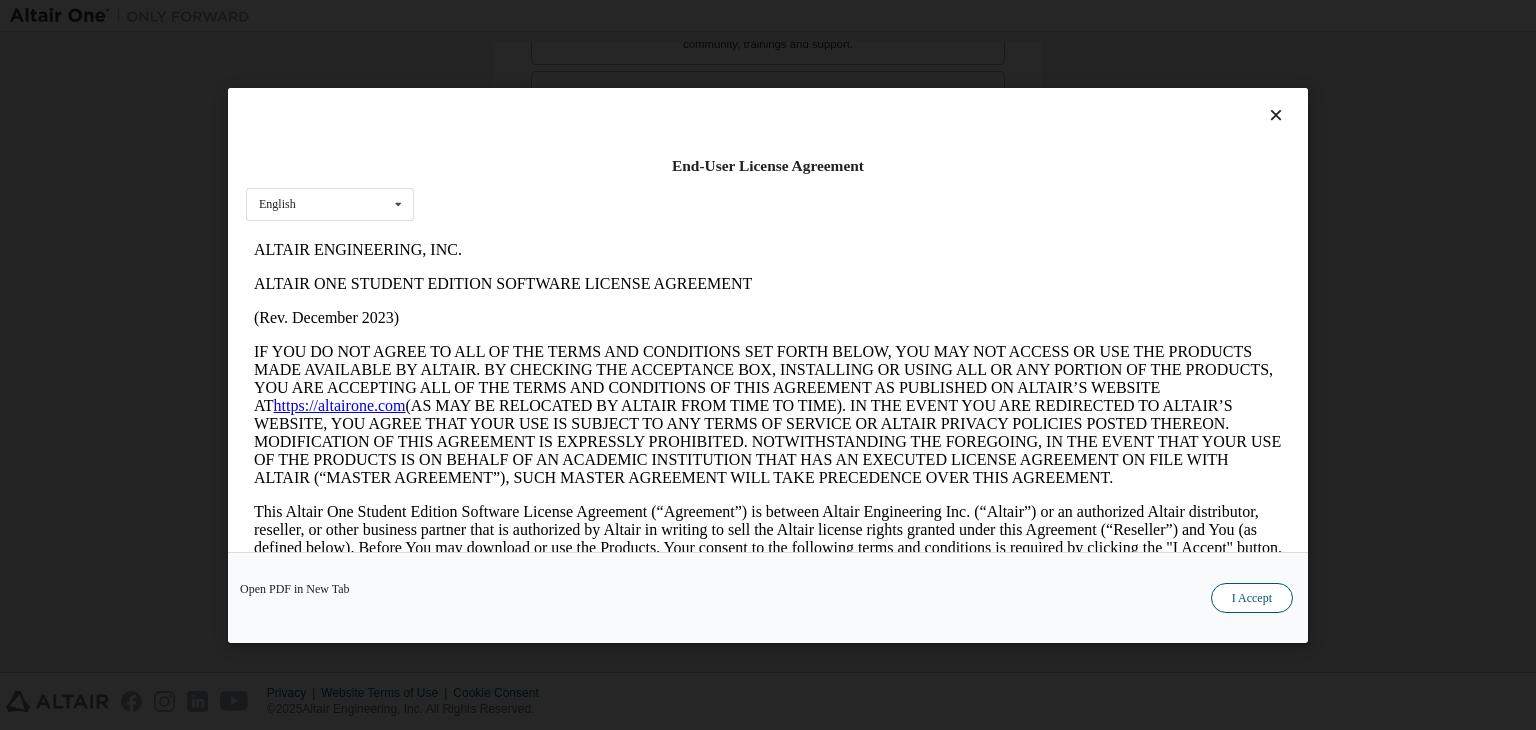 click on "I Accept" at bounding box center [1252, 598] 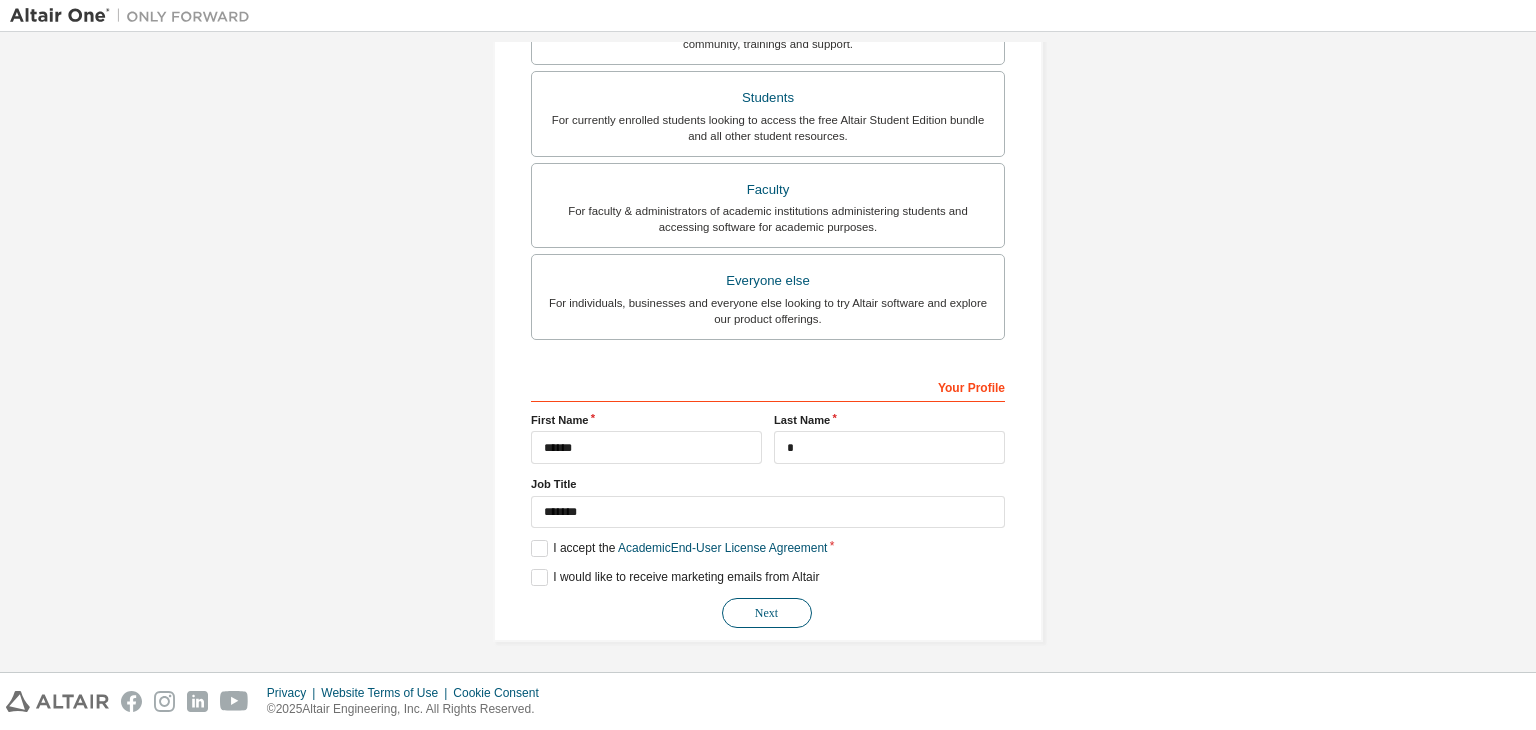 click on "Next" at bounding box center [767, 613] 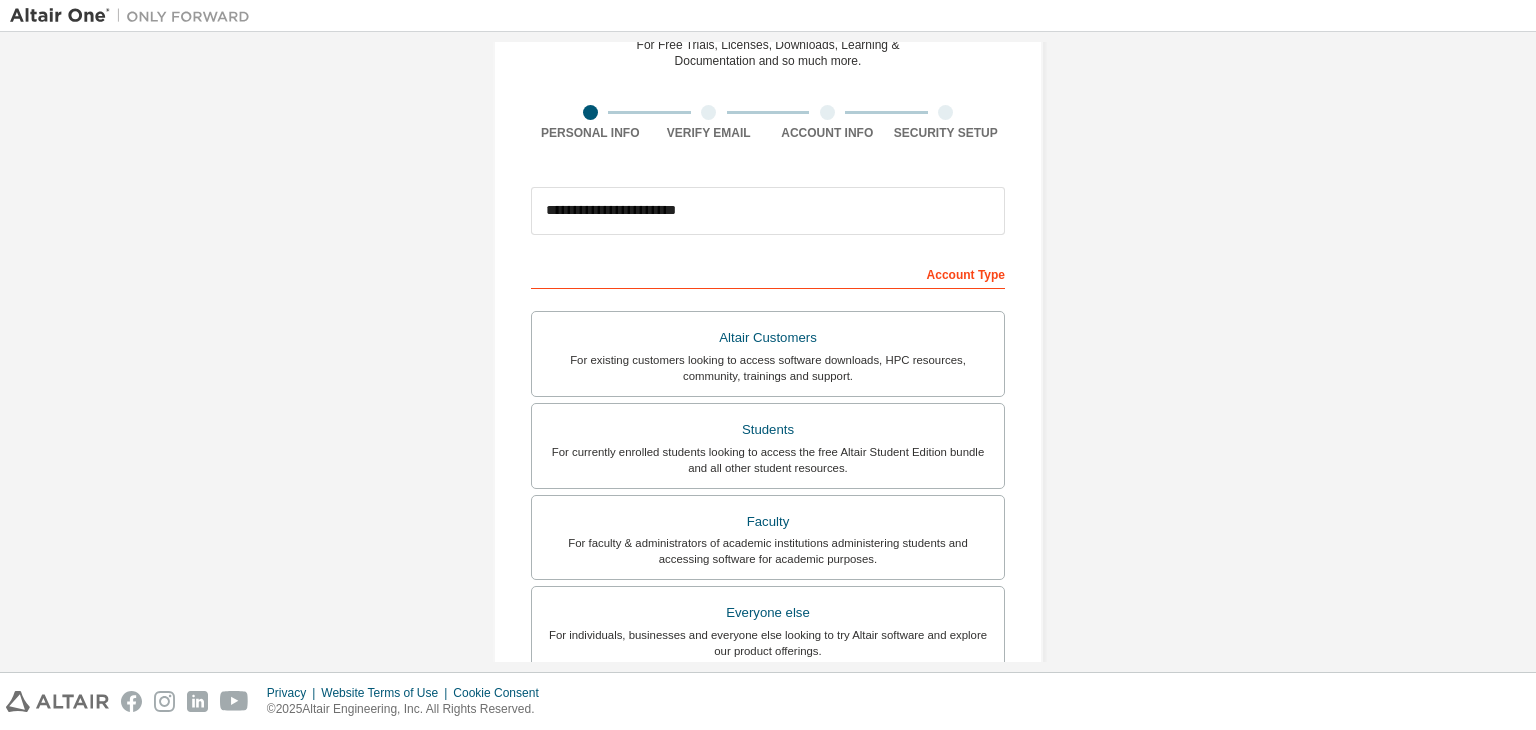 scroll, scrollTop: 435, scrollLeft: 0, axis: vertical 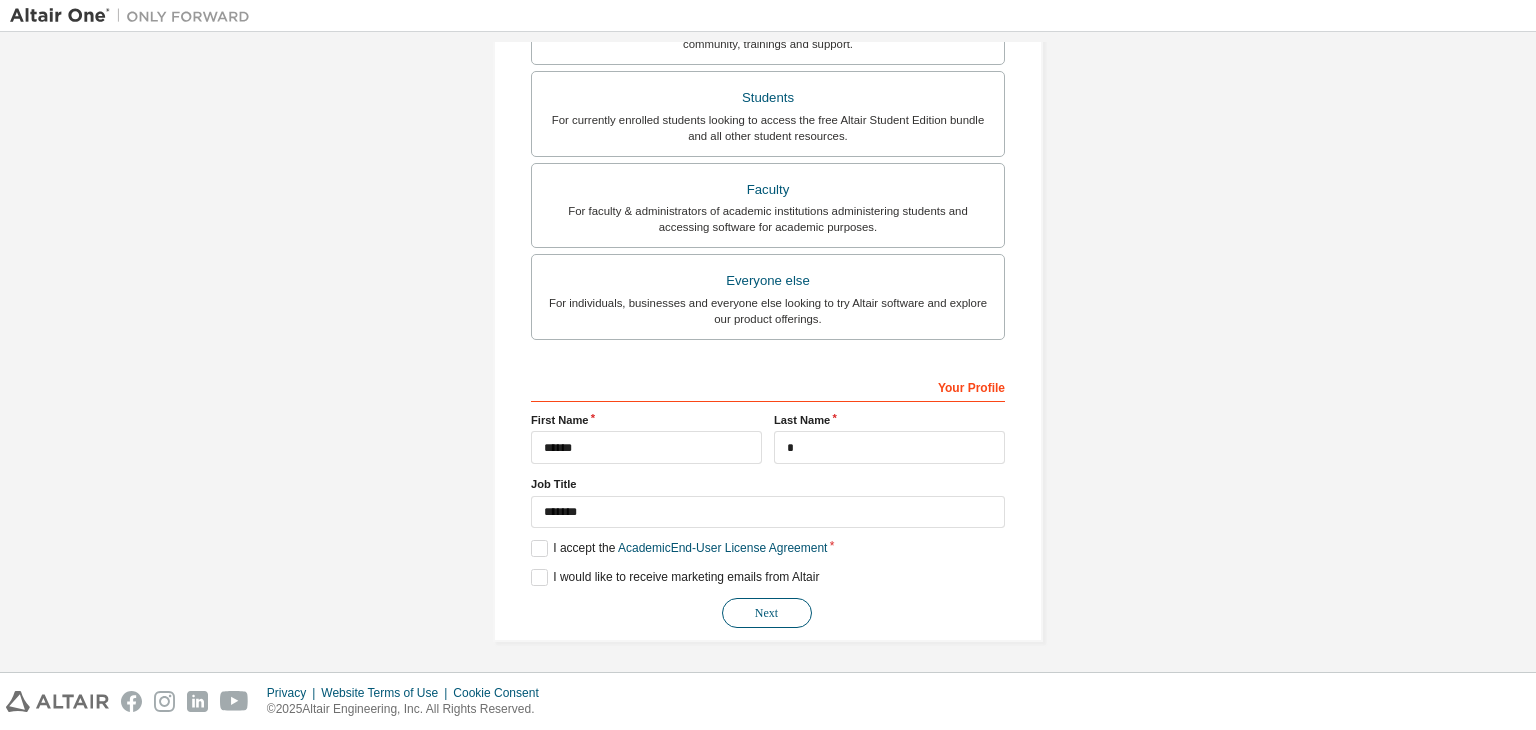 click on "Next" at bounding box center (767, 613) 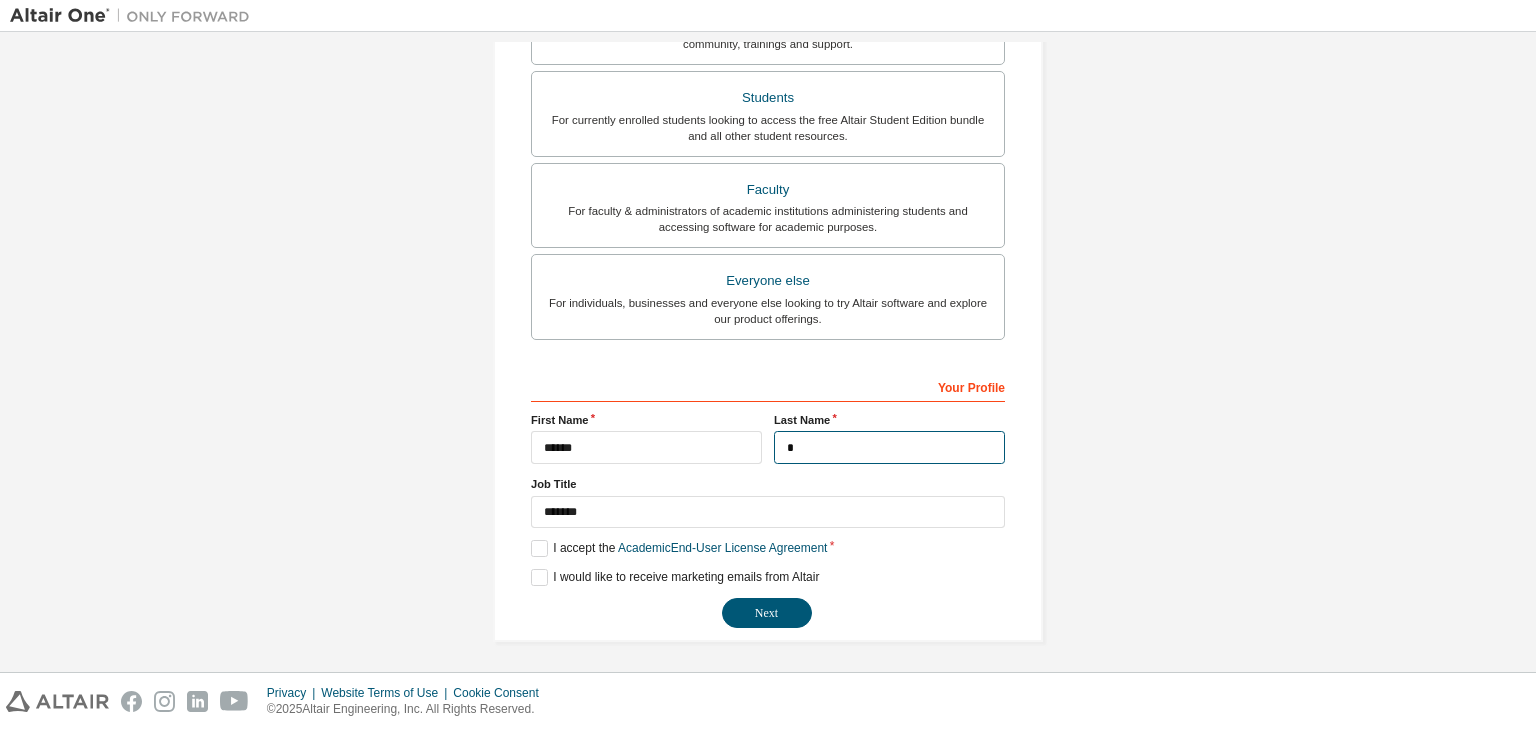 click on "*" at bounding box center (889, 447) 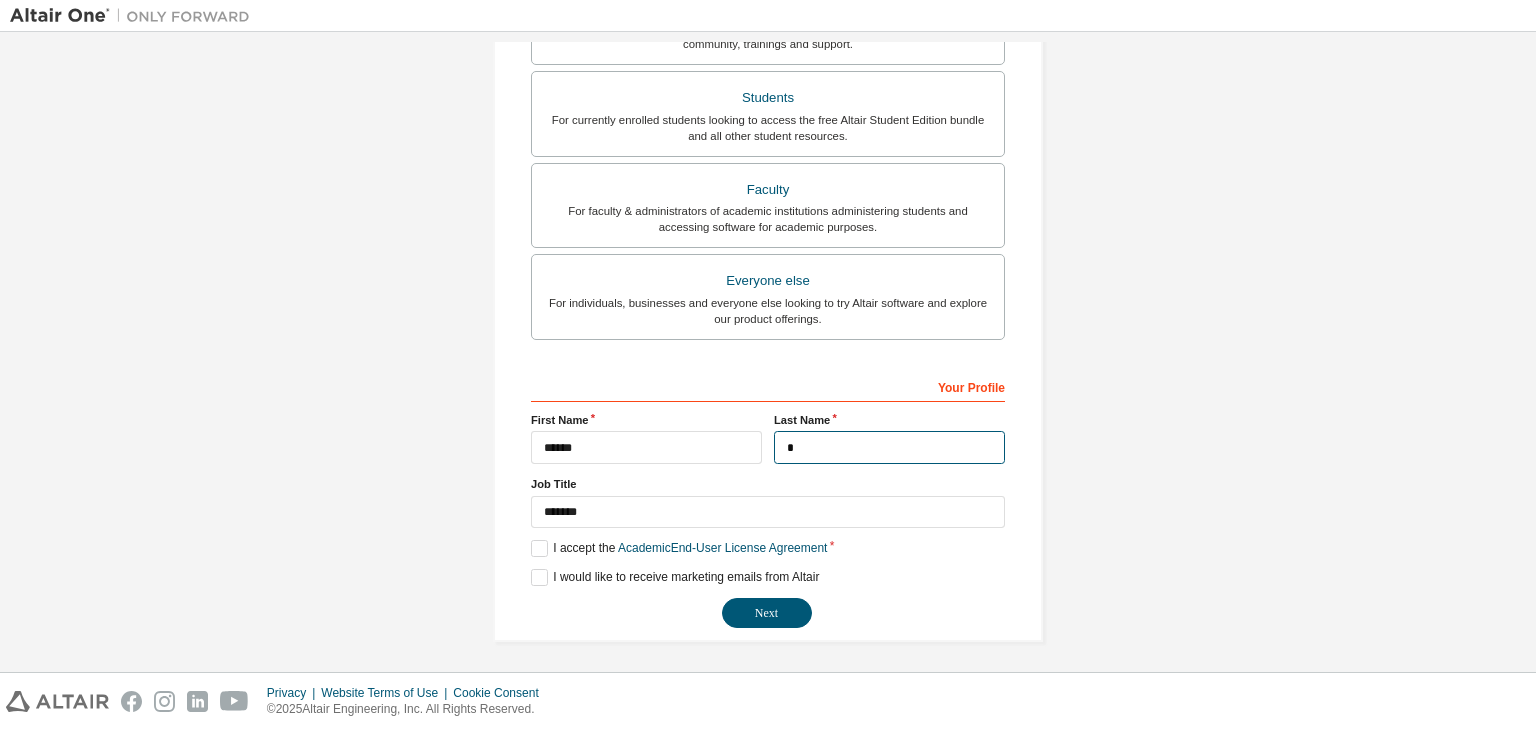 type on "*" 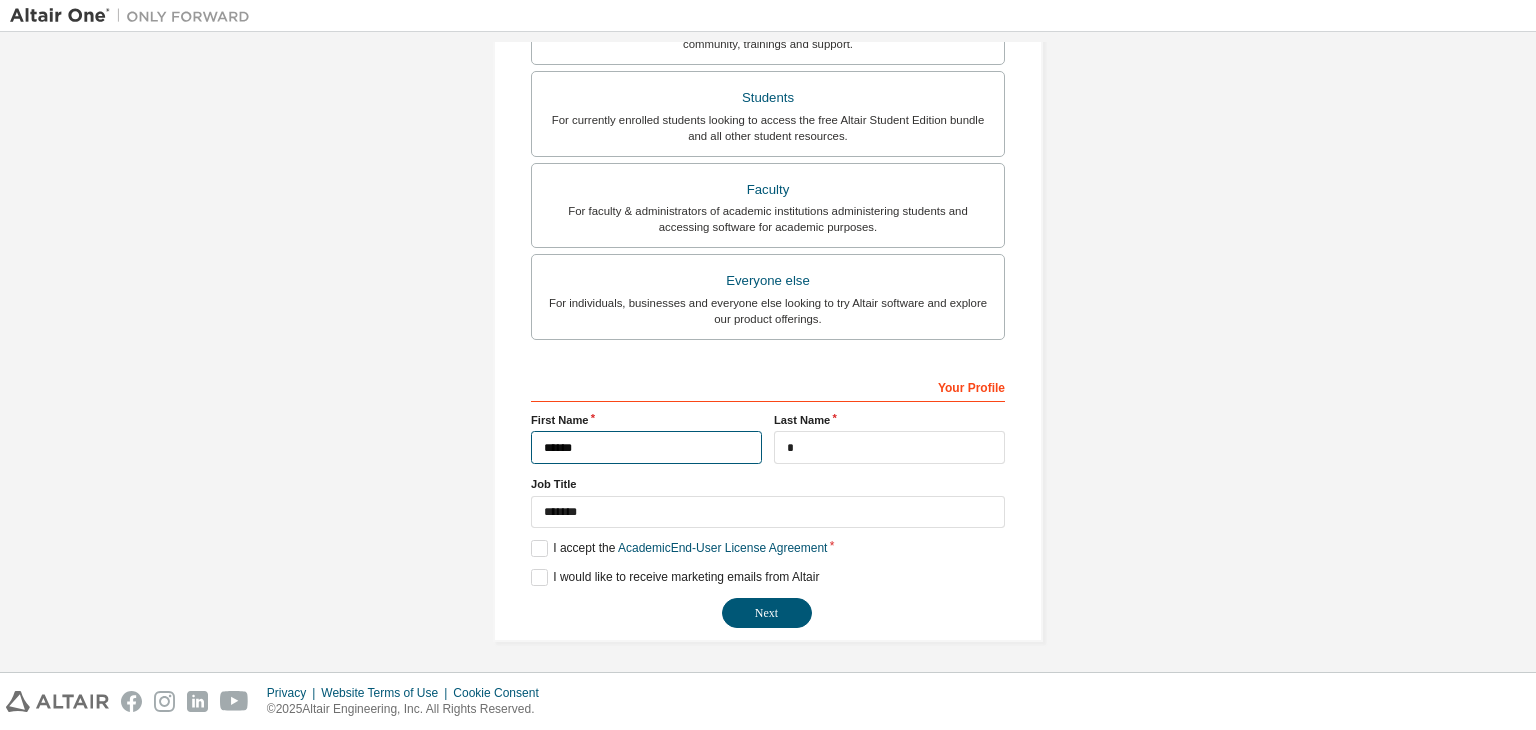 click on "******" at bounding box center (646, 447) 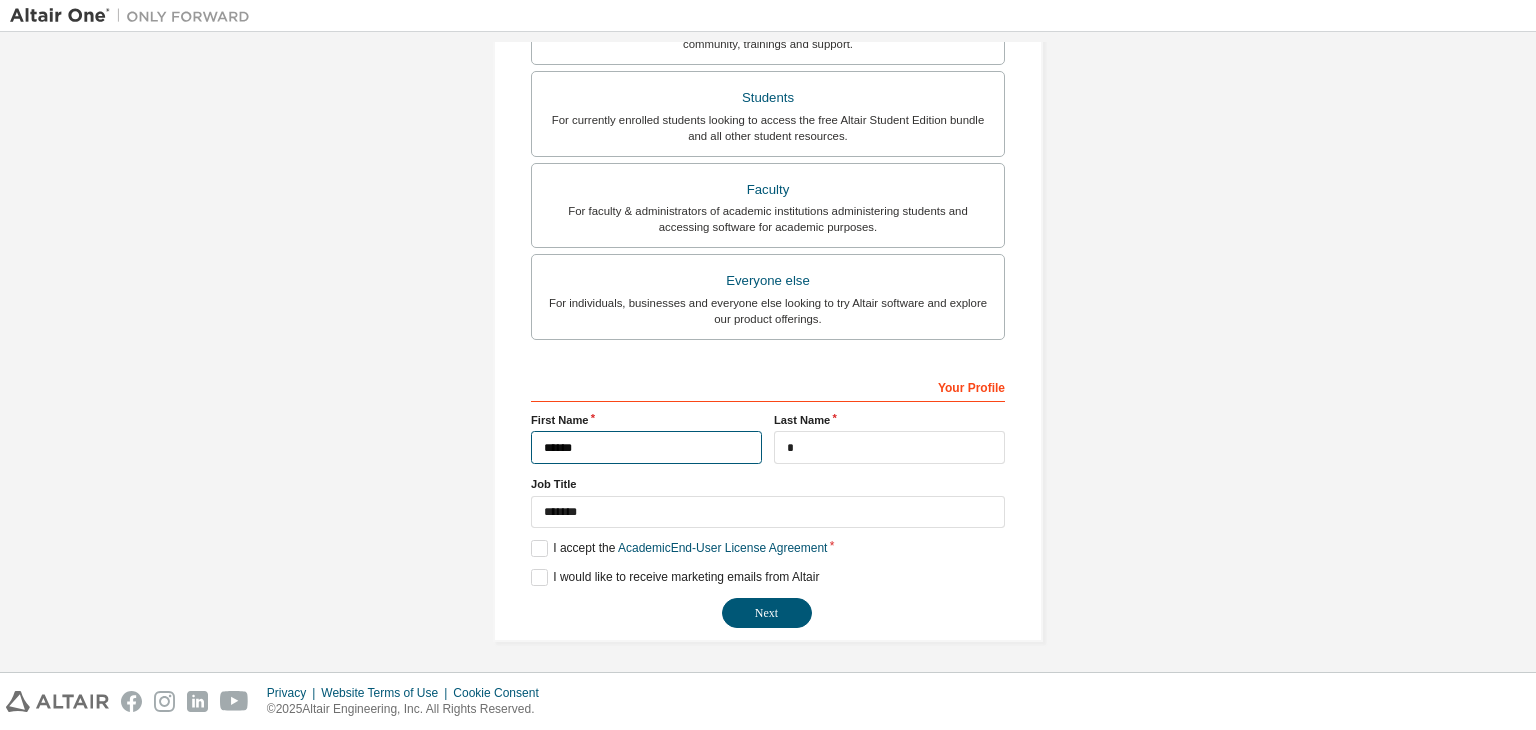 type on "******" 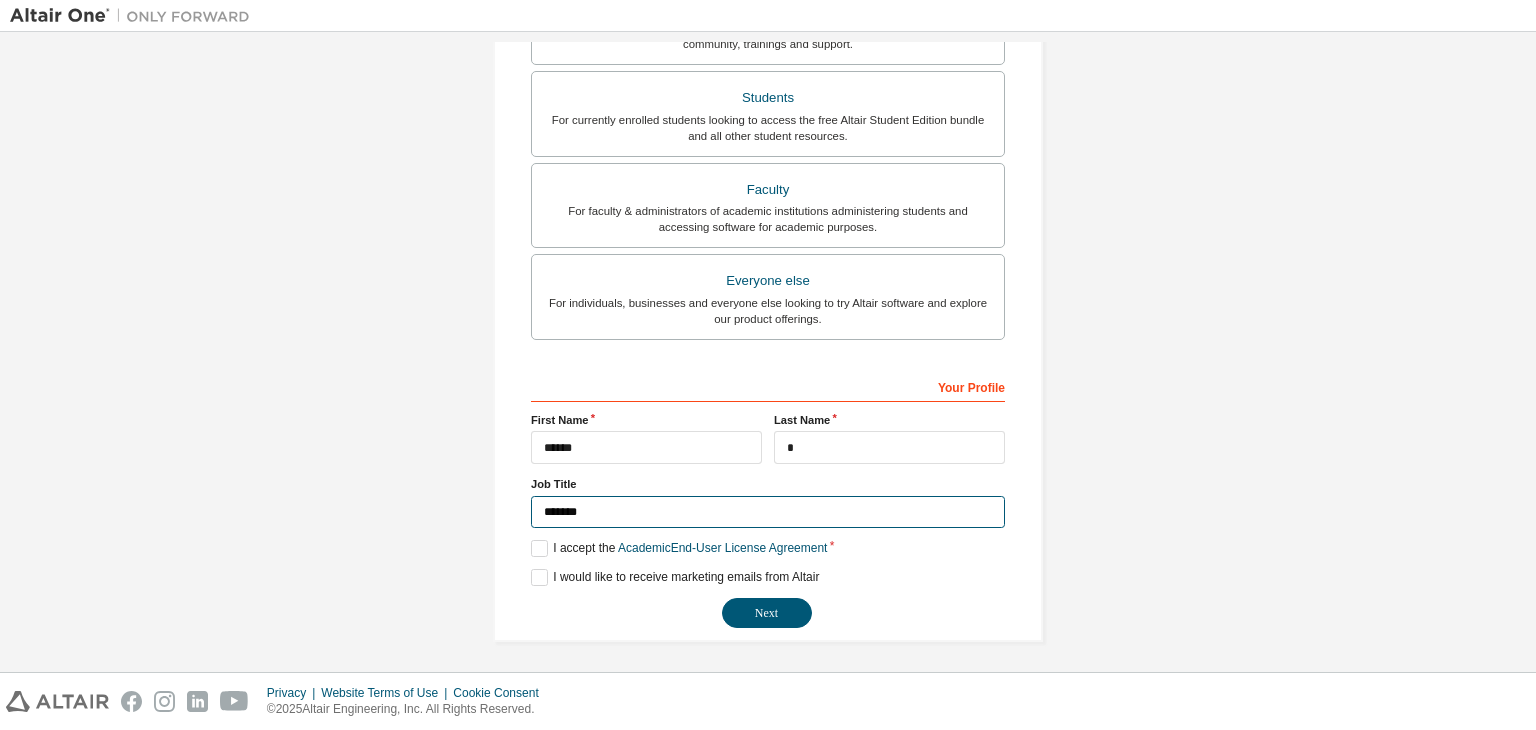 click on "*******" at bounding box center [768, 512] 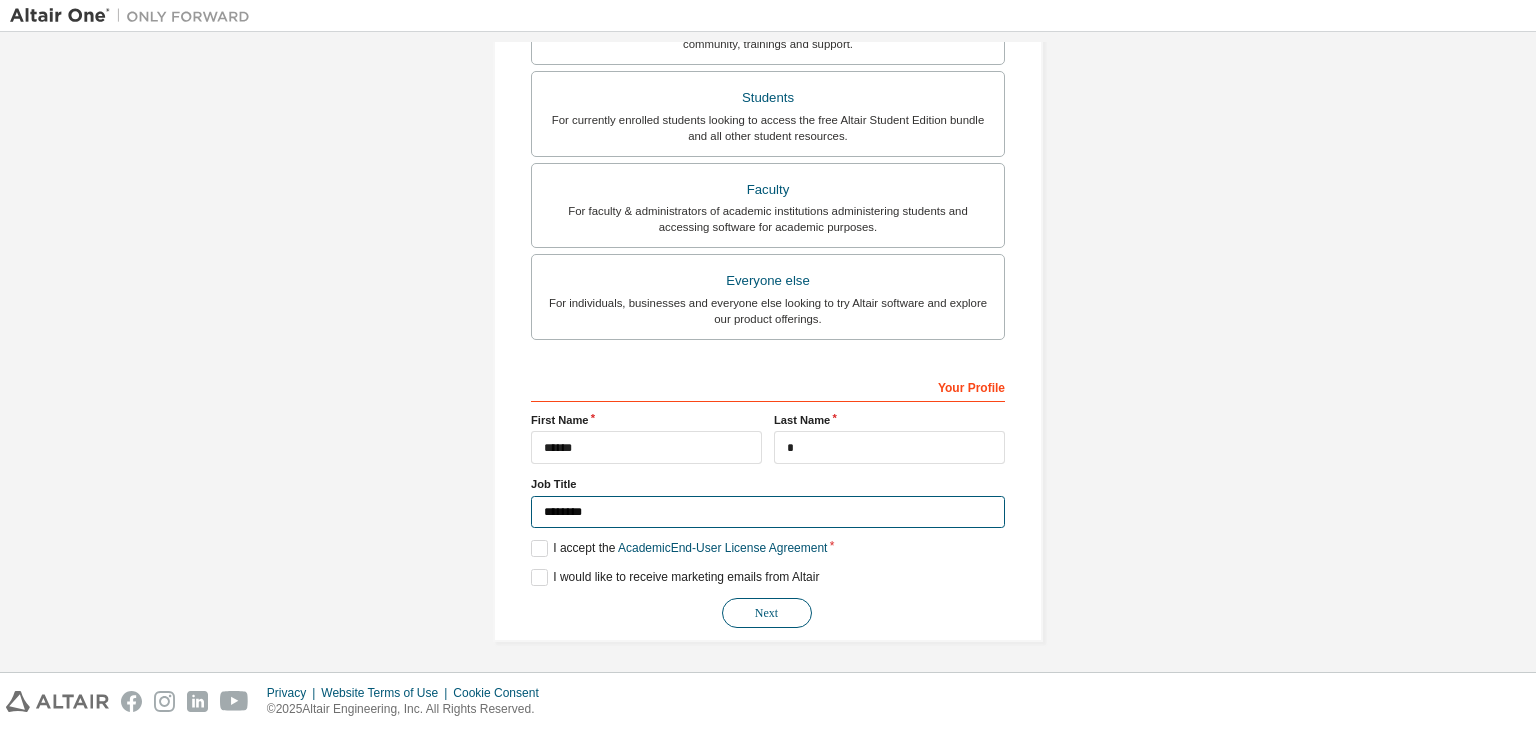 type on "********" 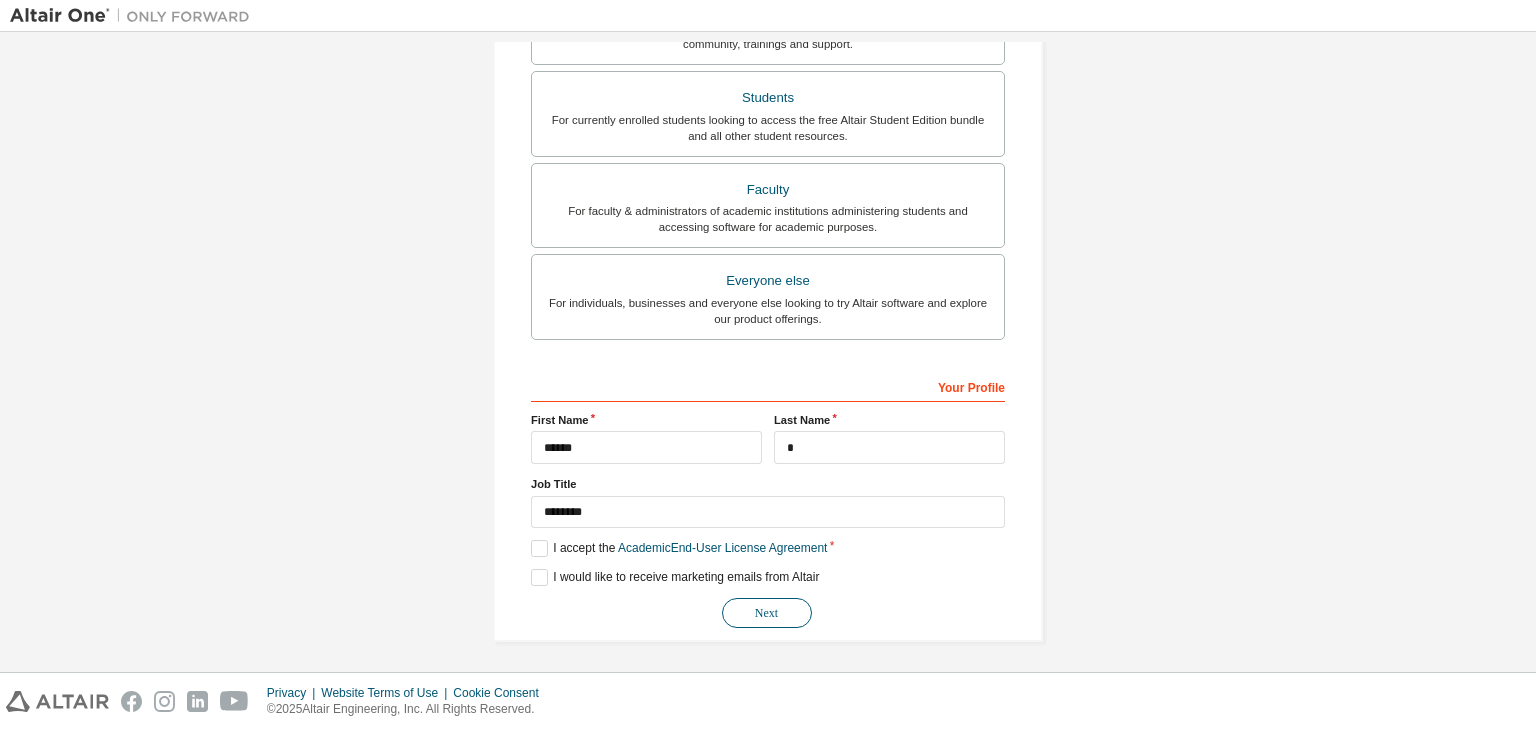 click on "Next" at bounding box center (767, 613) 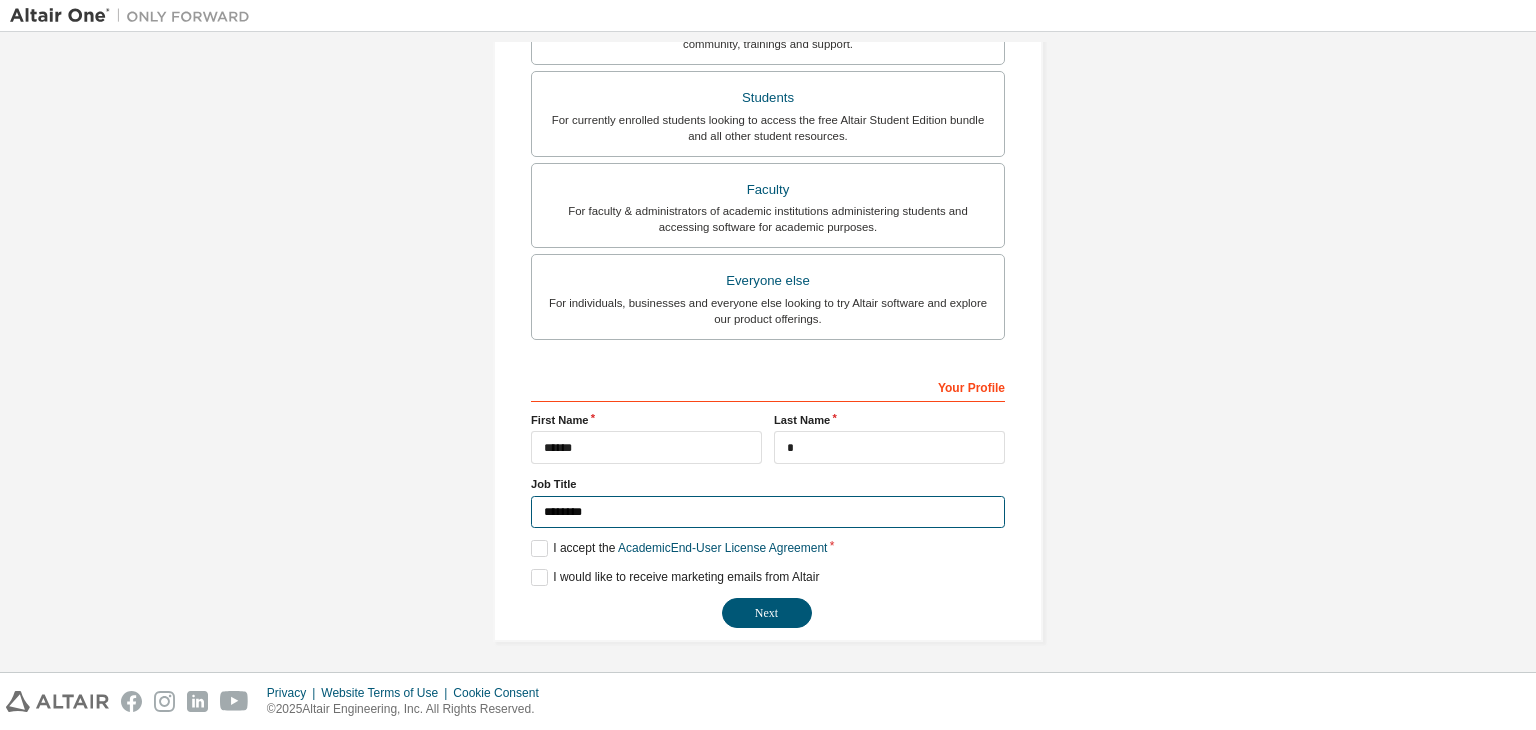 click on "********" at bounding box center (768, 512) 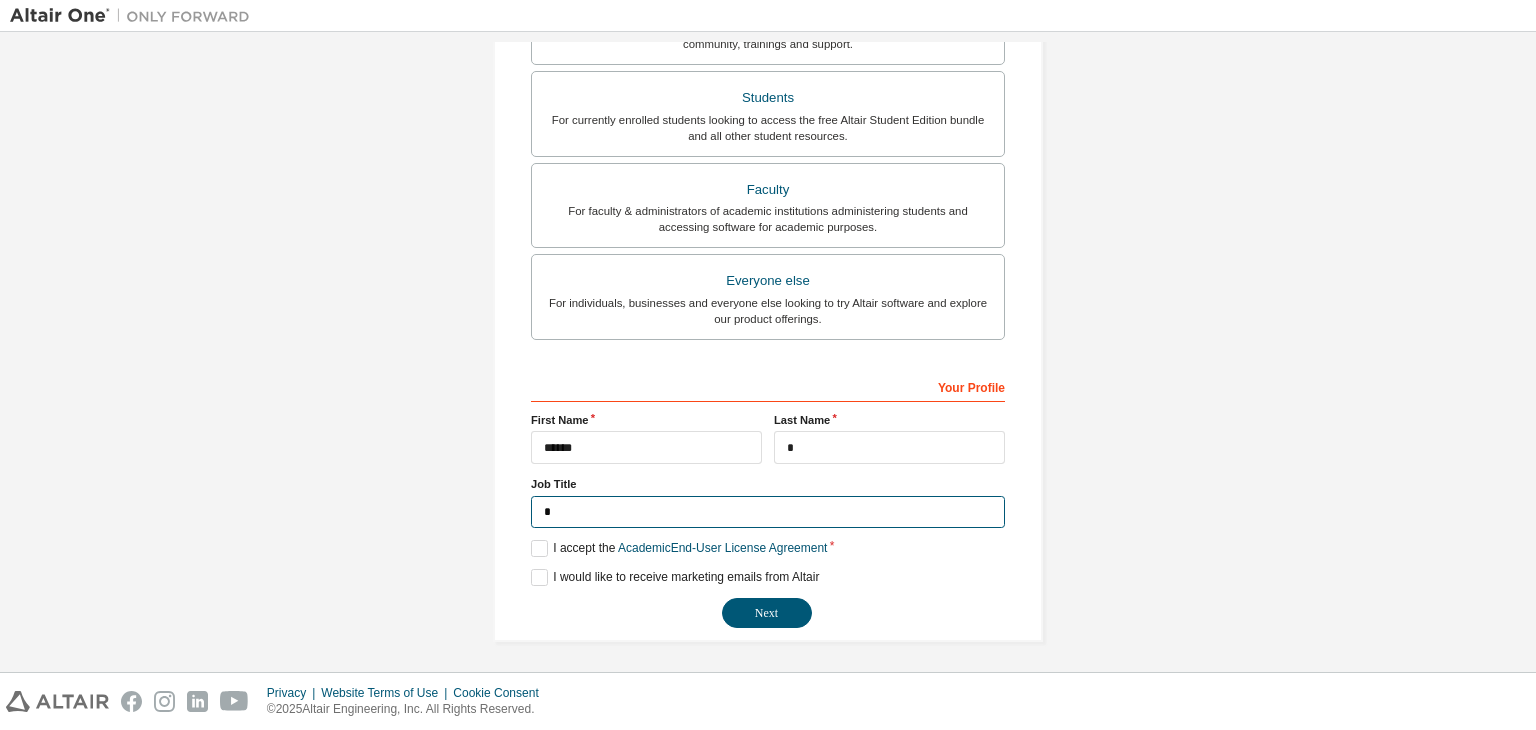 type on "*******" 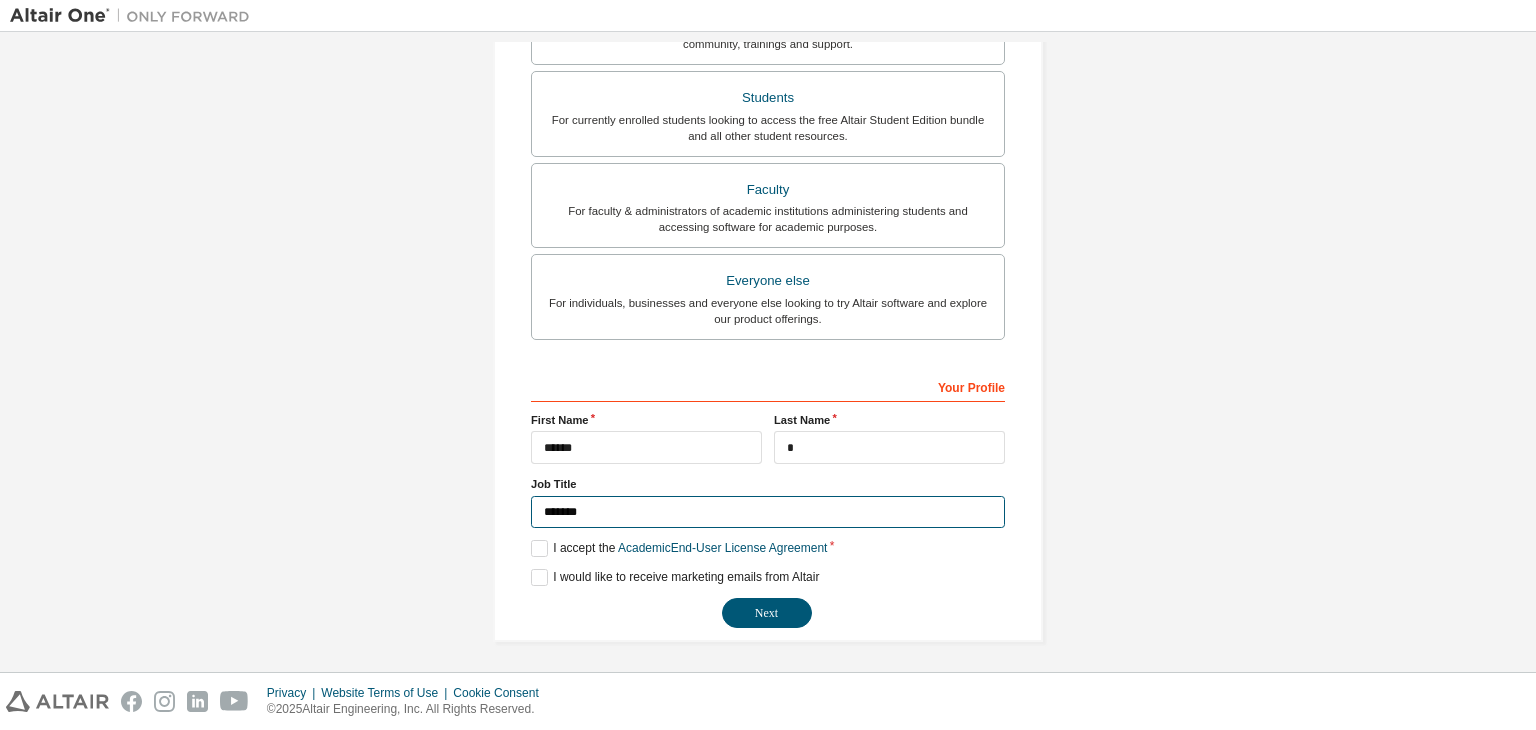 click on "*******" at bounding box center [768, 512] 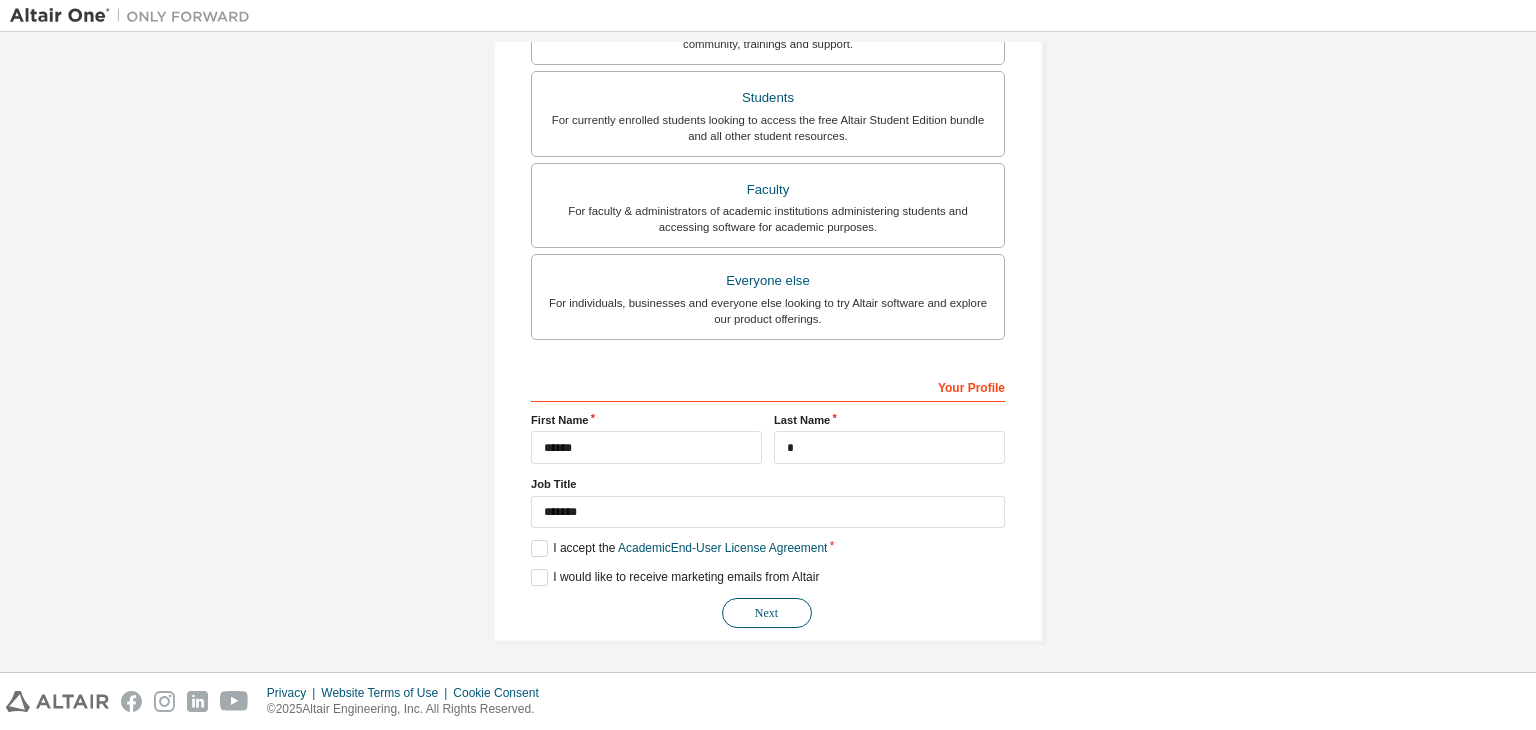 click on "Next" at bounding box center (767, 613) 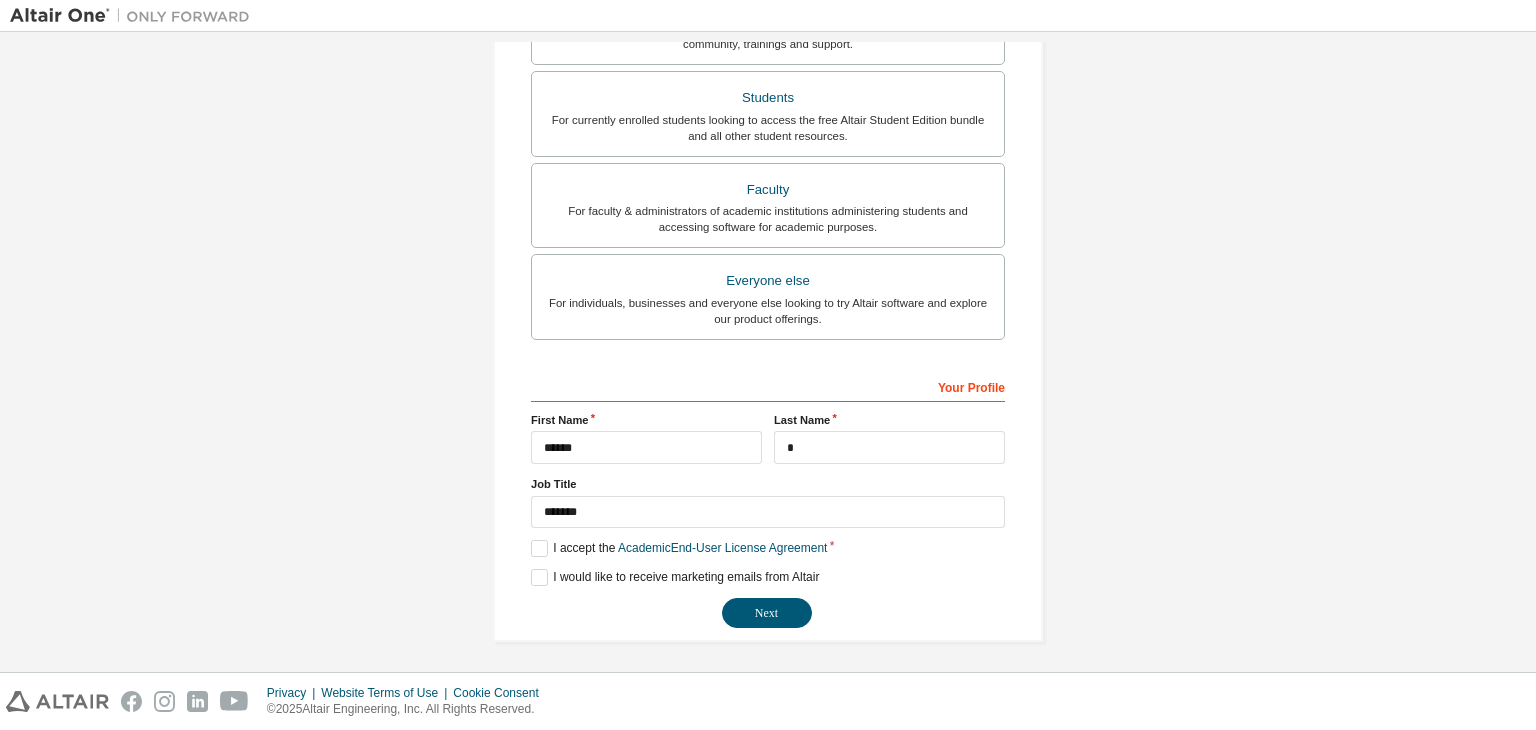 drag, startPoint x: 755, startPoint y: 605, endPoint x: 736, endPoint y: 457, distance: 149.21461 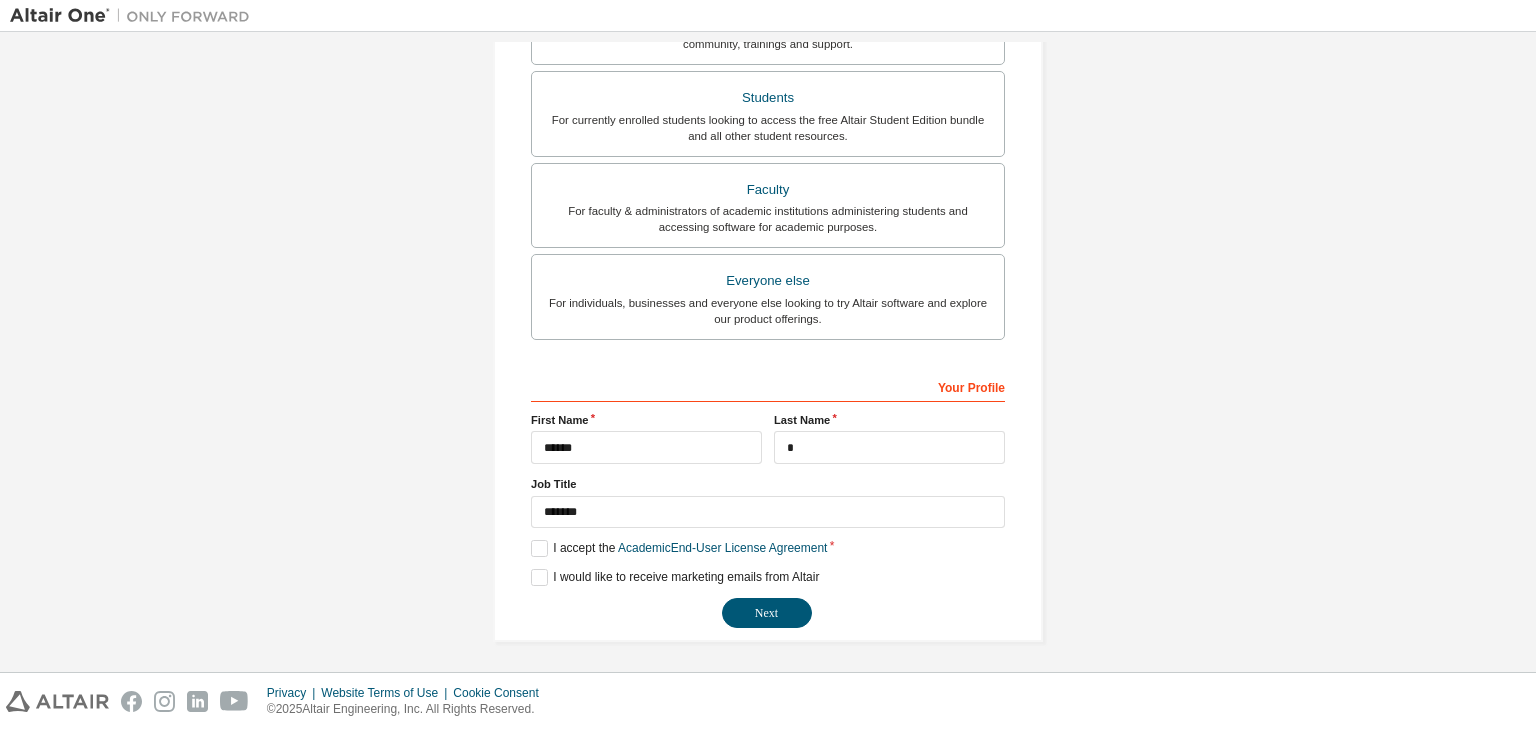 scroll, scrollTop: 0, scrollLeft: 0, axis: both 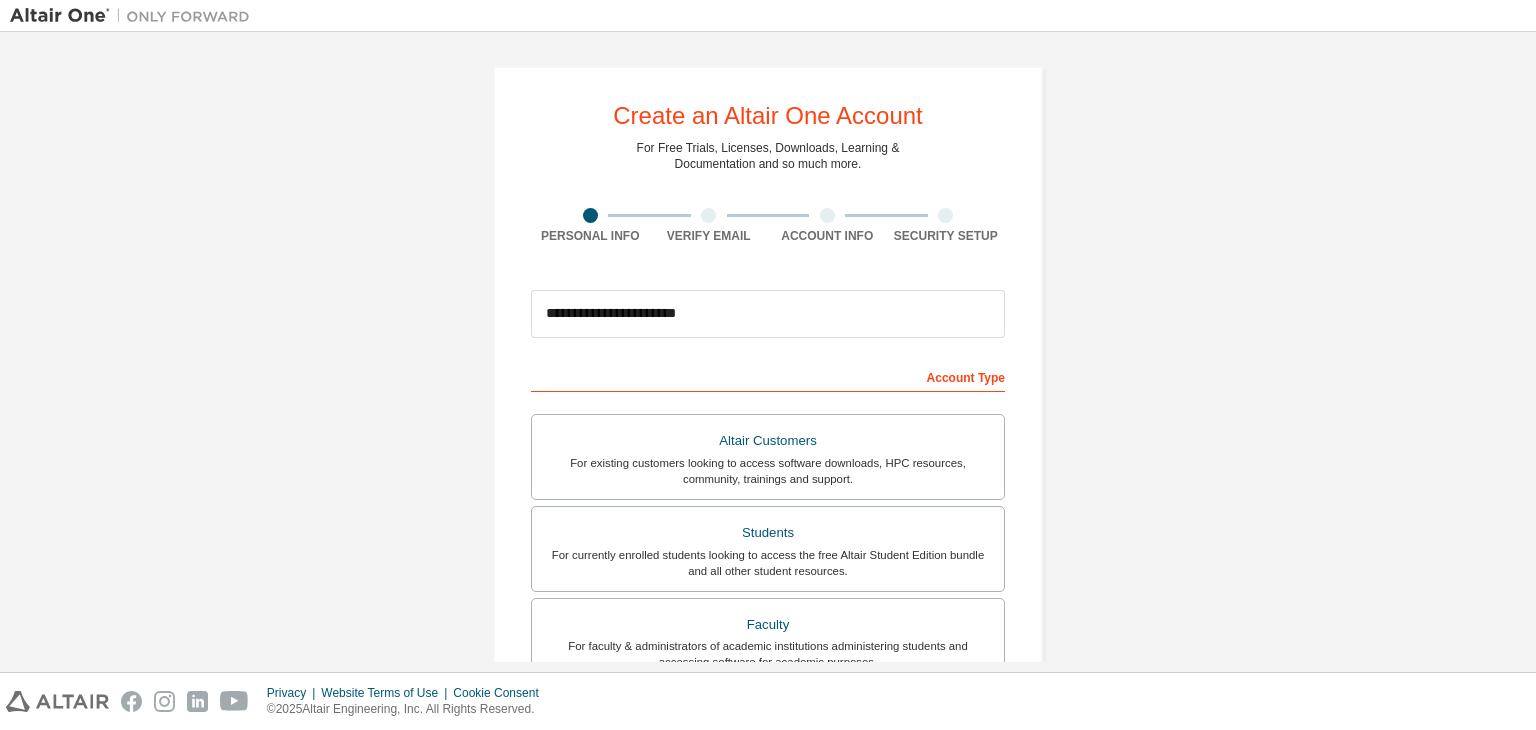 click on "**********" at bounding box center [768, 314] 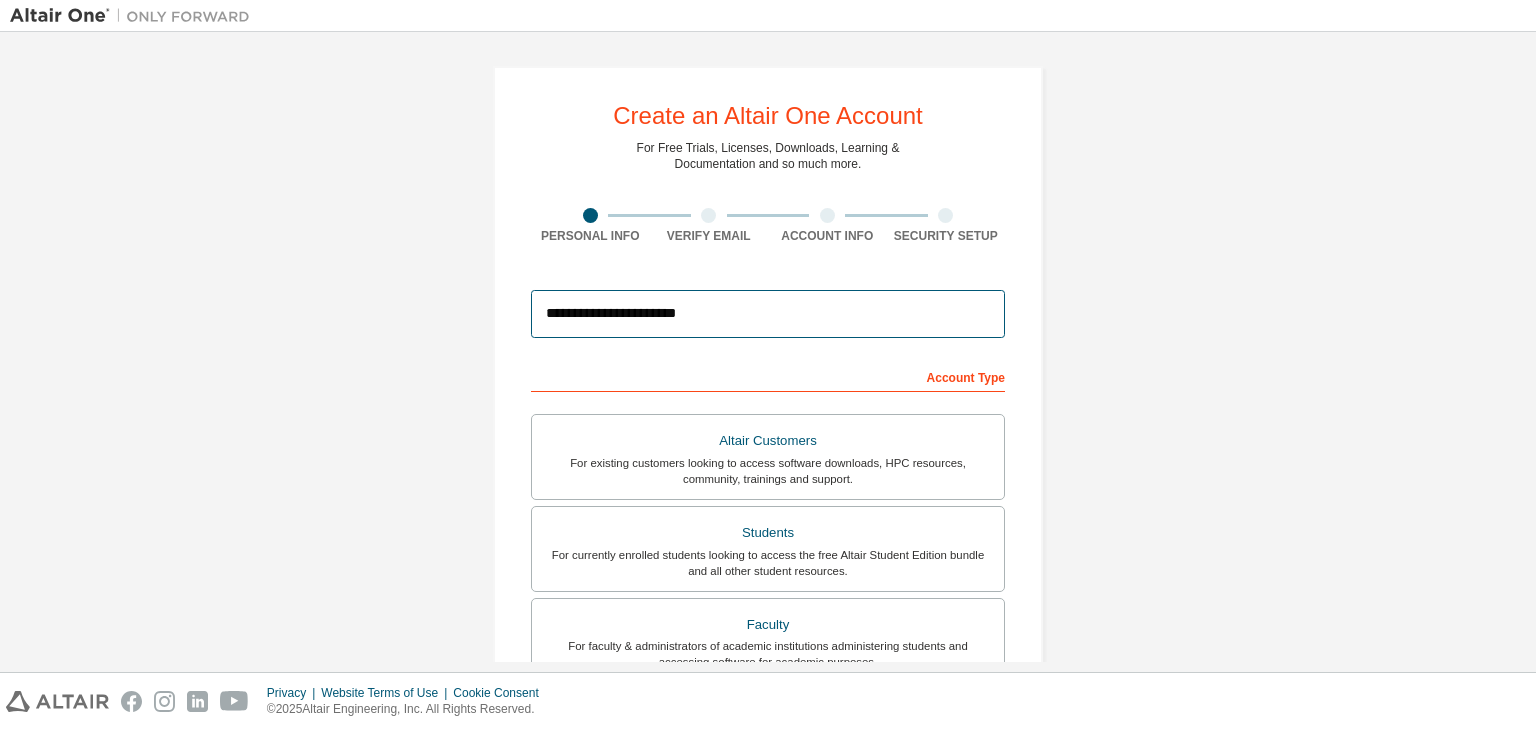 click on "**********" at bounding box center (768, 314) 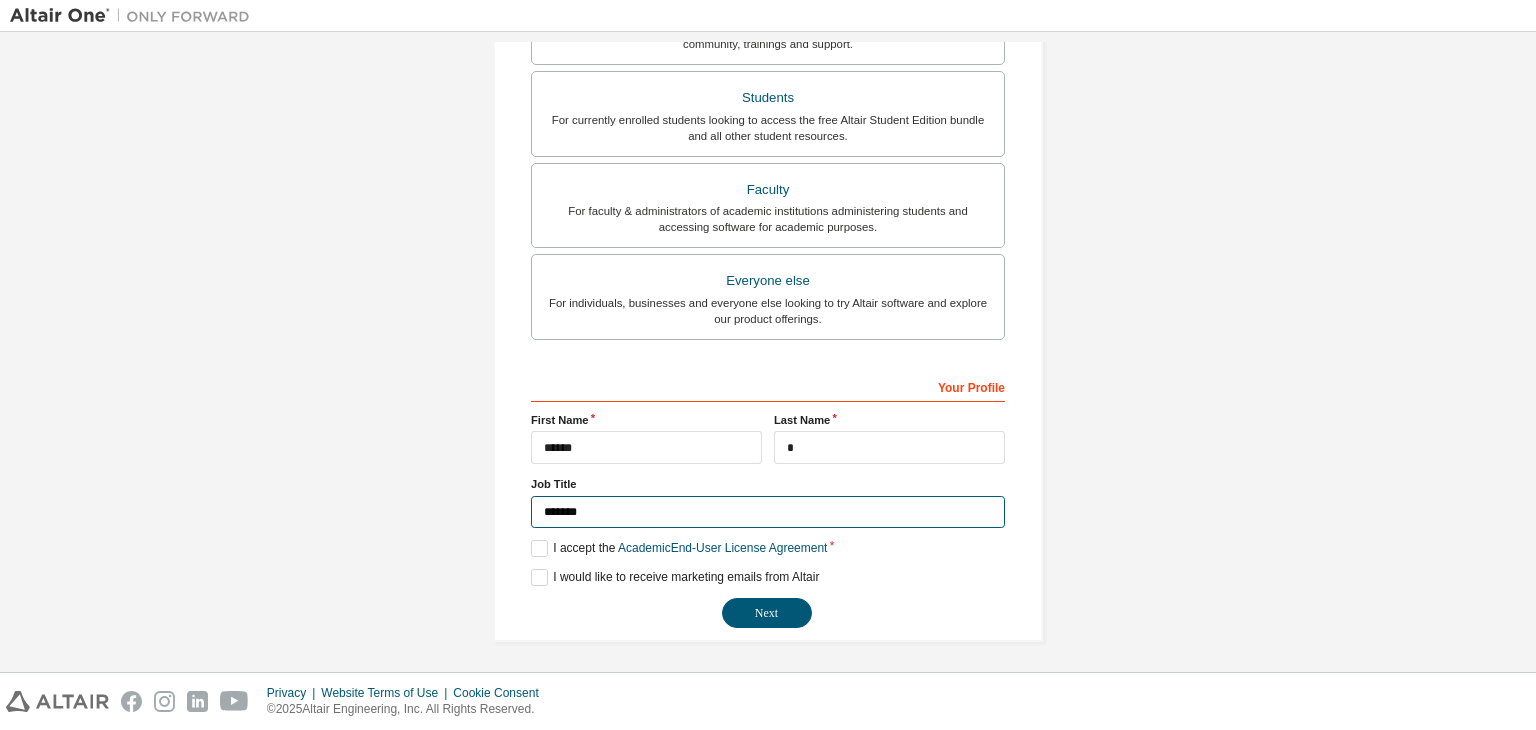 click on "*******" at bounding box center [768, 512] 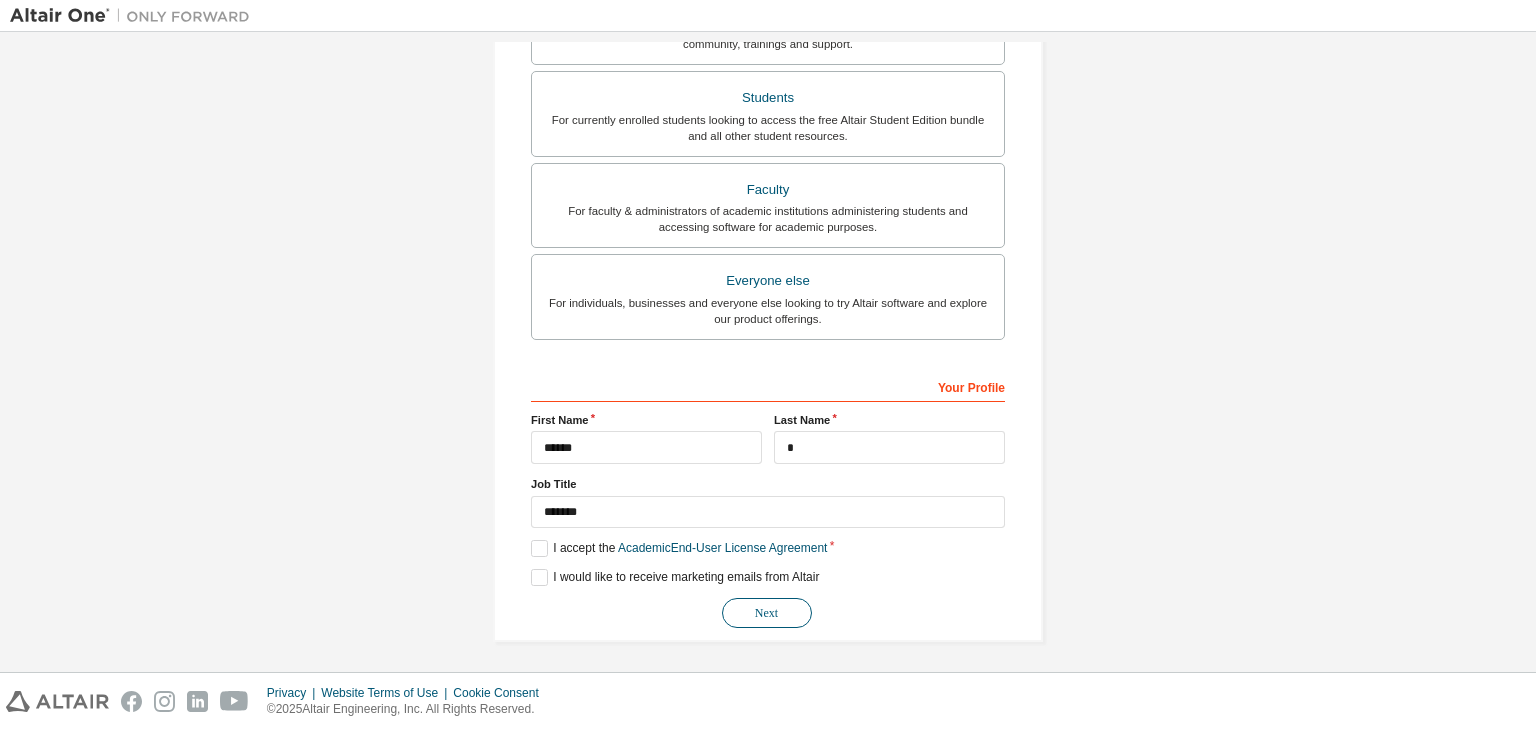click on "Next" at bounding box center (767, 613) 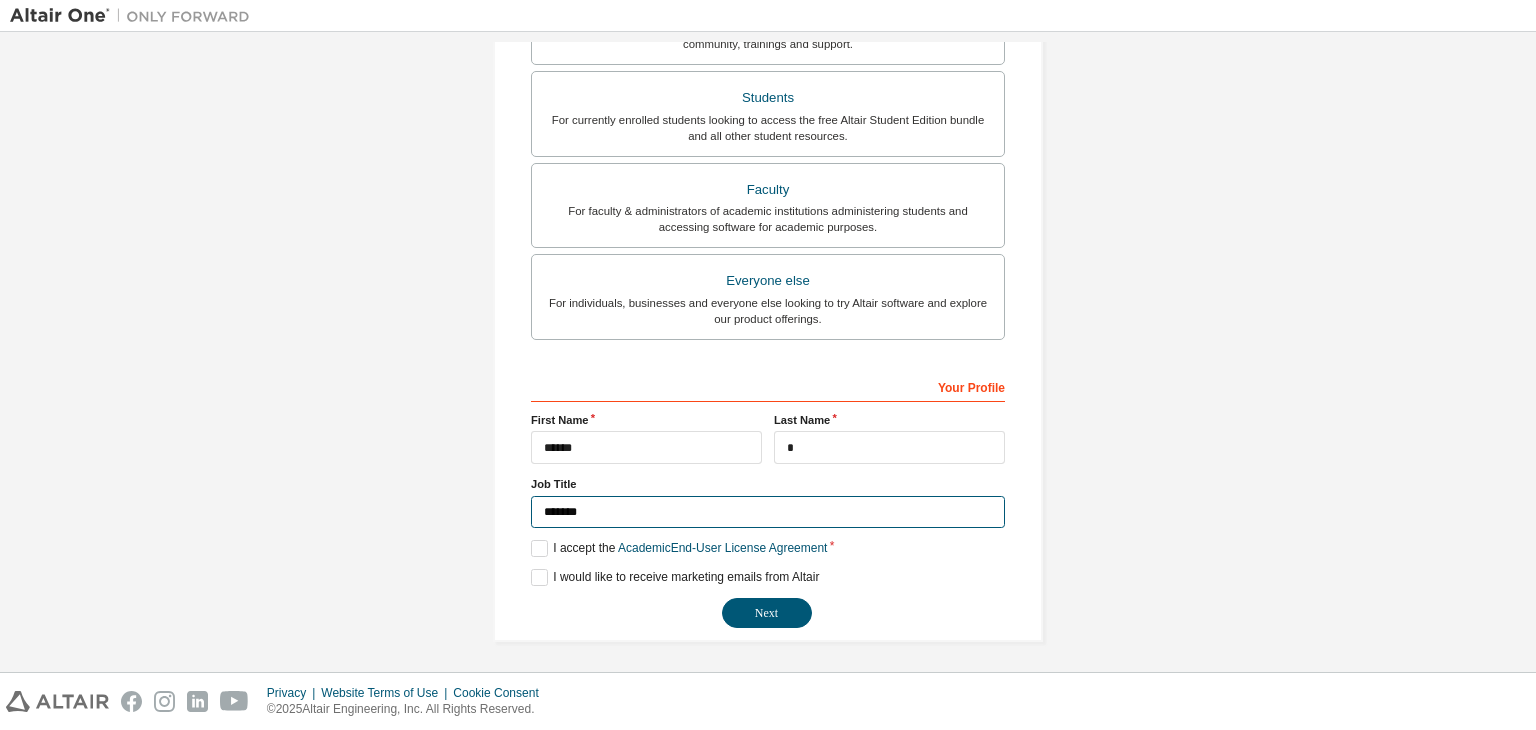 click on "*******" at bounding box center (768, 512) 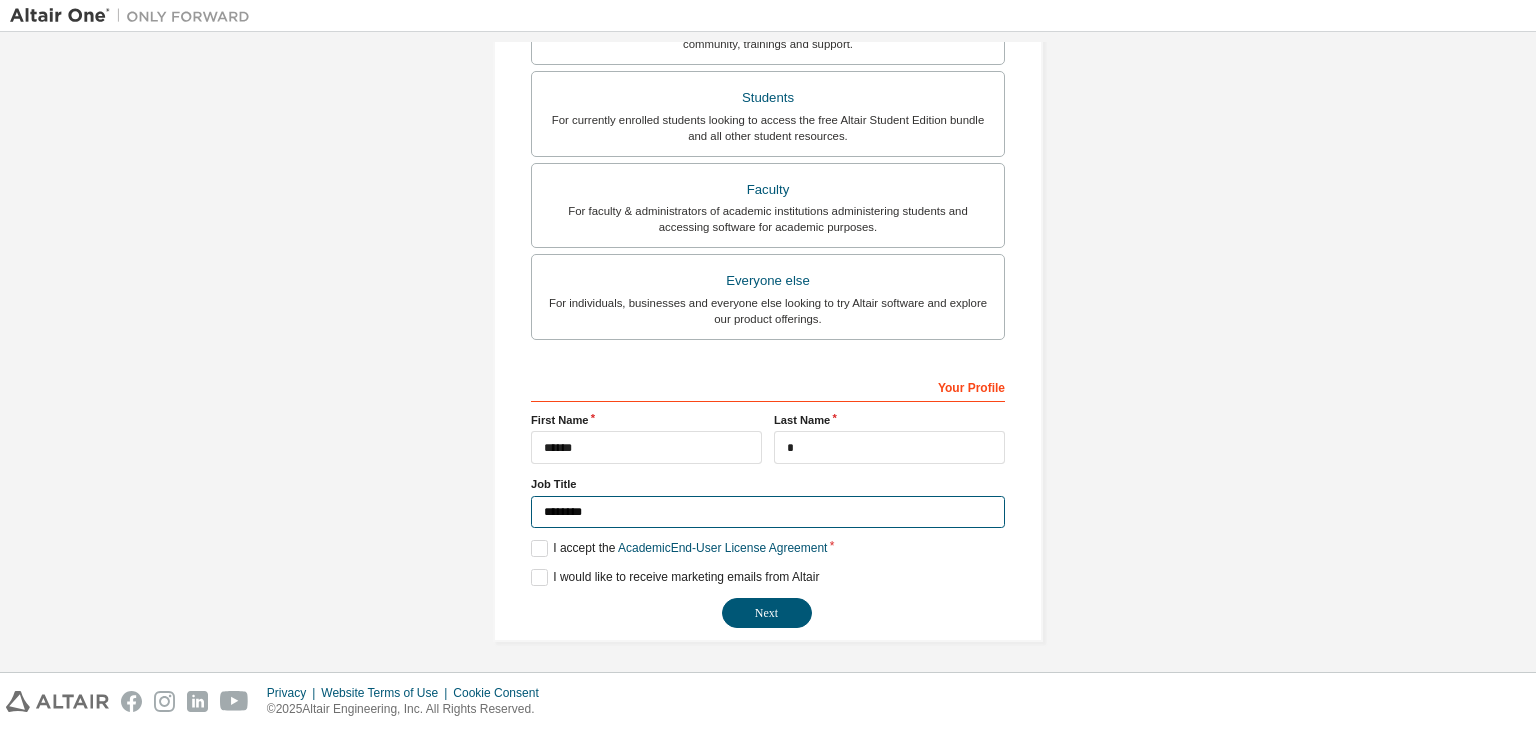 type on "********" 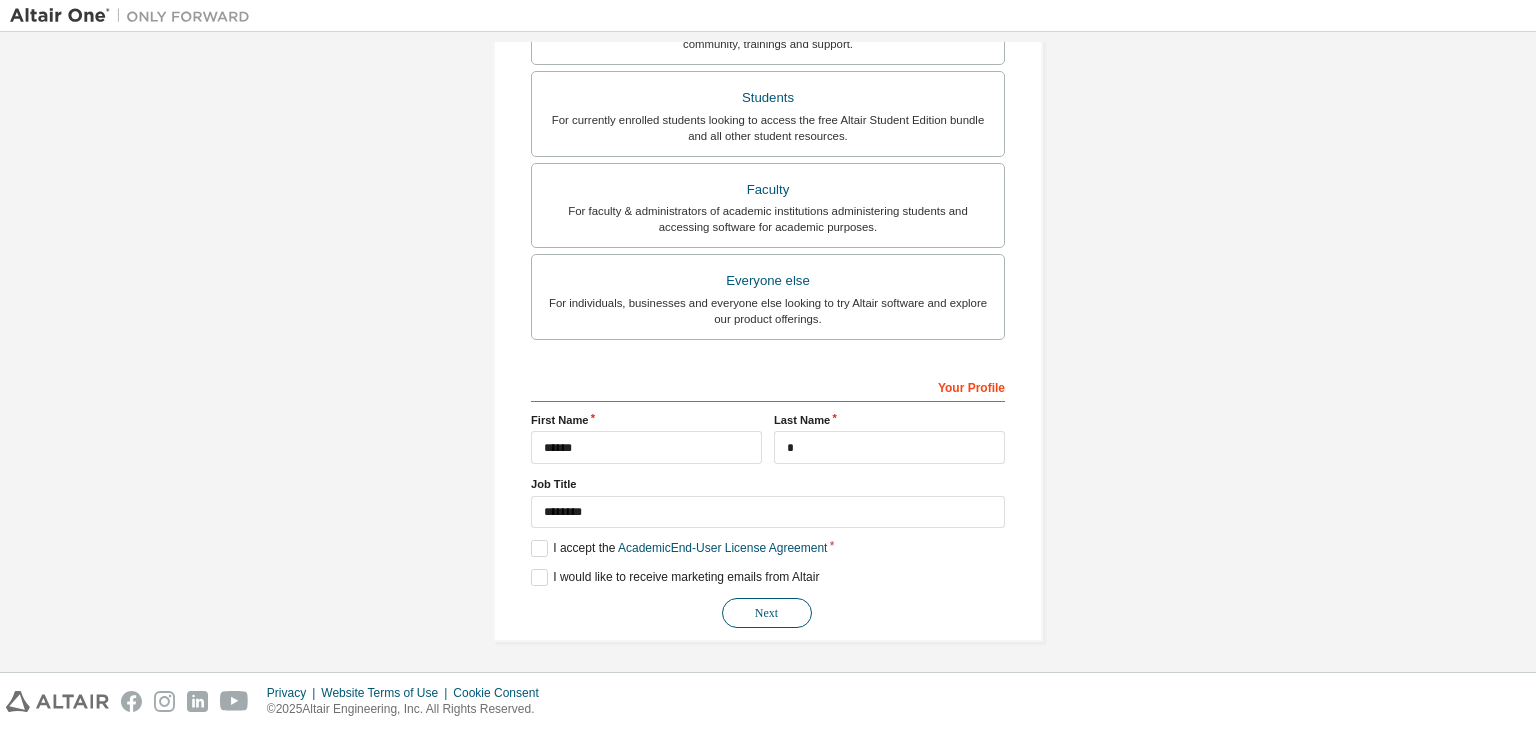 drag, startPoint x: 756, startPoint y: 589, endPoint x: 762, endPoint y: 618, distance: 29.614185 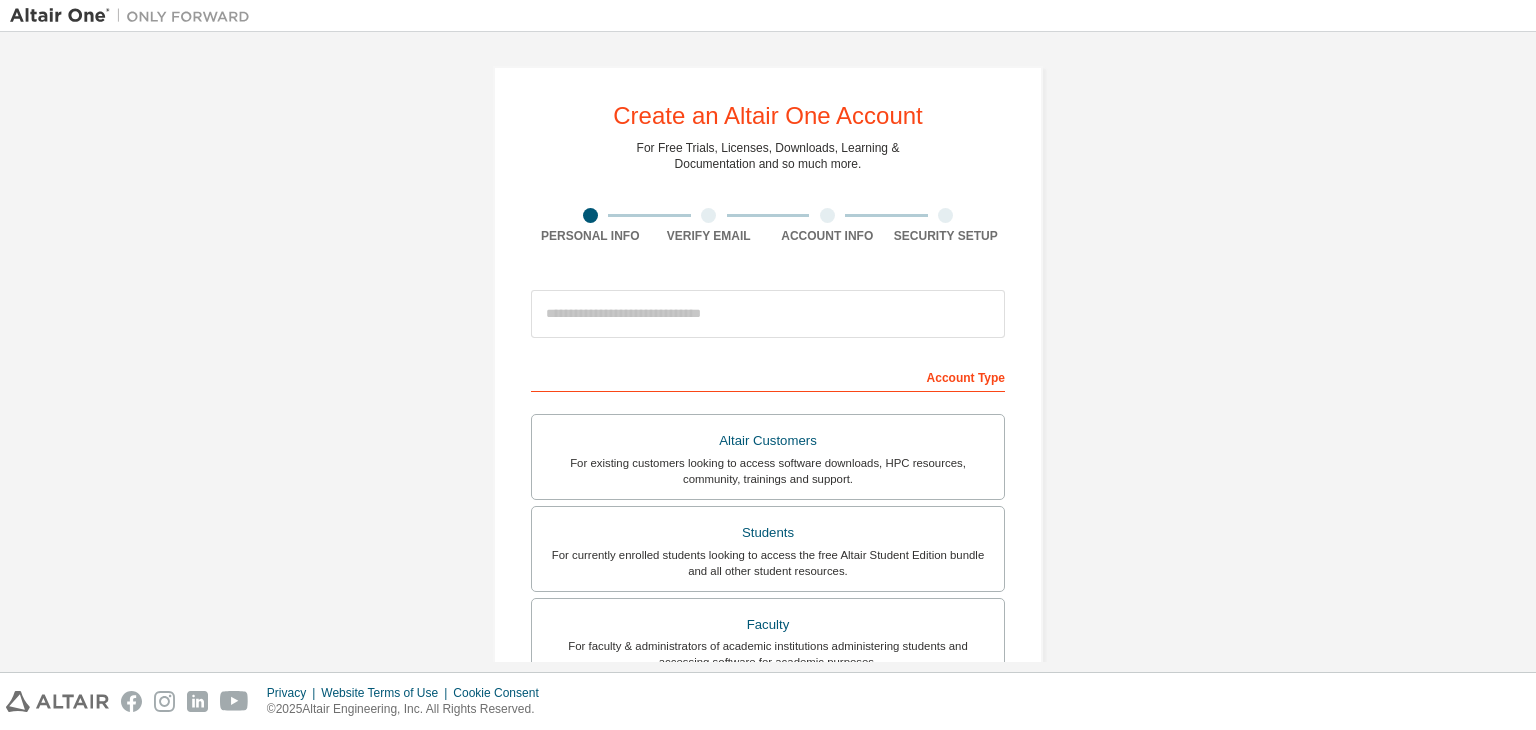 scroll, scrollTop: 0, scrollLeft: 0, axis: both 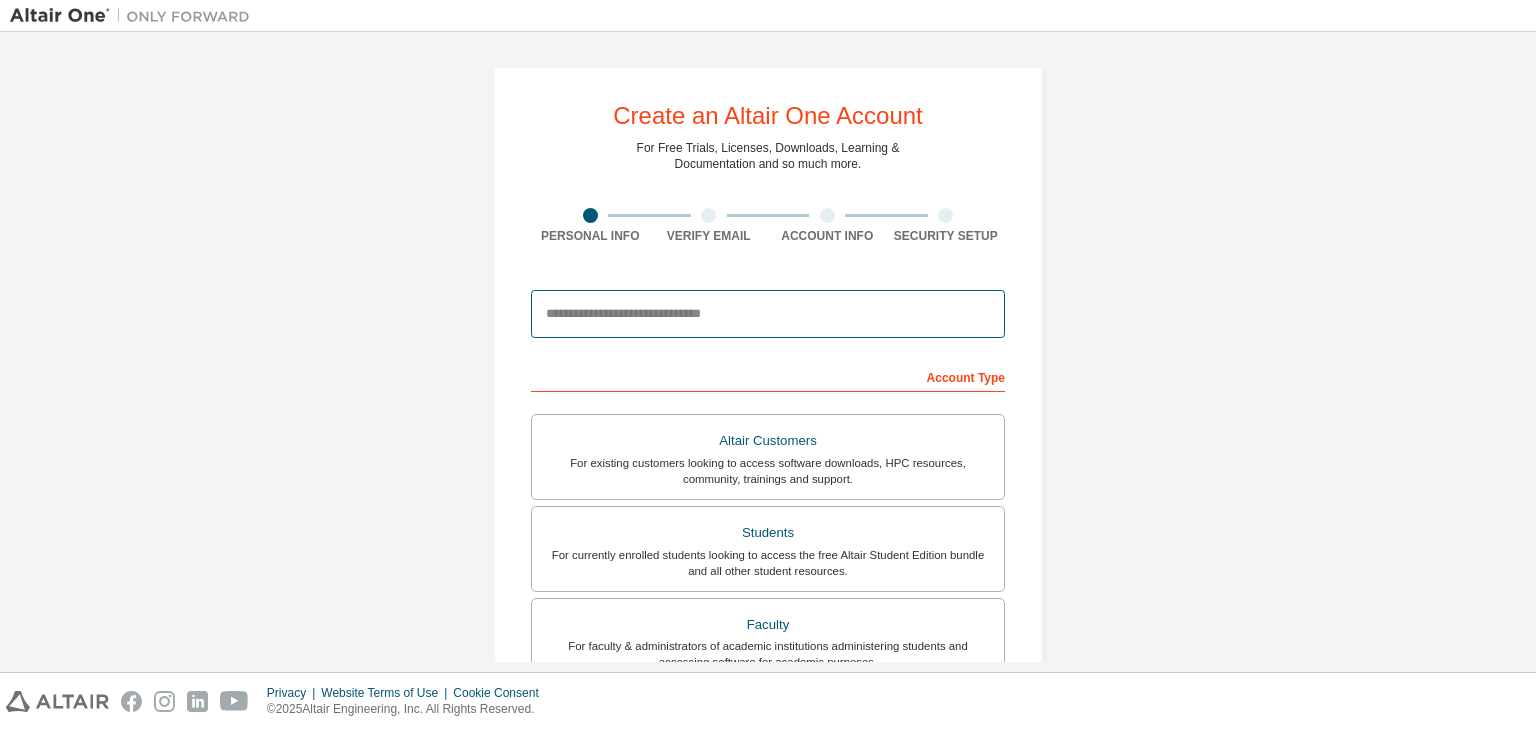 click at bounding box center [768, 314] 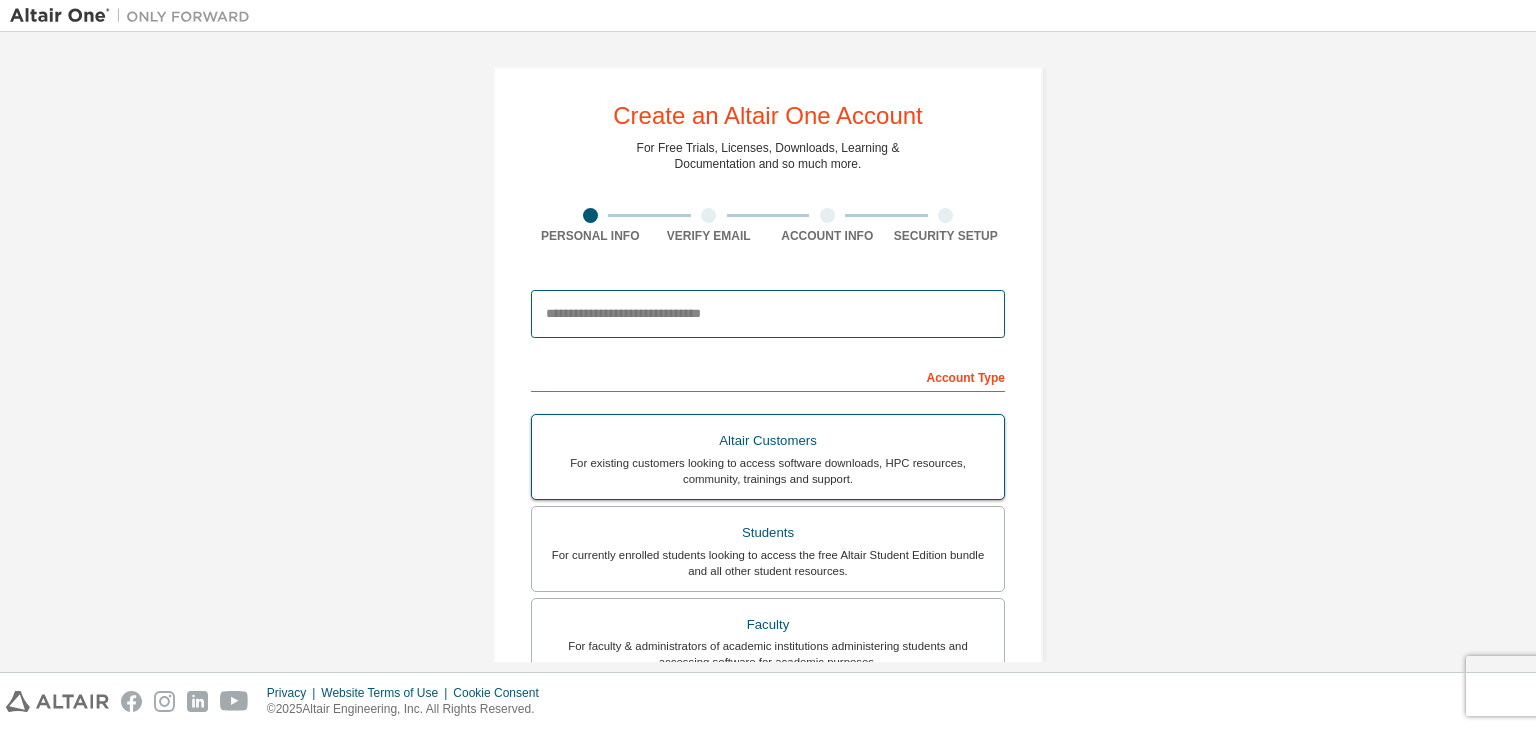 type on "**********" 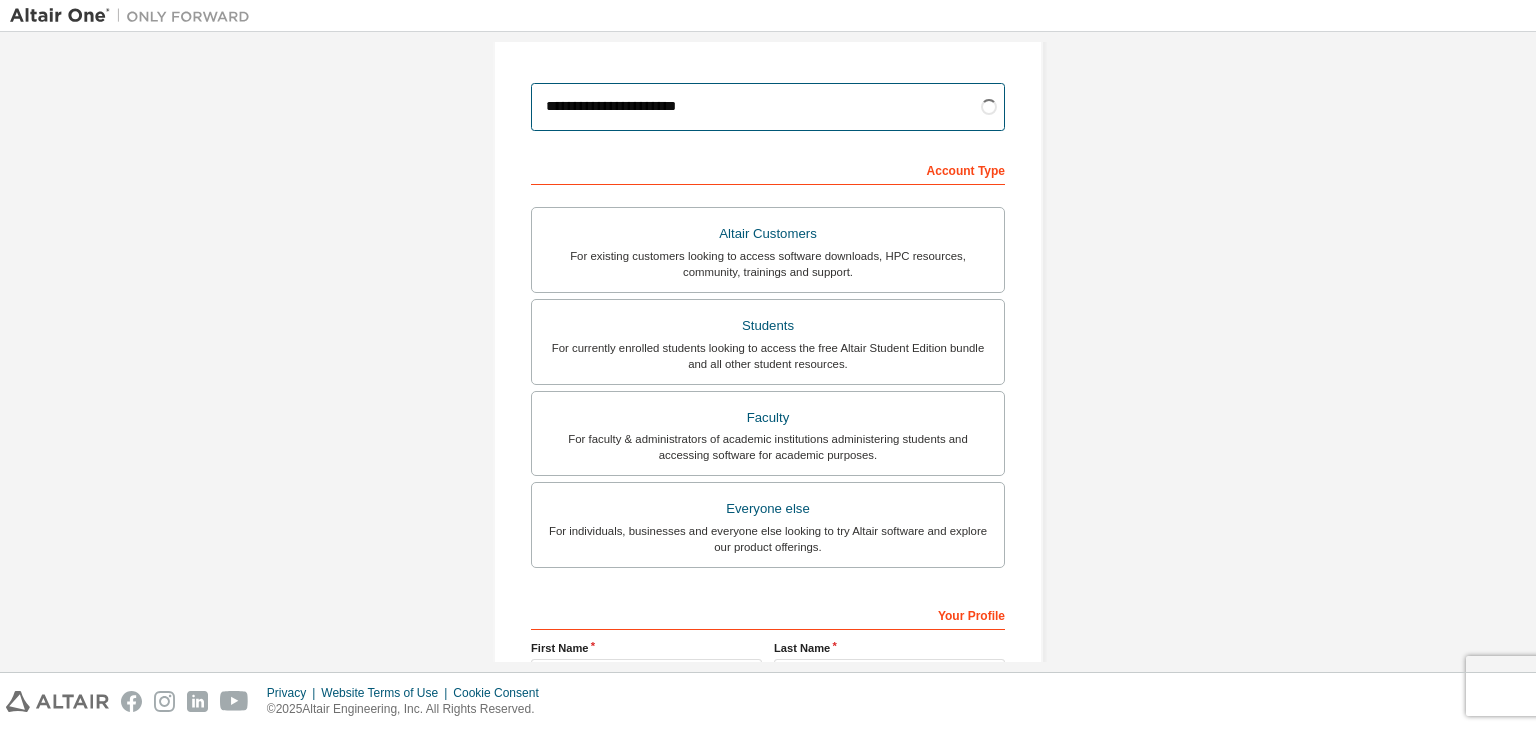 scroll, scrollTop: 435, scrollLeft: 0, axis: vertical 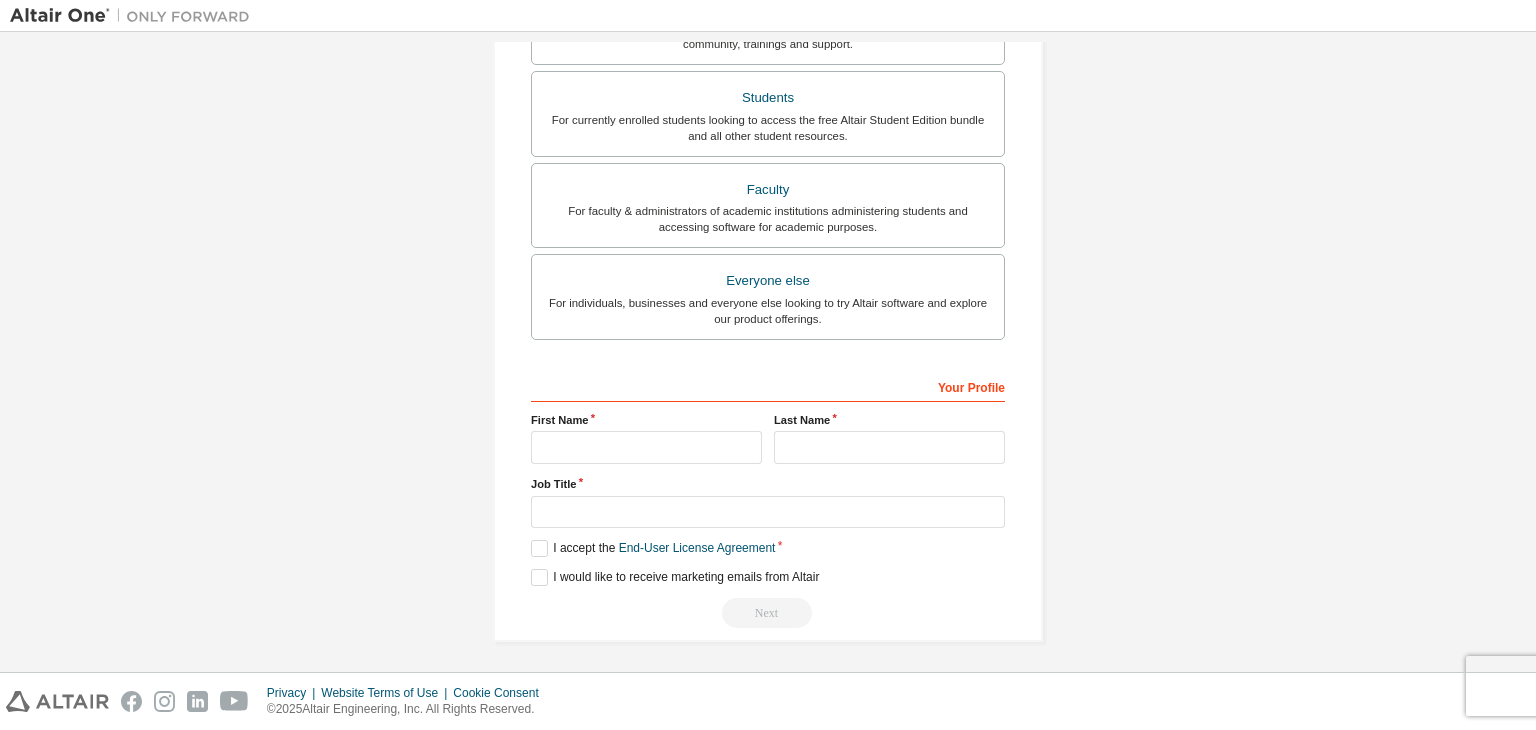 drag, startPoint x: 692, startPoint y: 426, endPoint x: 692, endPoint y: 445, distance: 19 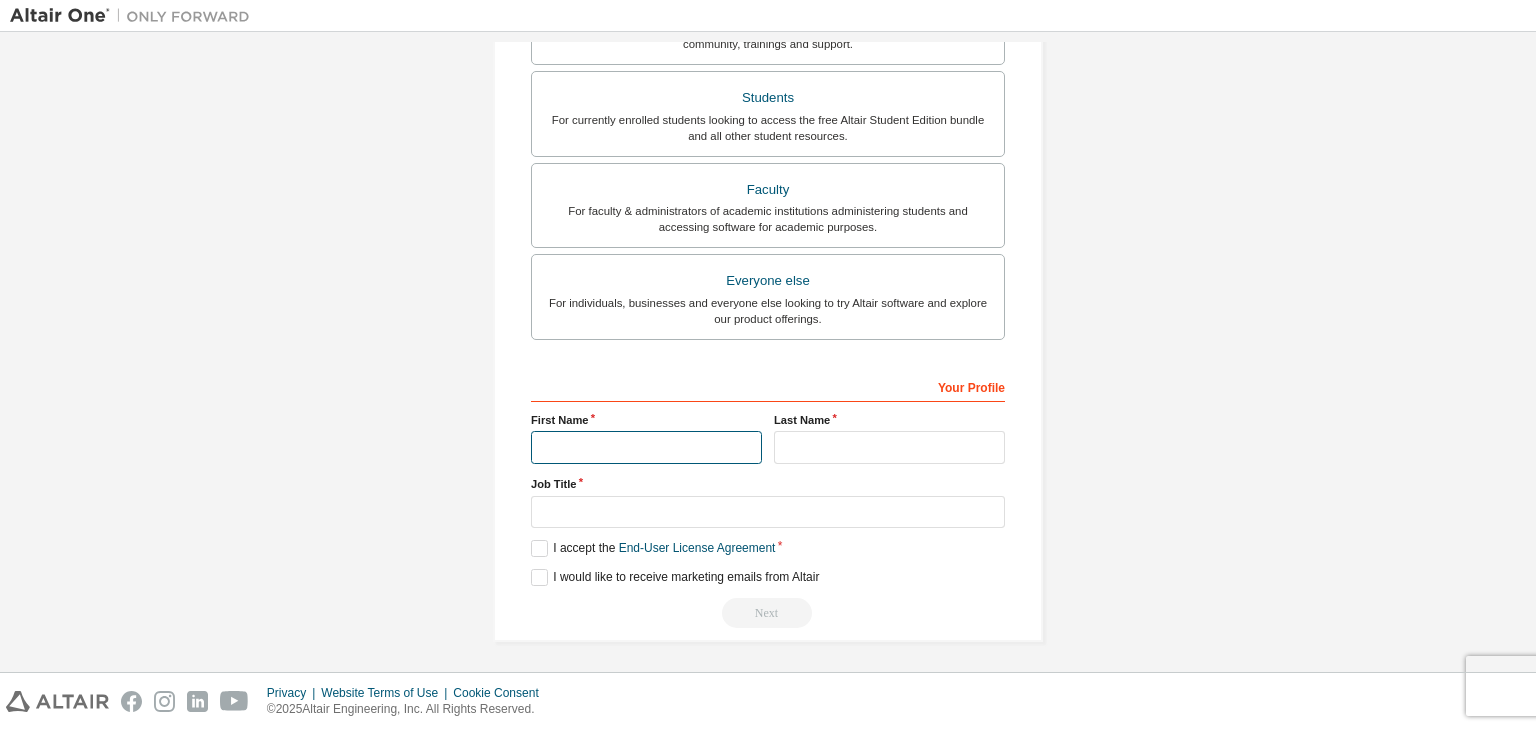 click at bounding box center [646, 447] 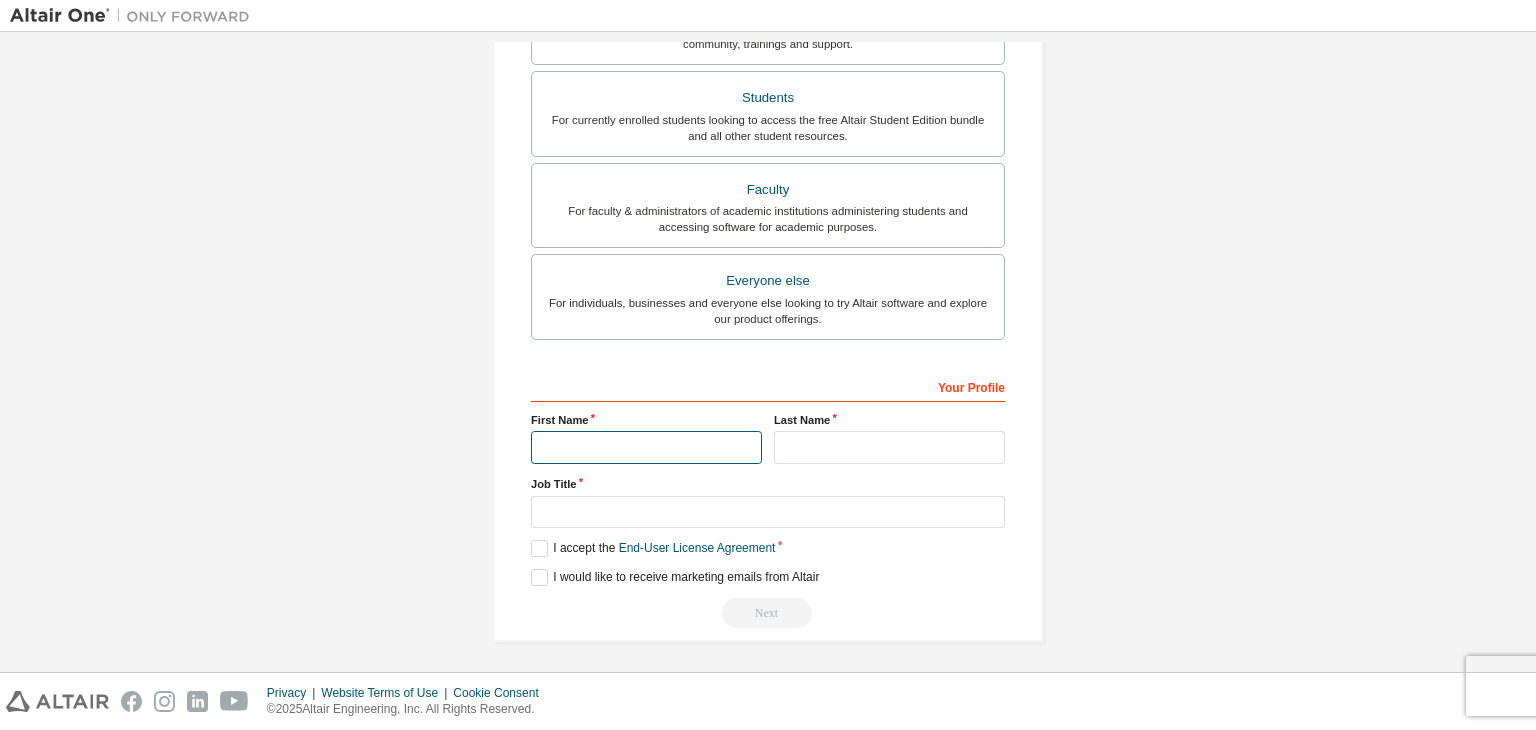 type on "******" 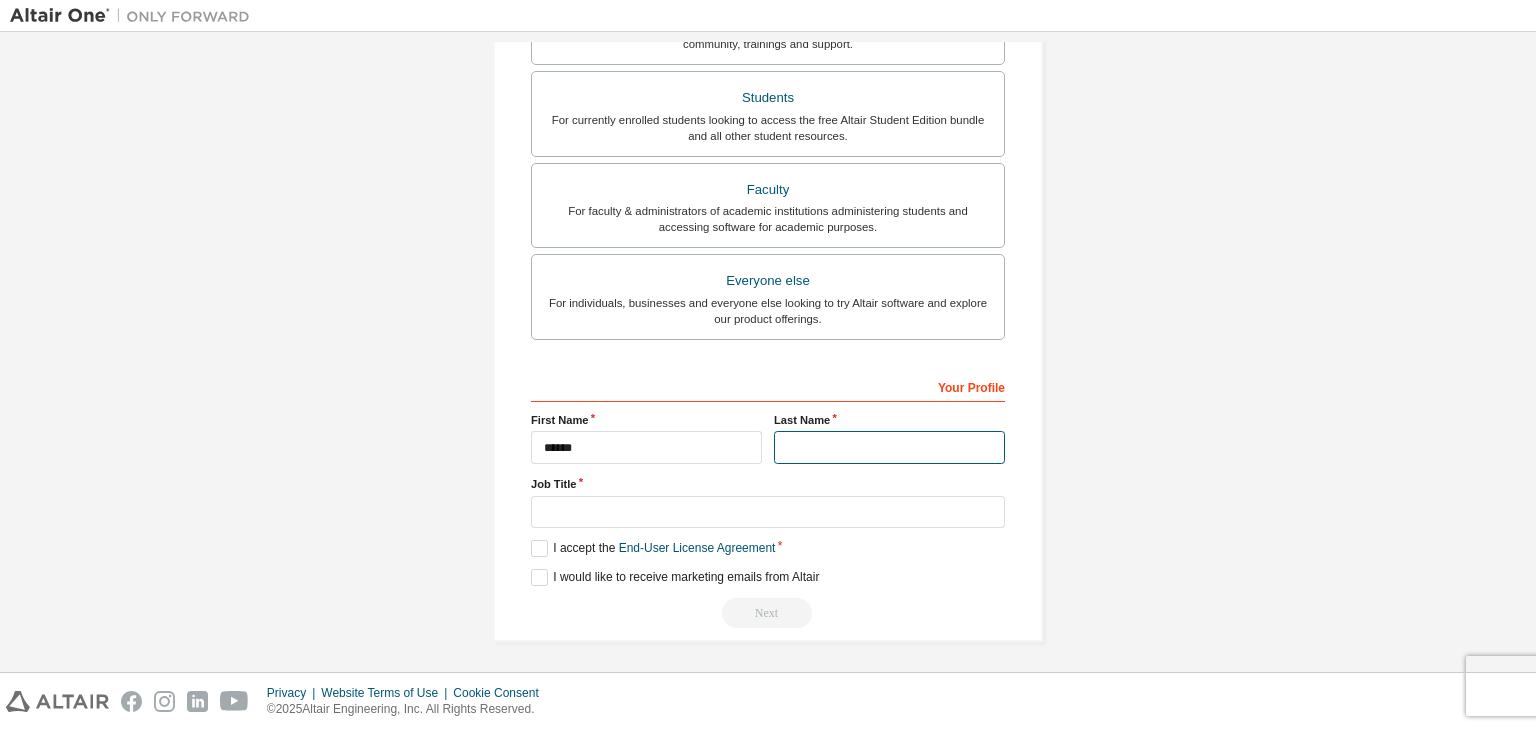click at bounding box center (889, 447) 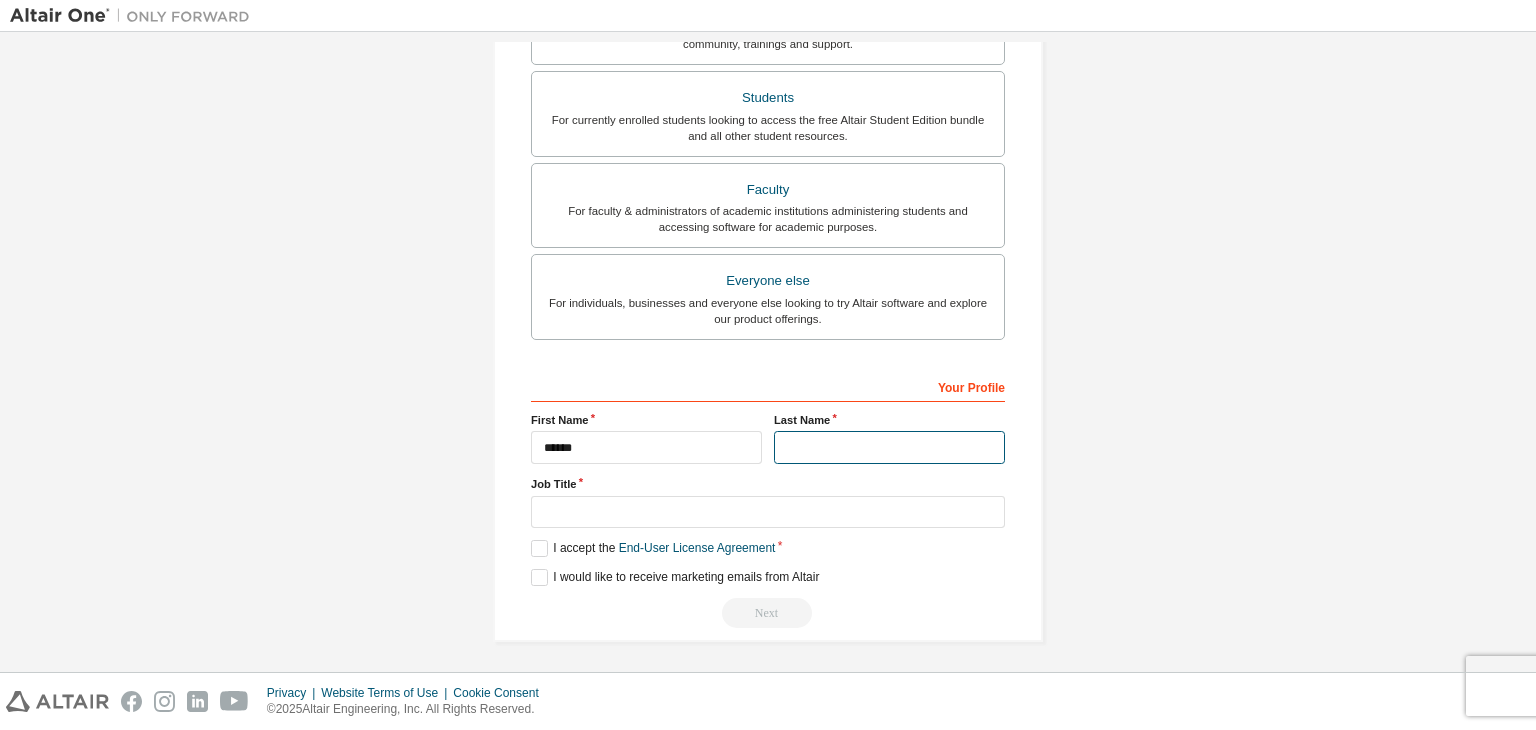 type on "*" 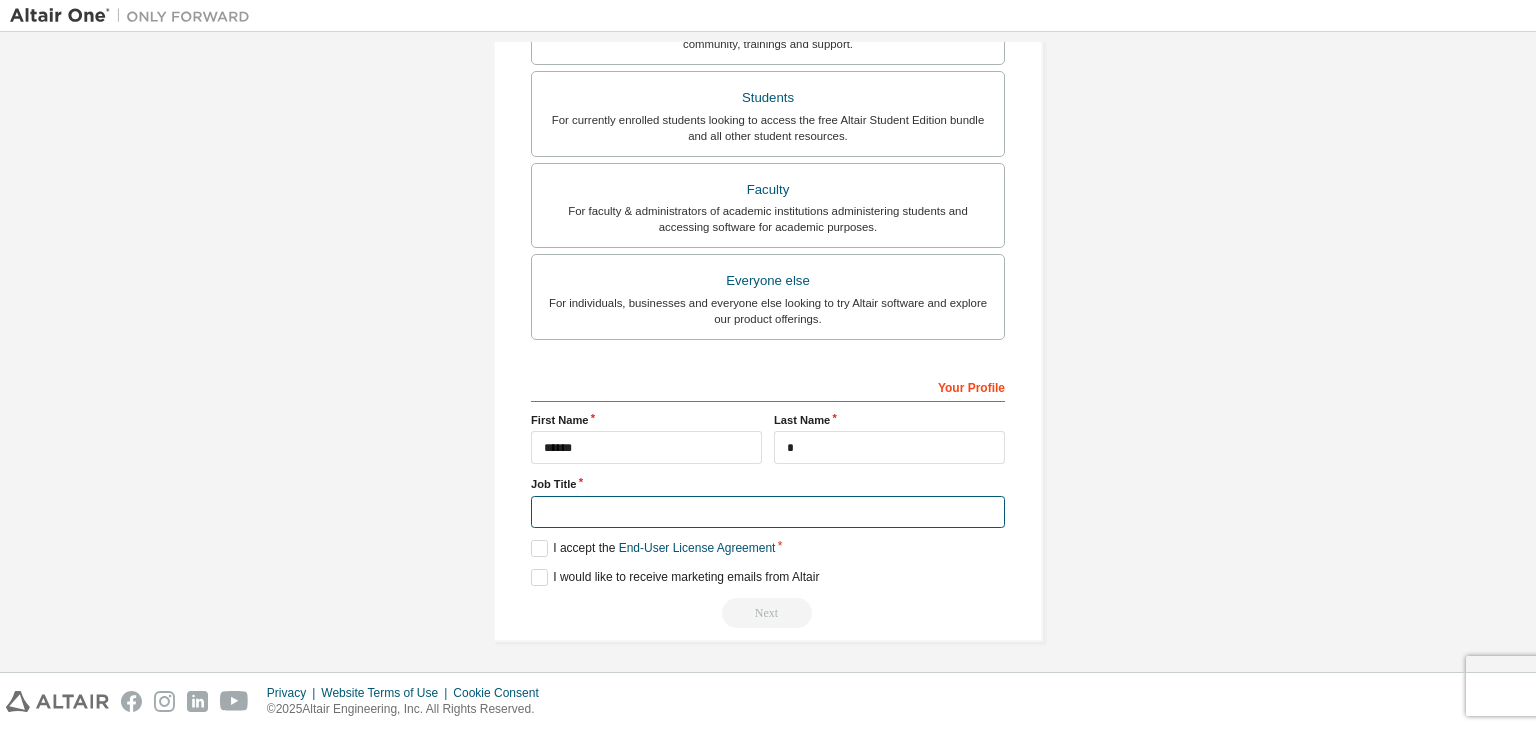 click at bounding box center [768, 512] 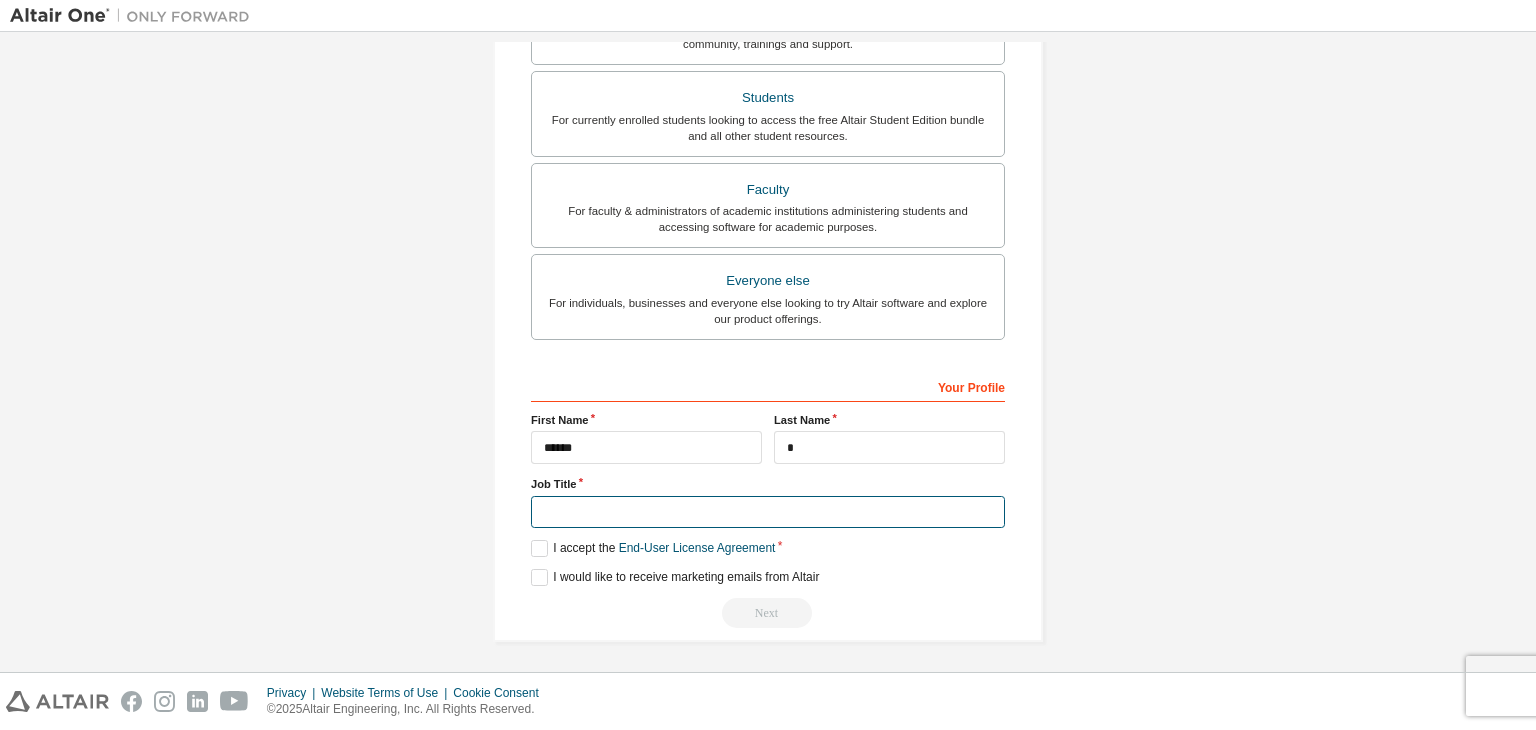 type on "*******" 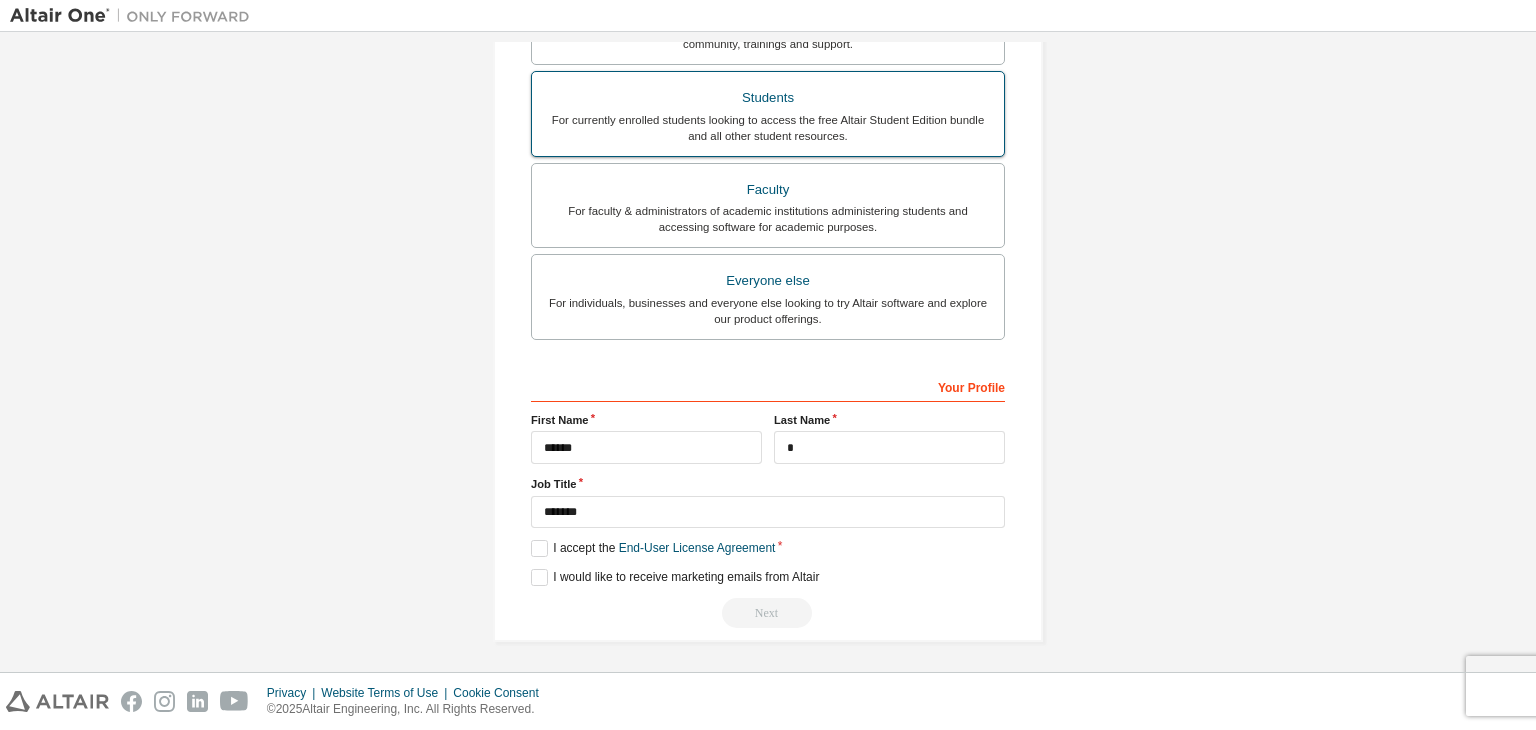 click on "Students For currently enrolled students looking to access the free Altair Student Edition bundle and all other student resources." at bounding box center [768, 114] 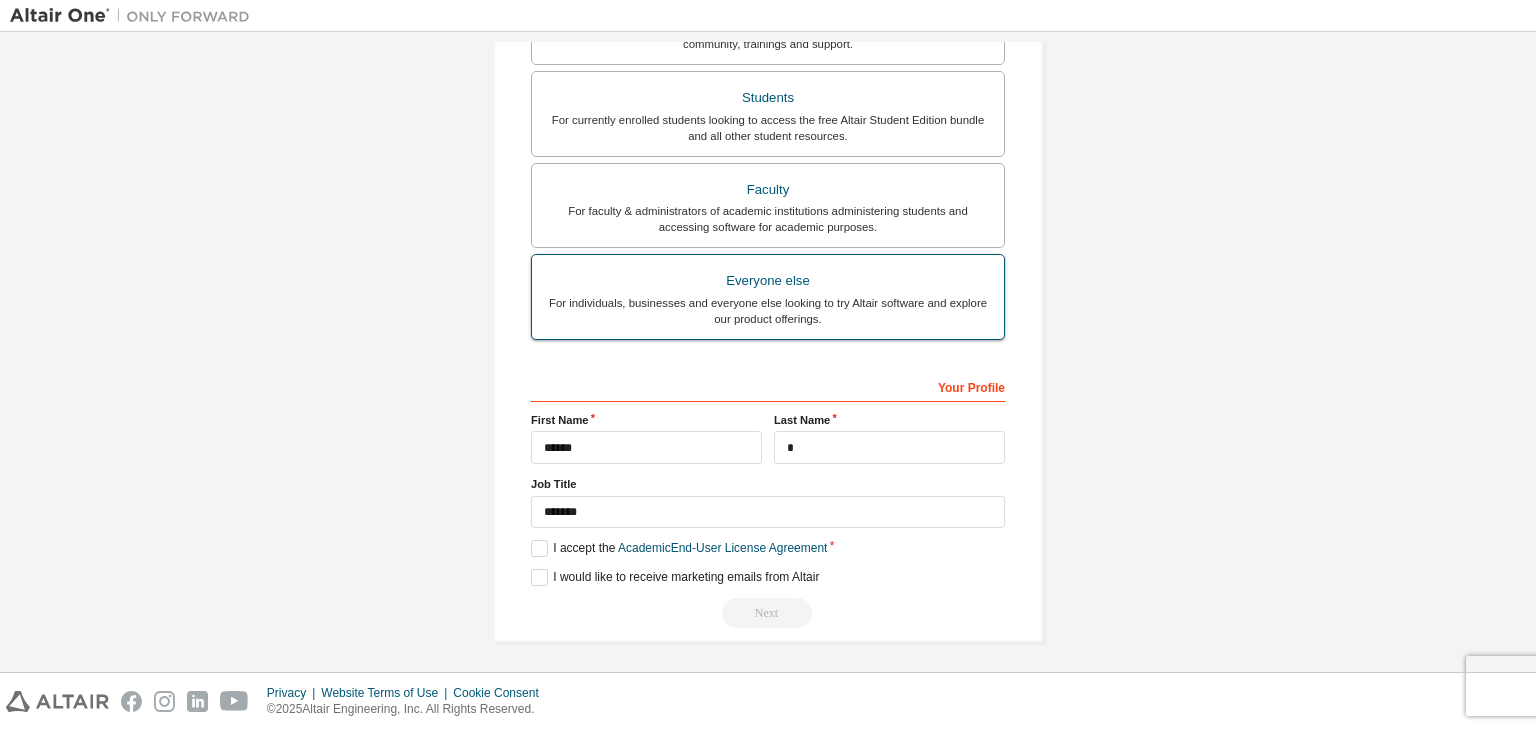 click on "Everyone else" at bounding box center [768, 281] 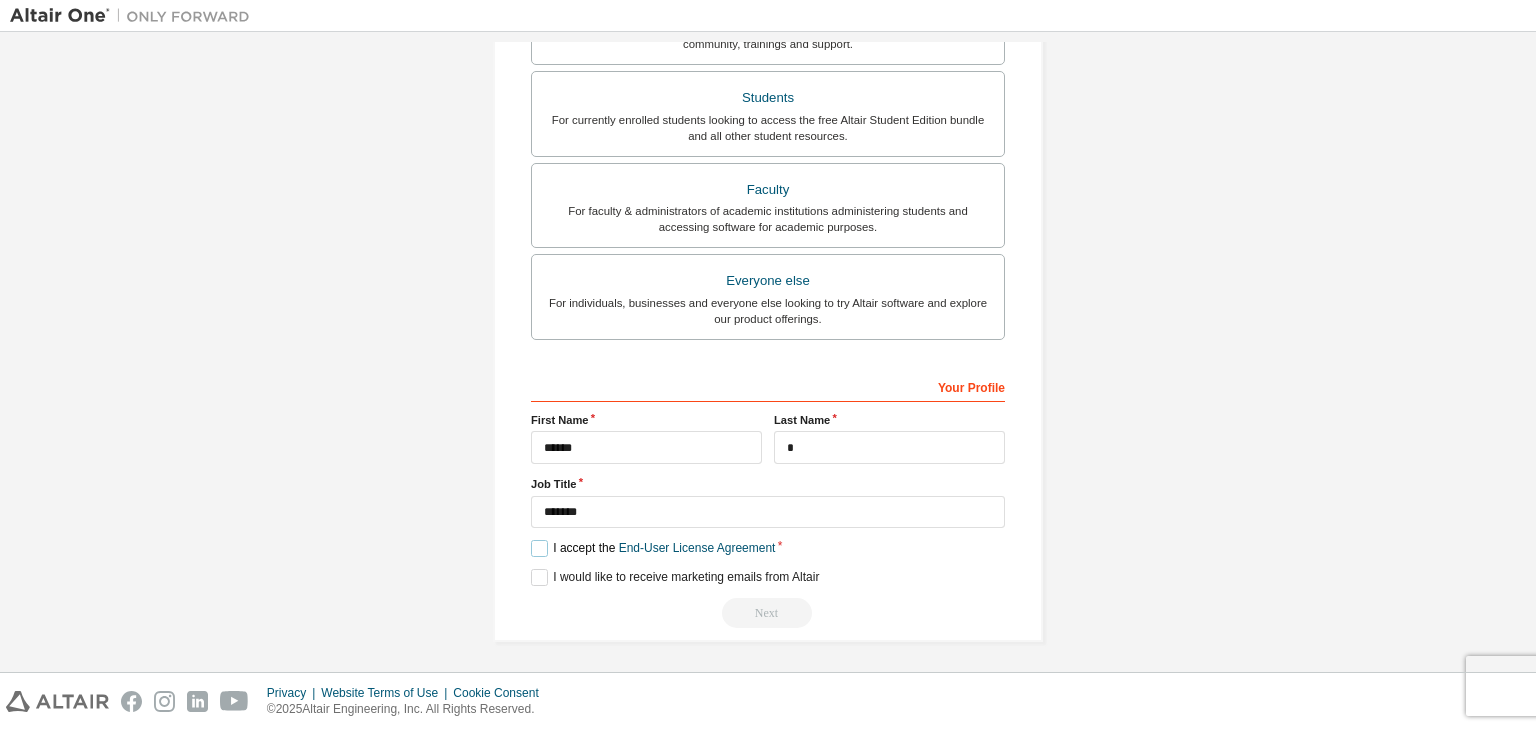 click on "I accept the    End-User License Agreement" at bounding box center (653, 548) 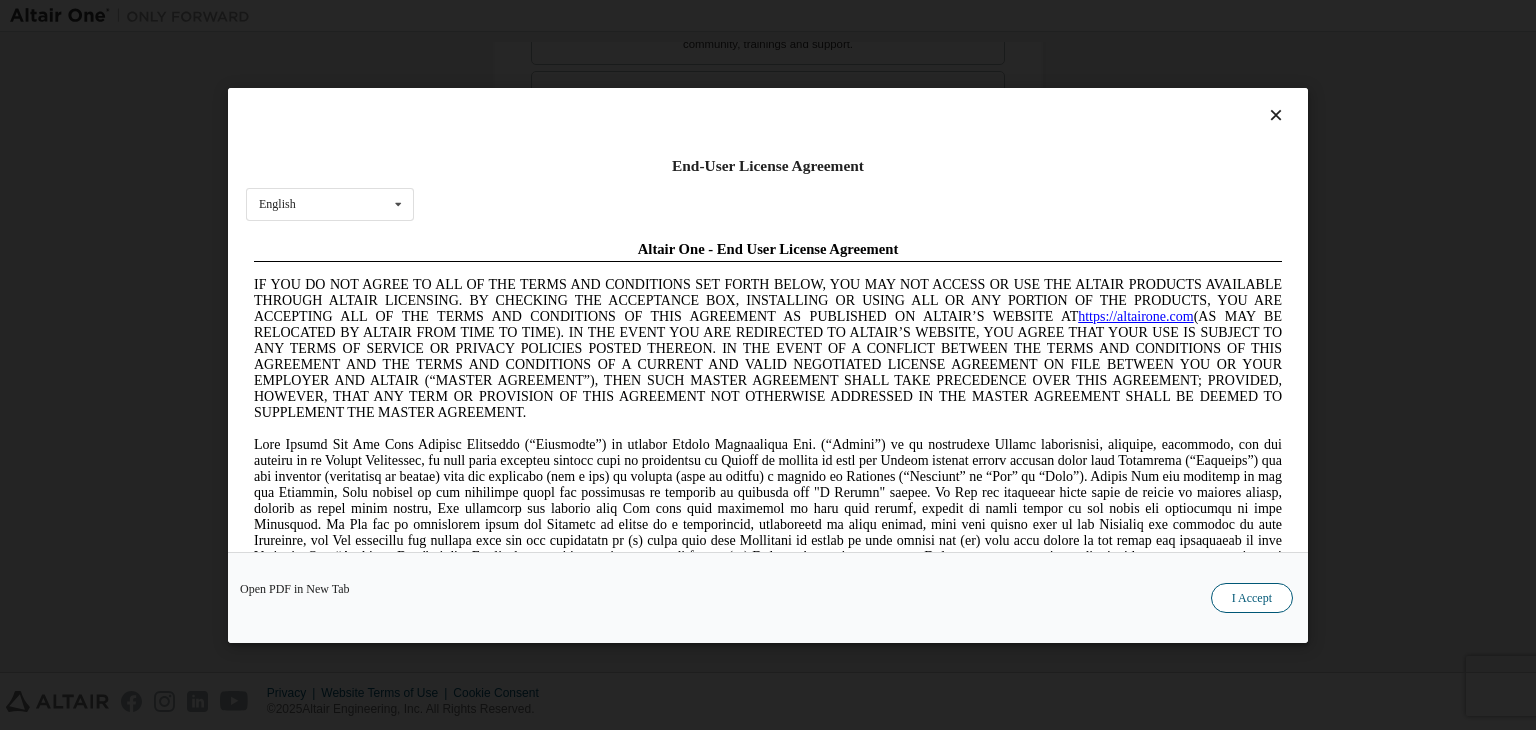 scroll, scrollTop: 0, scrollLeft: 0, axis: both 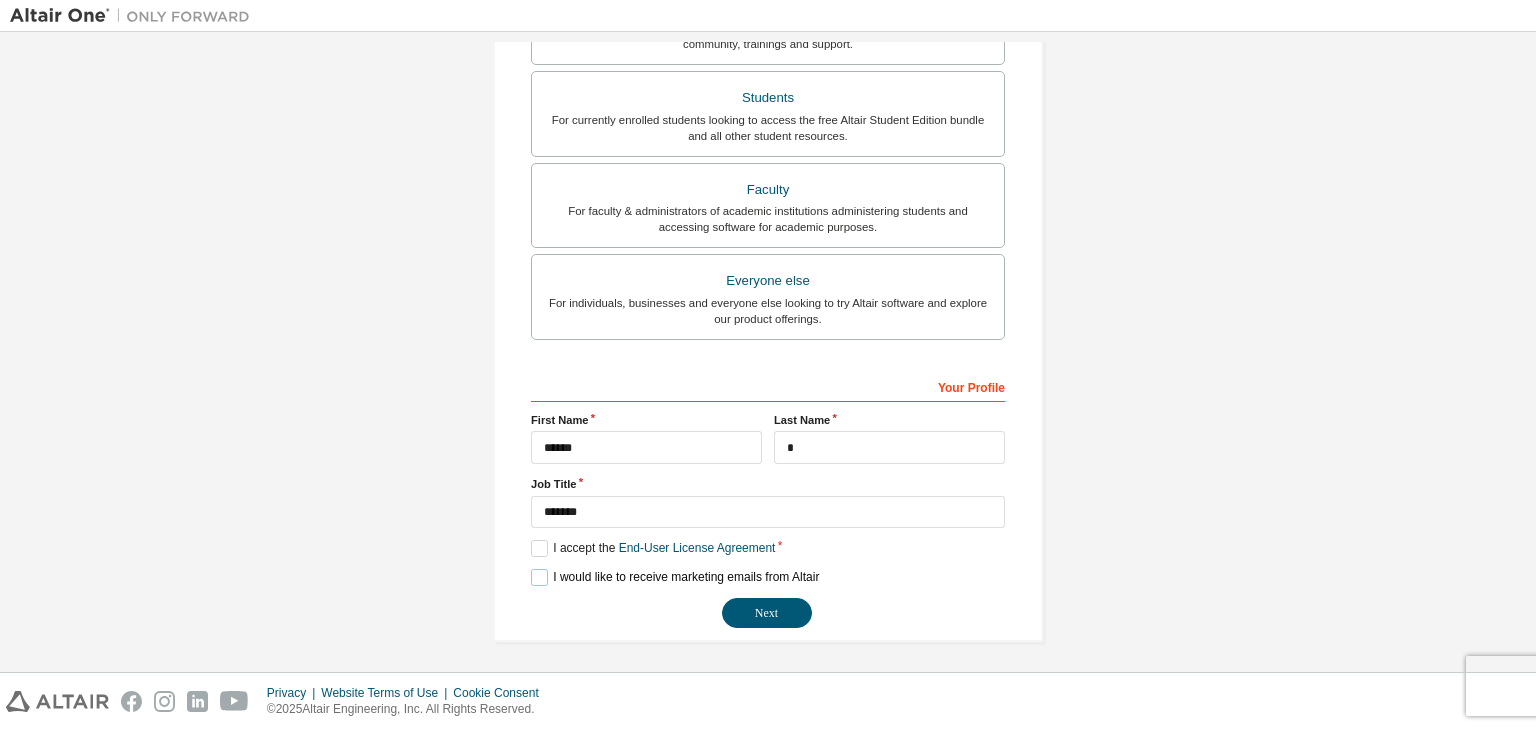 click on "I would like to receive marketing emails from Altair" at bounding box center [675, 577] 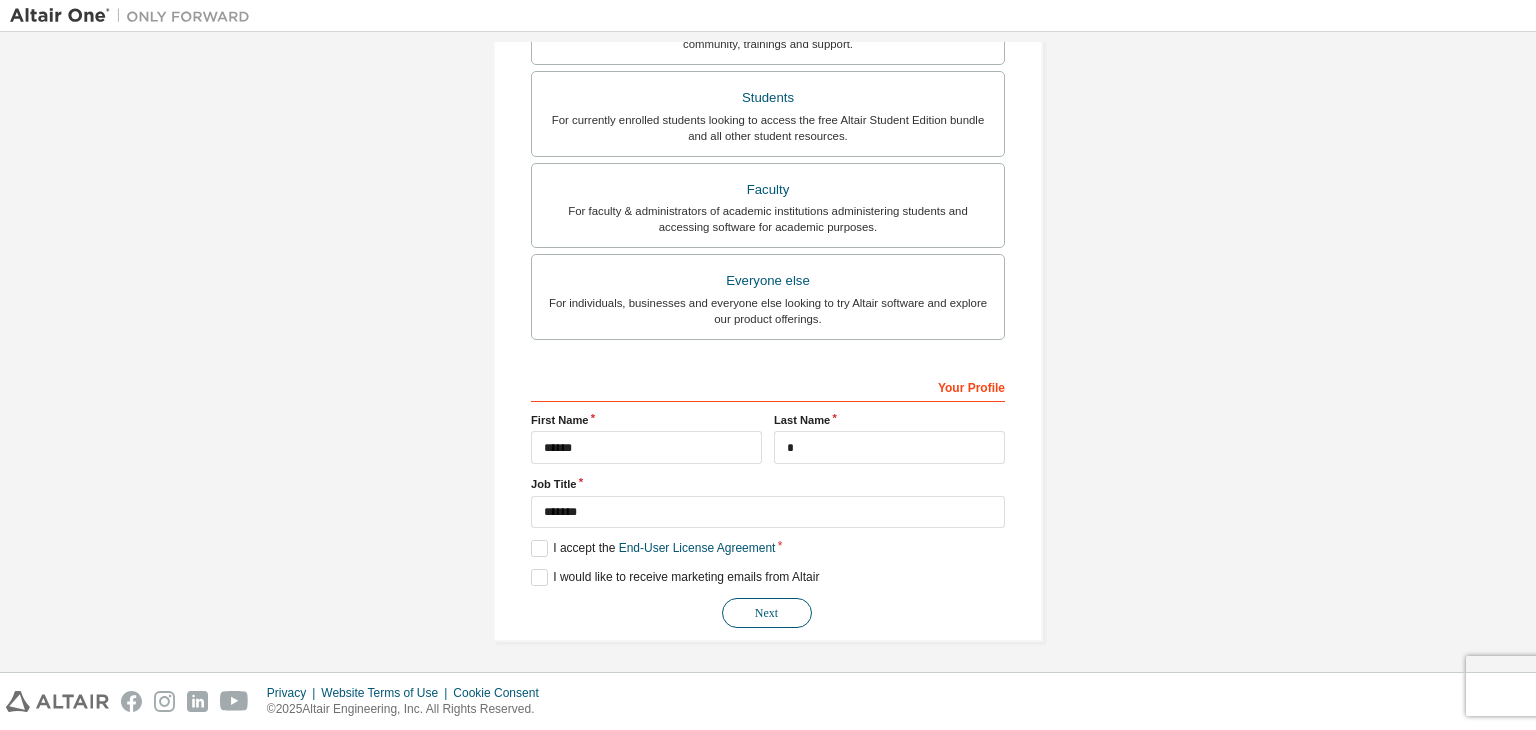 click on "Next" at bounding box center [767, 613] 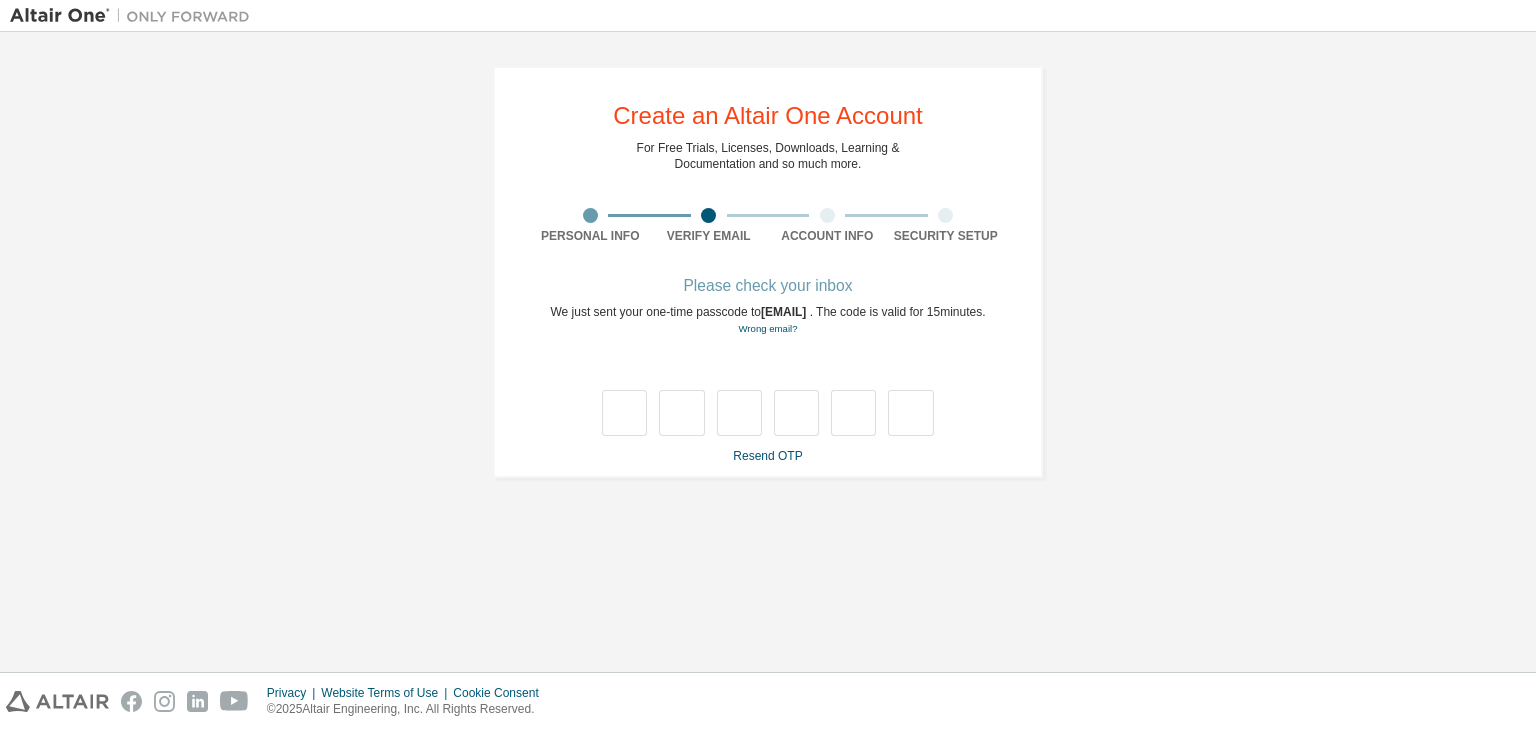 scroll, scrollTop: 0, scrollLeft: 0, axis: both 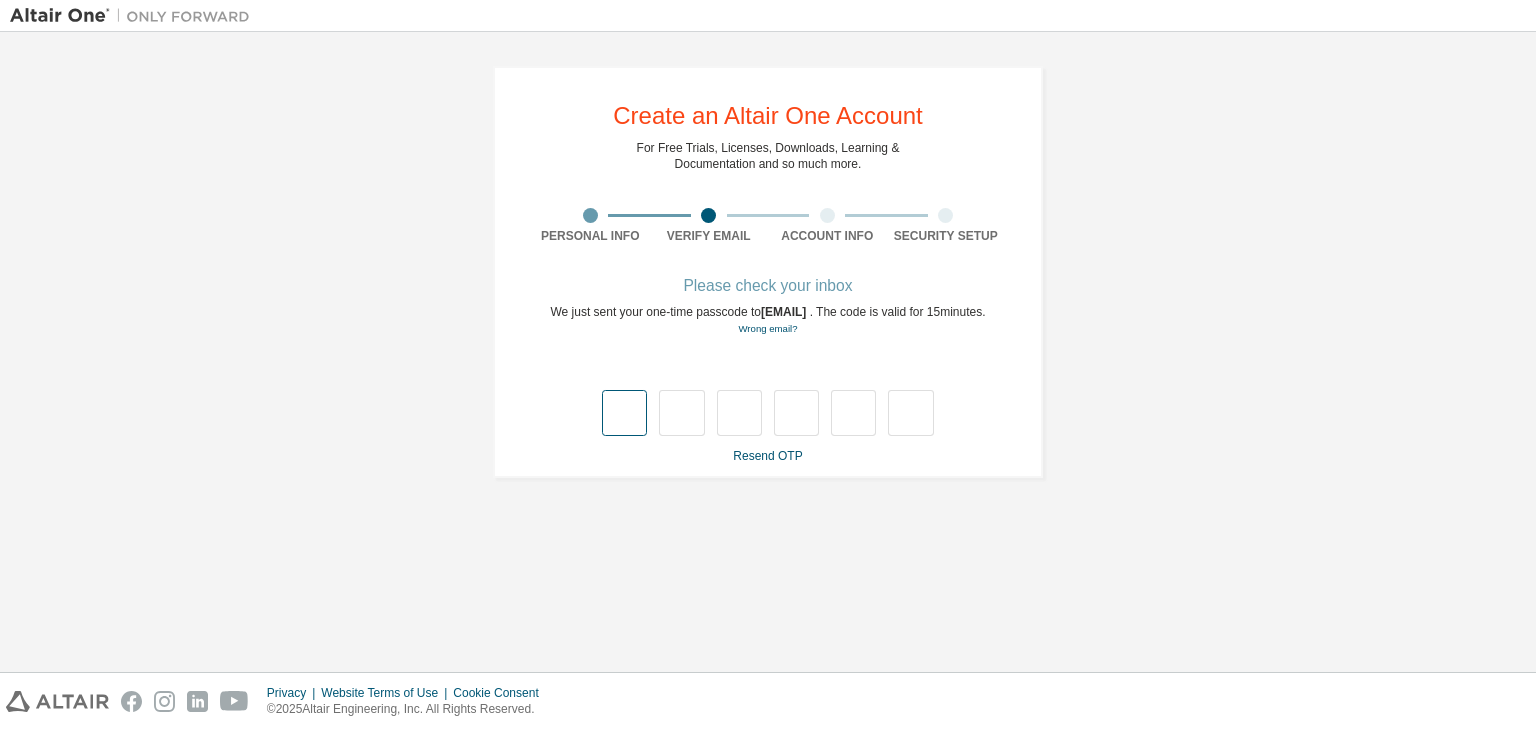 click at bounding box center [624, 413] 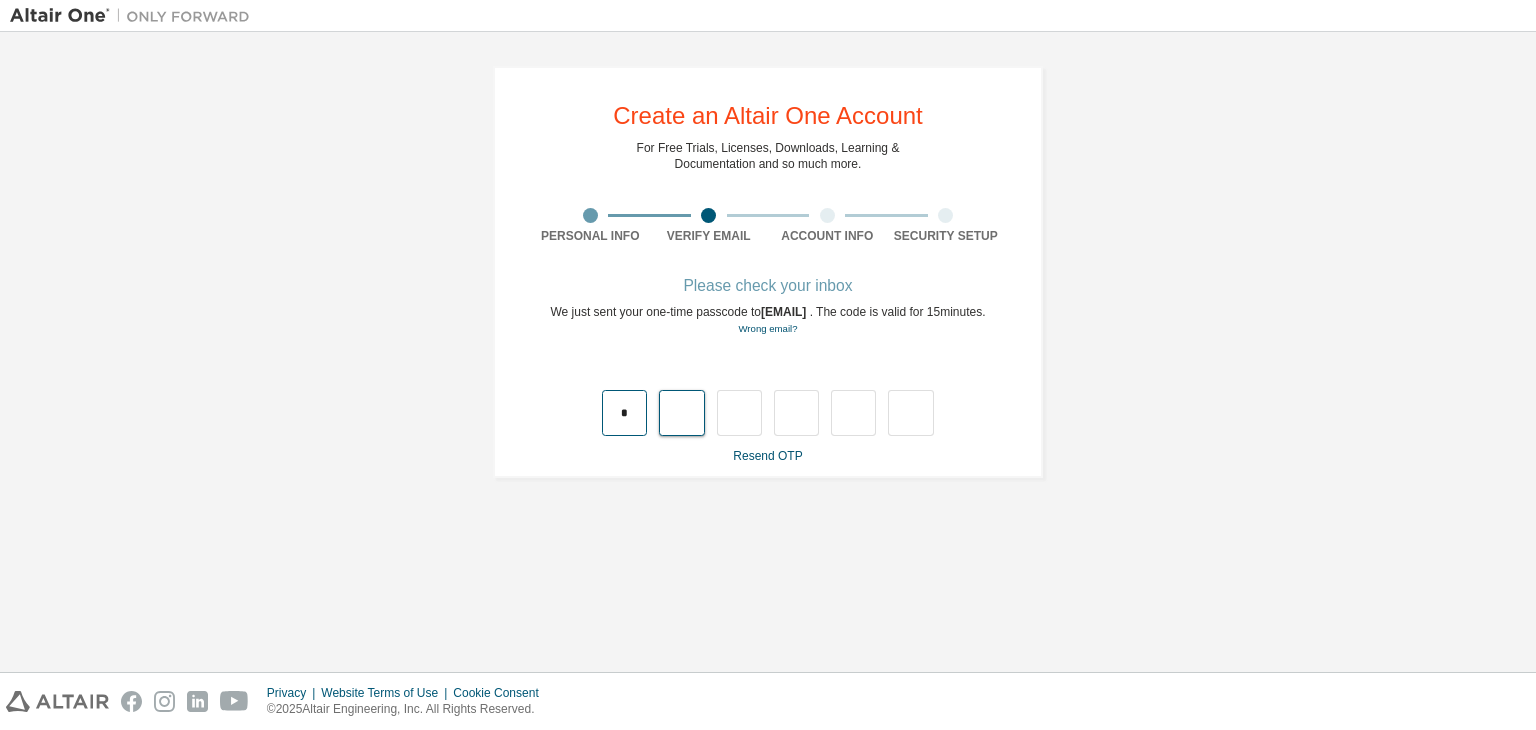 type on "*" 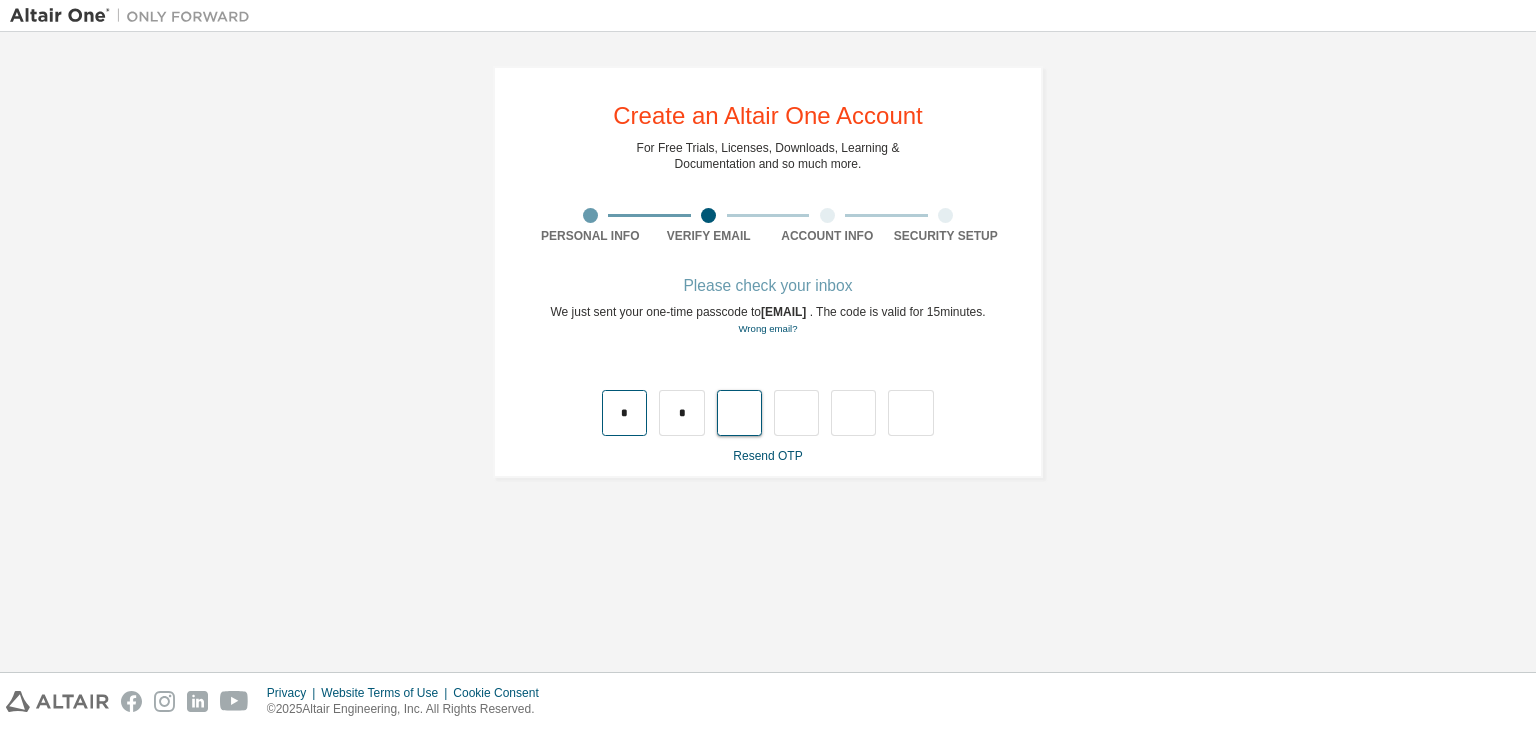 type on "*" 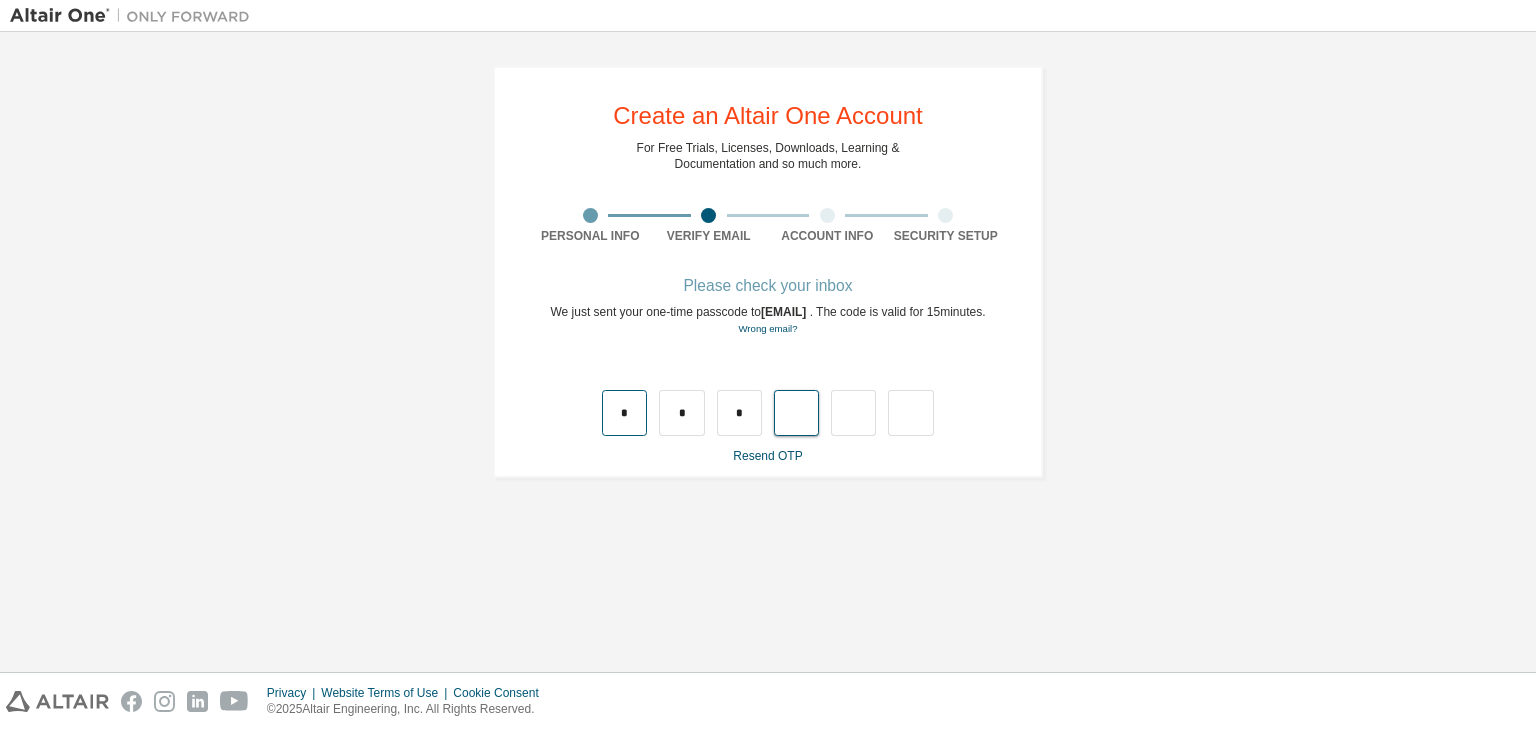 type on "*" 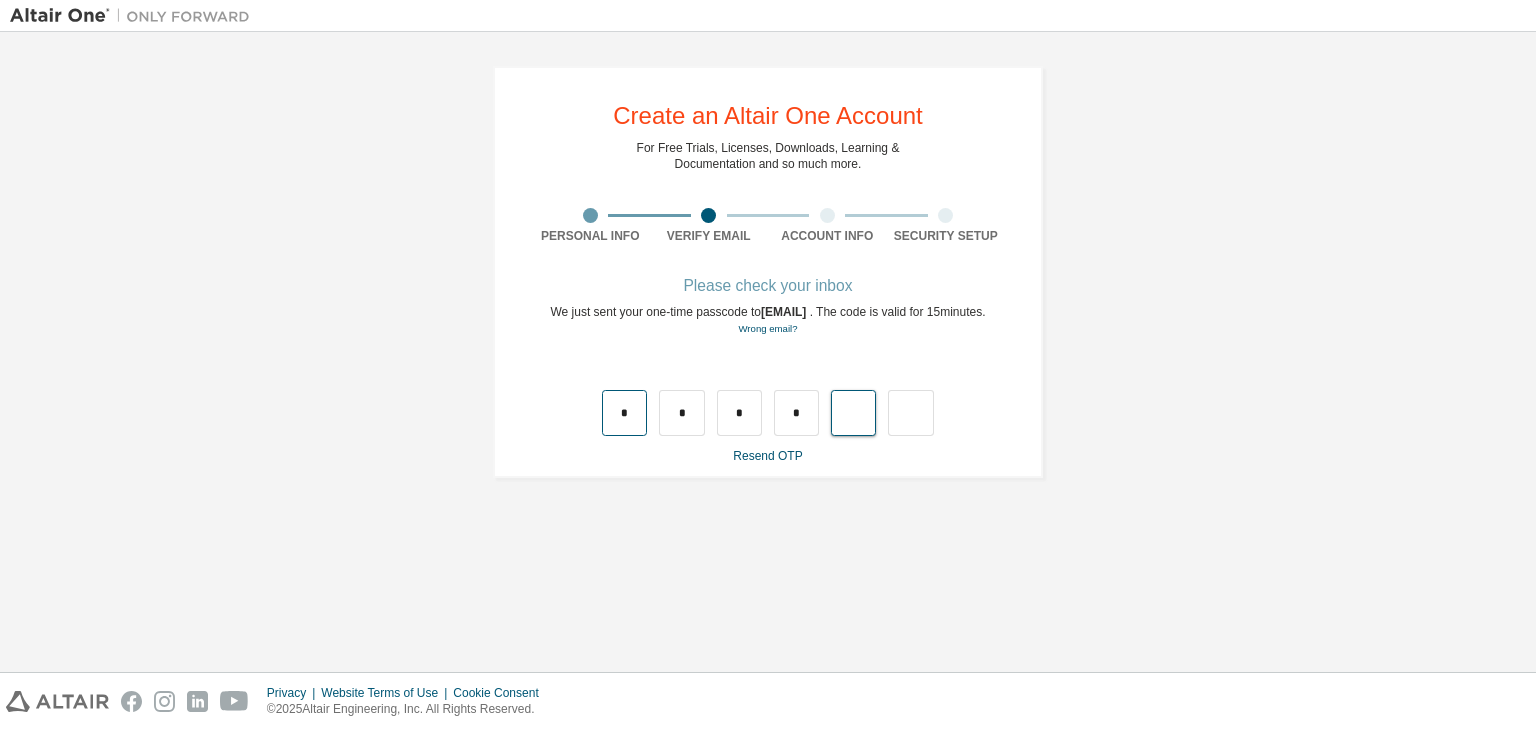 type on "*" 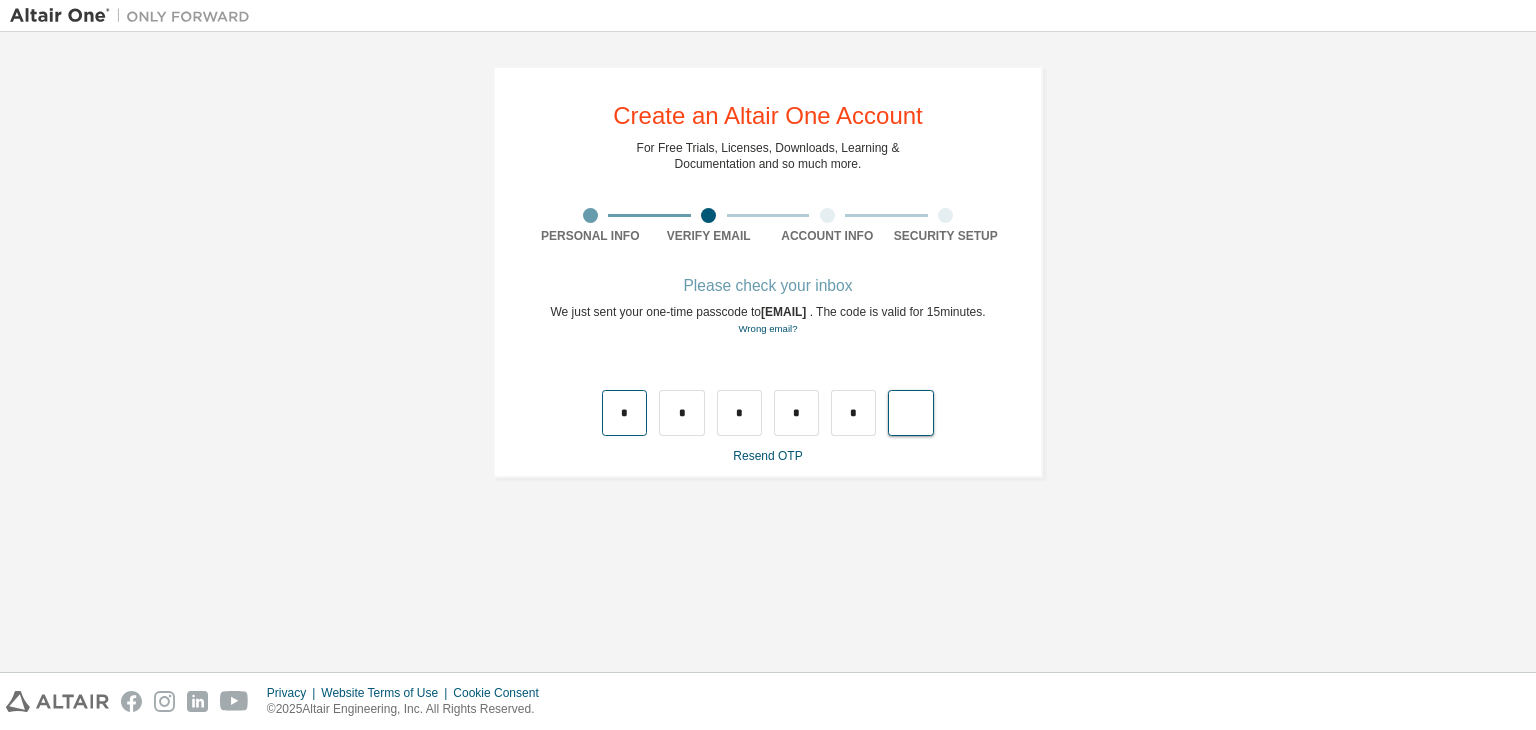 type on "*" 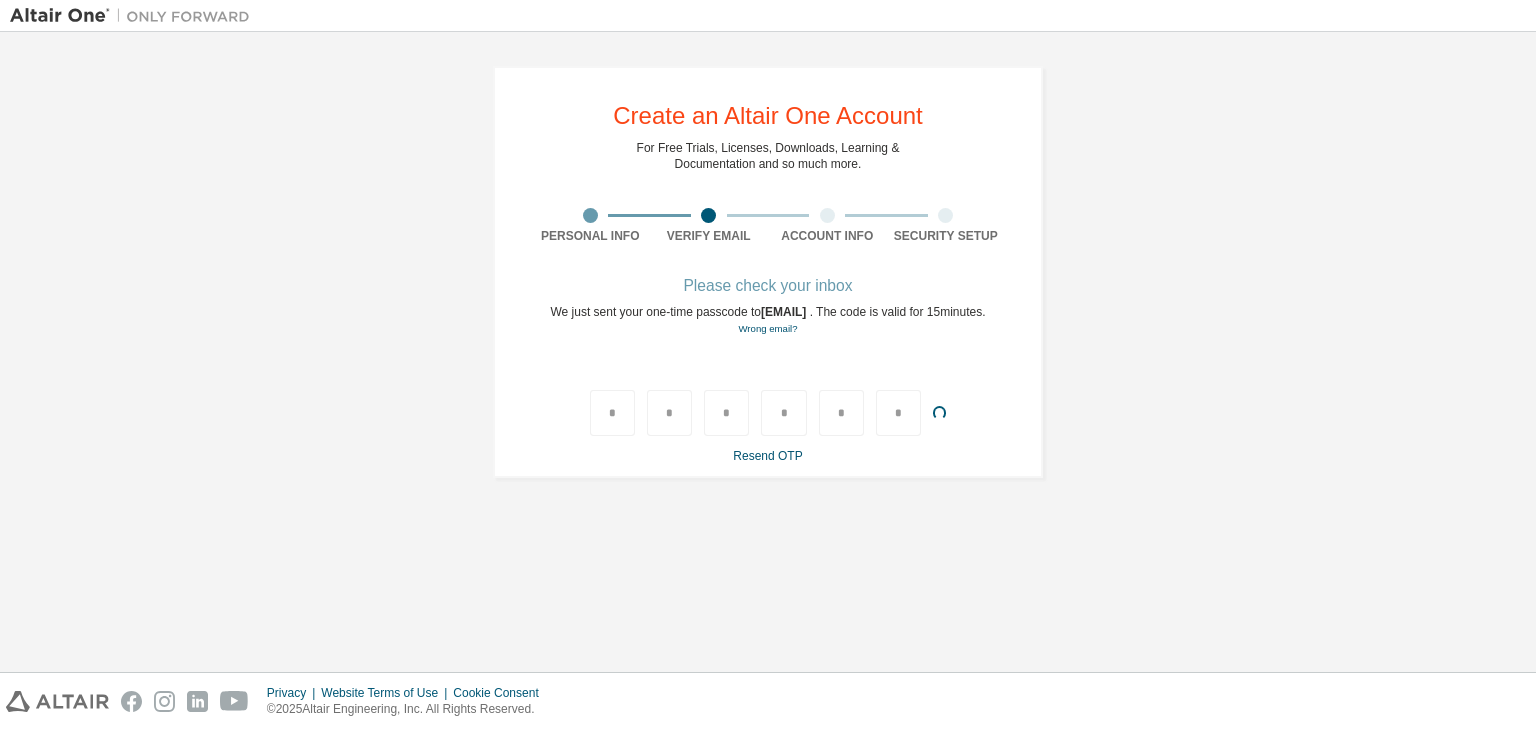 type 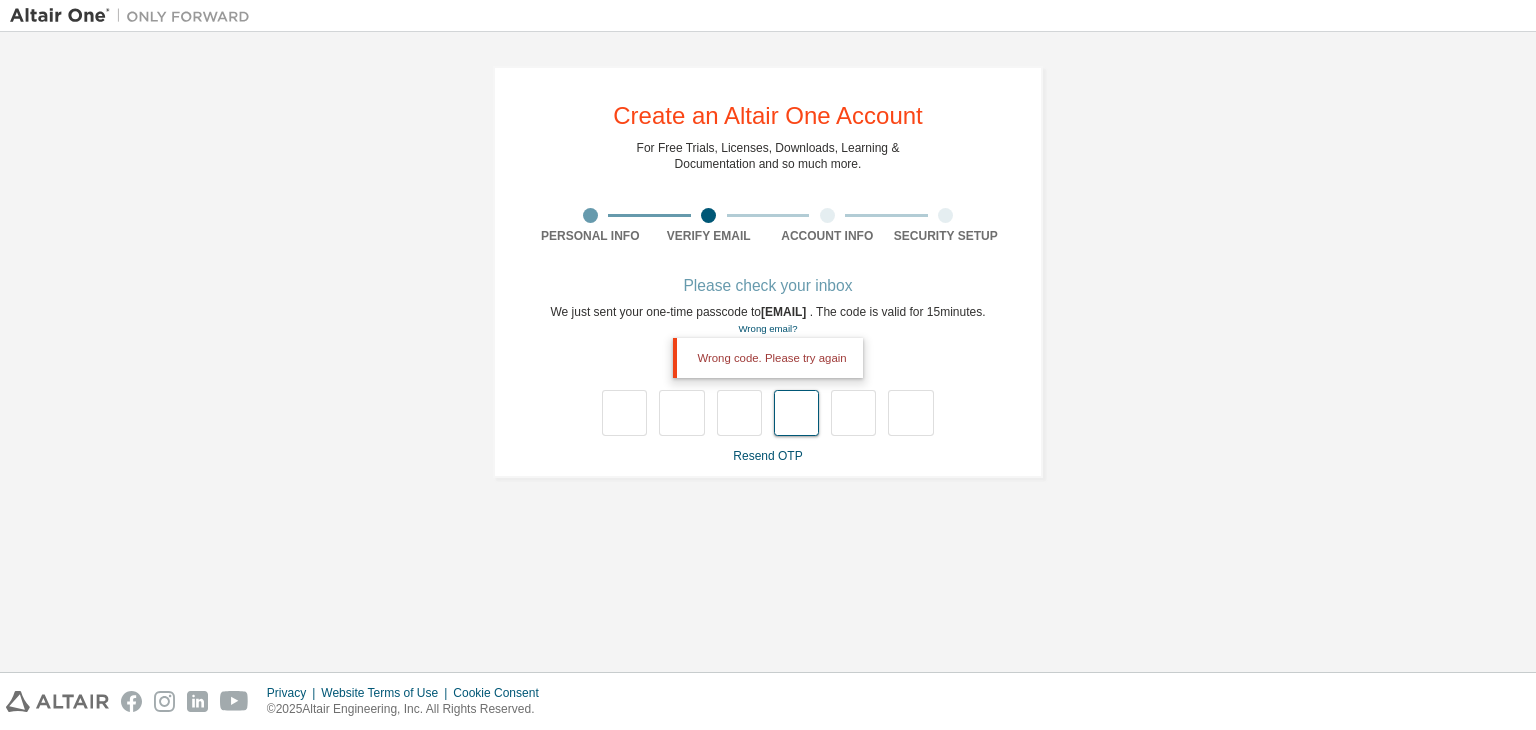 click at bounding box center (796, 413) 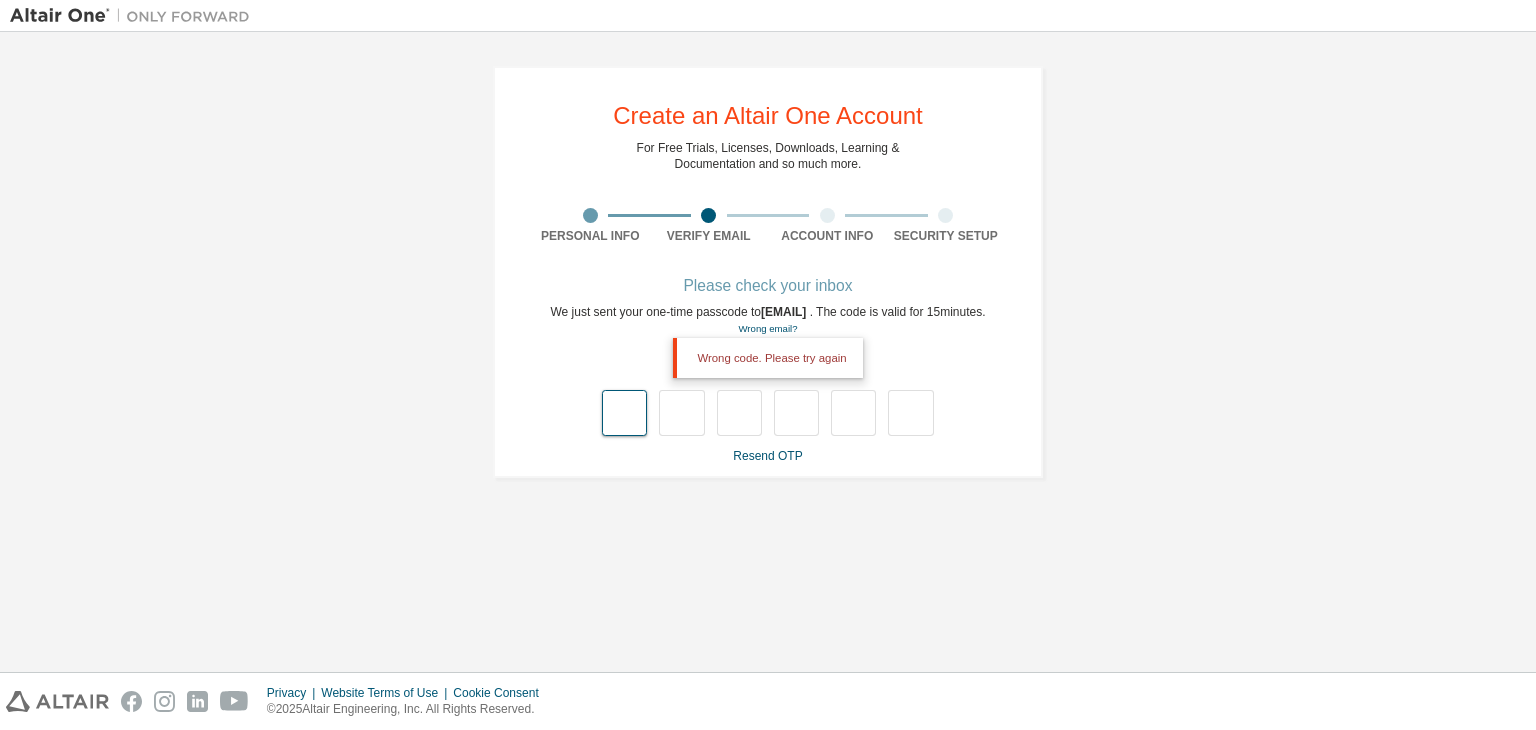 click at bounding box center (624, 413) 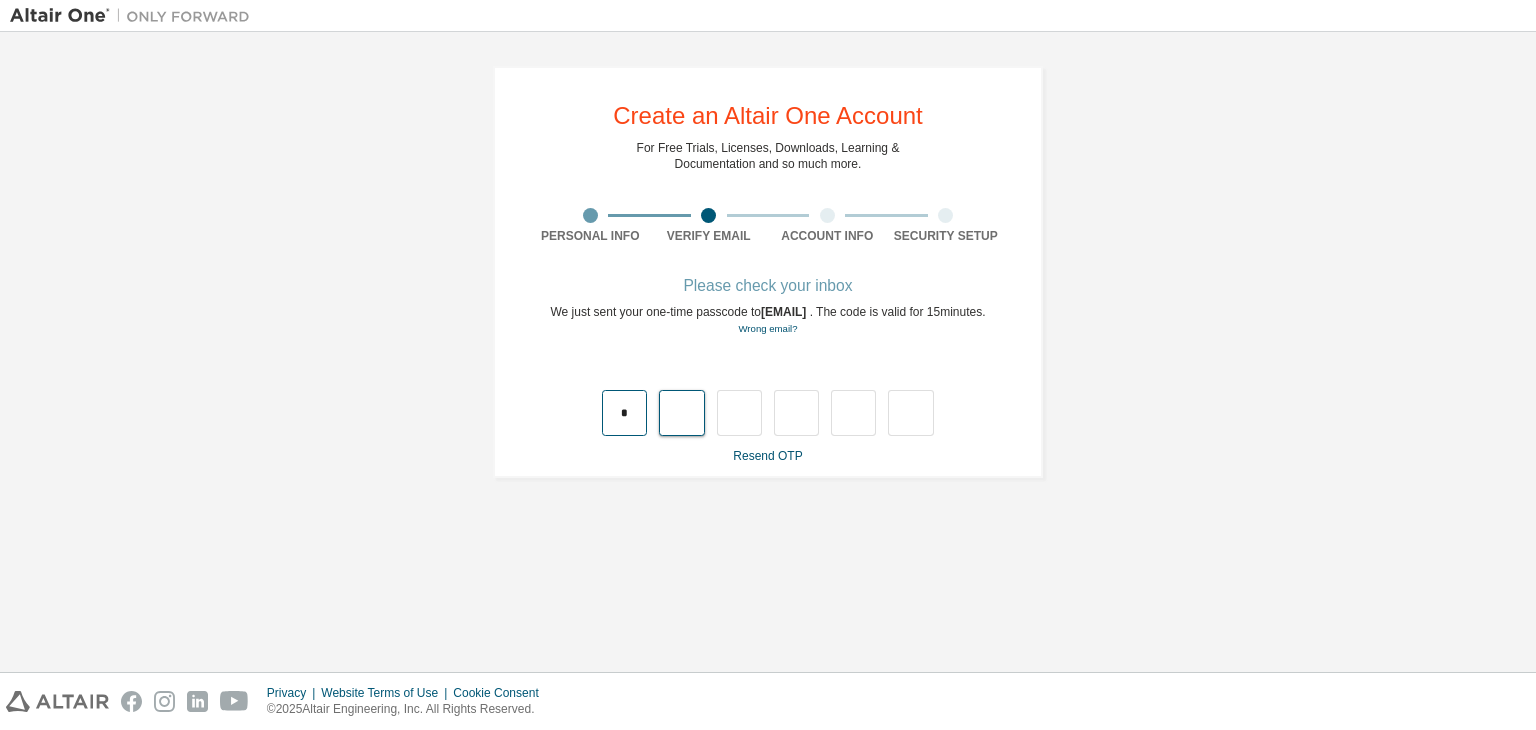 type on "*" 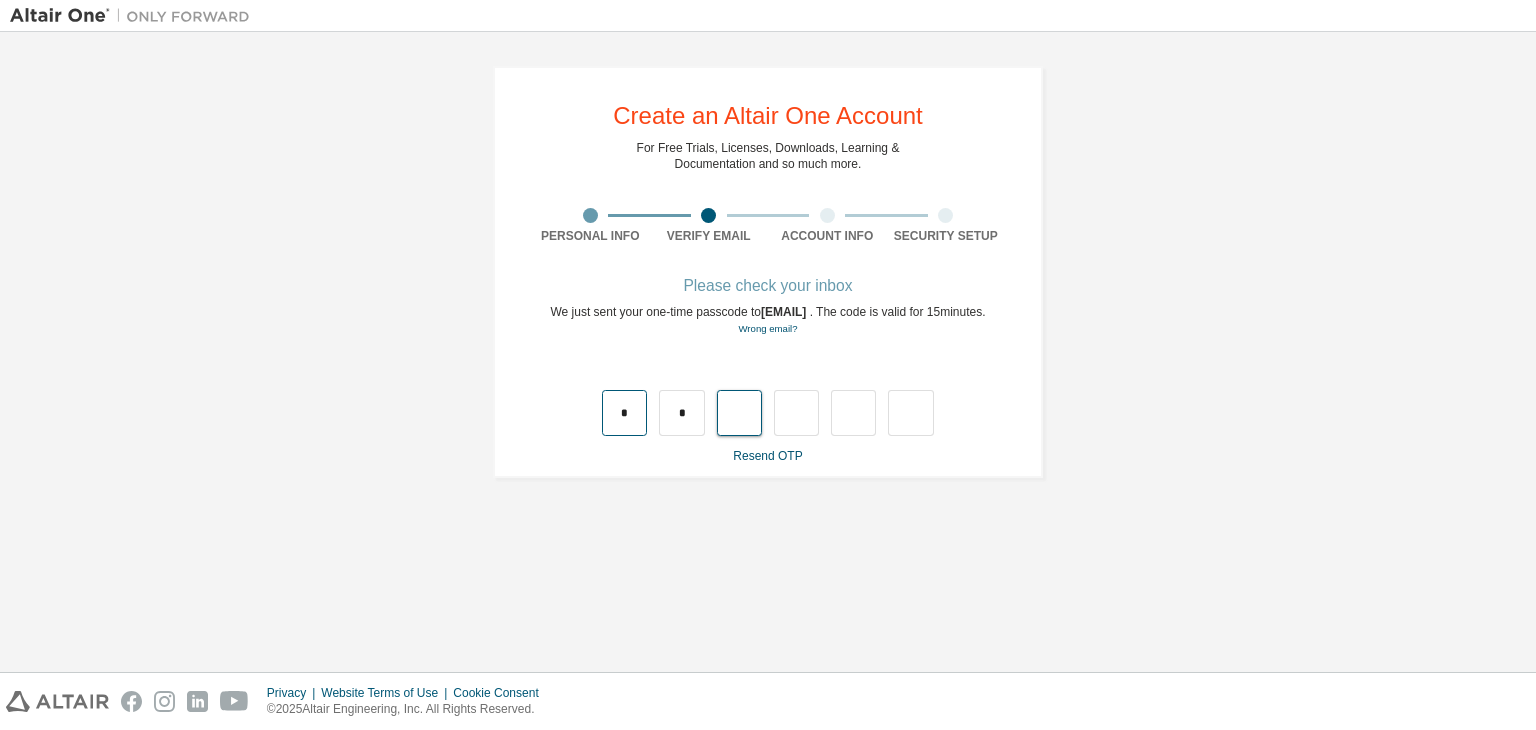 type on "*" 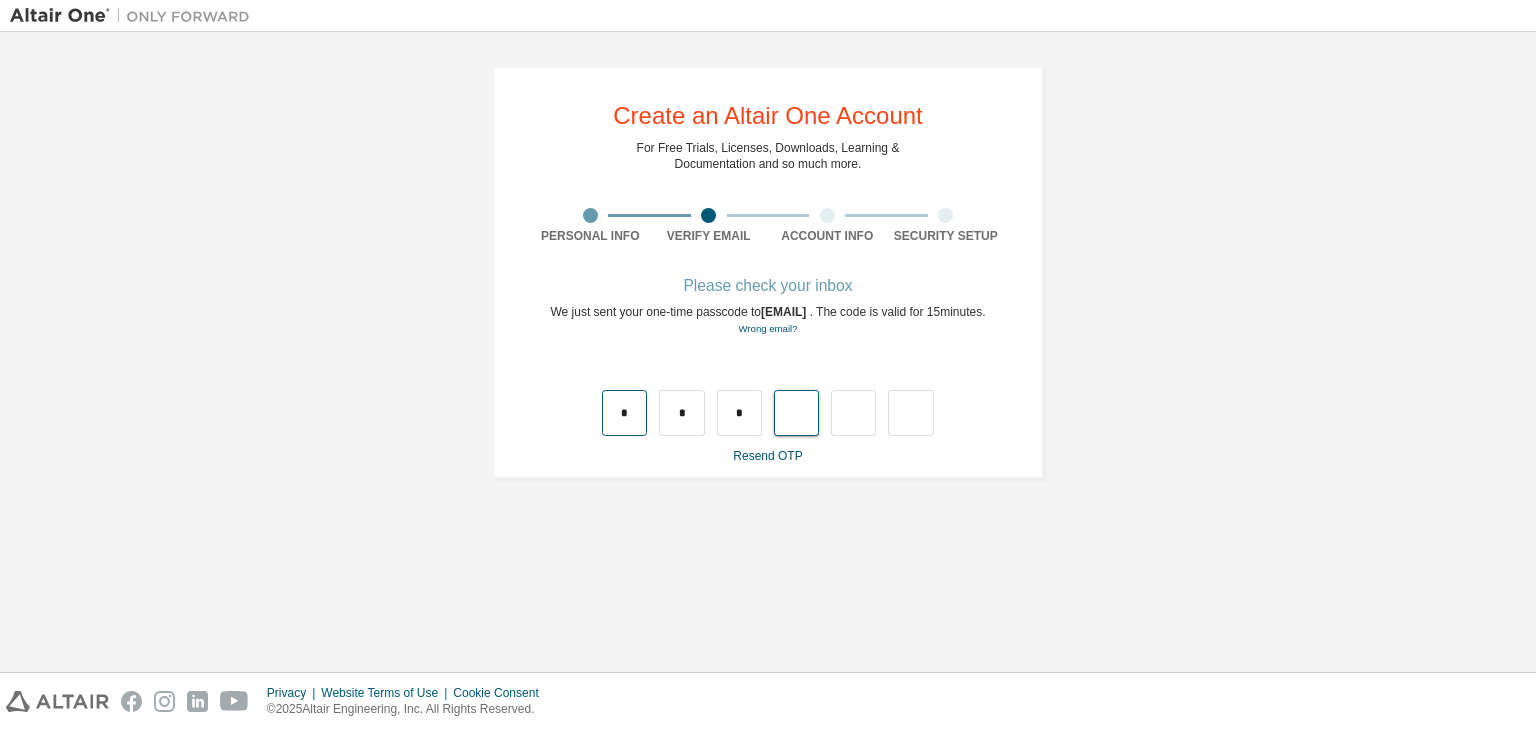type on "*" 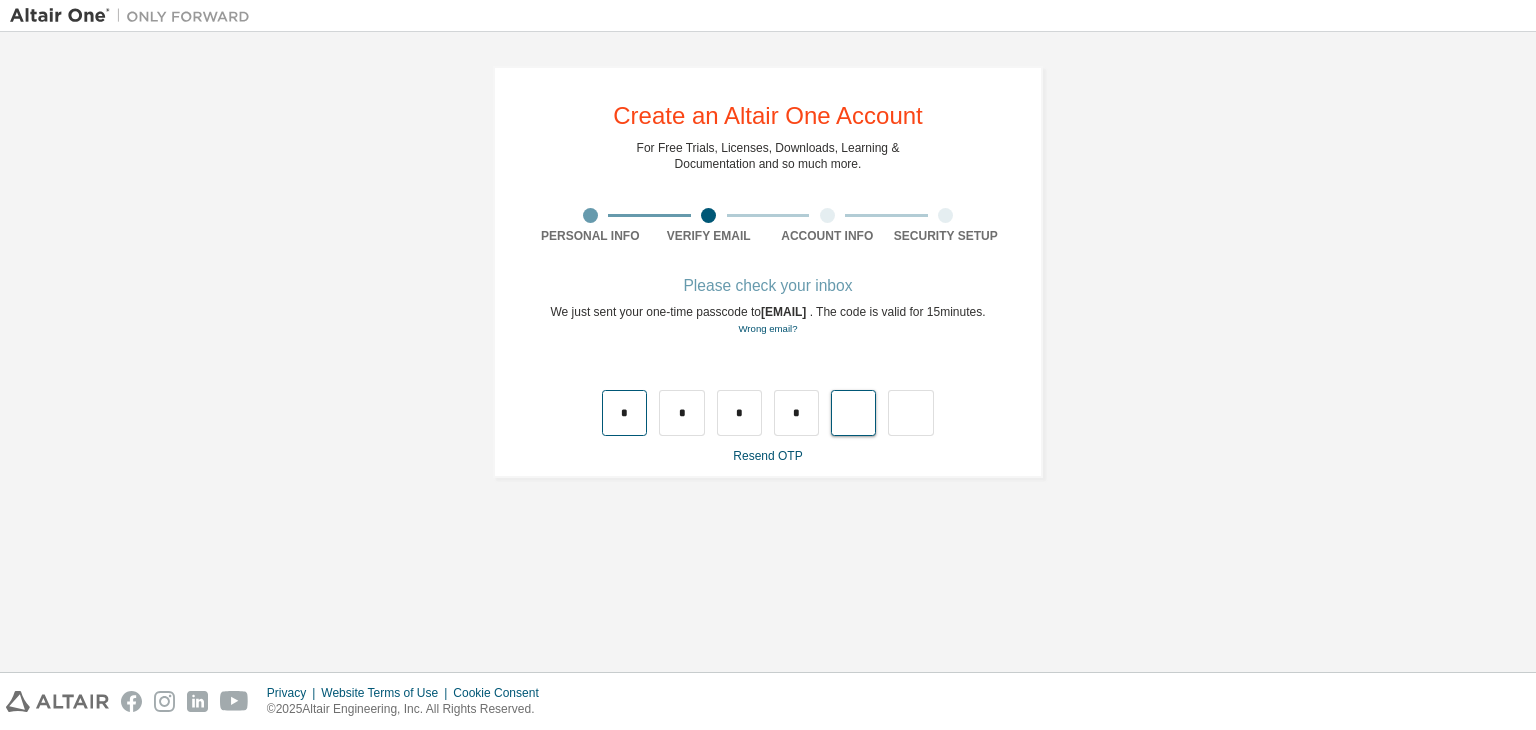 type on "*" 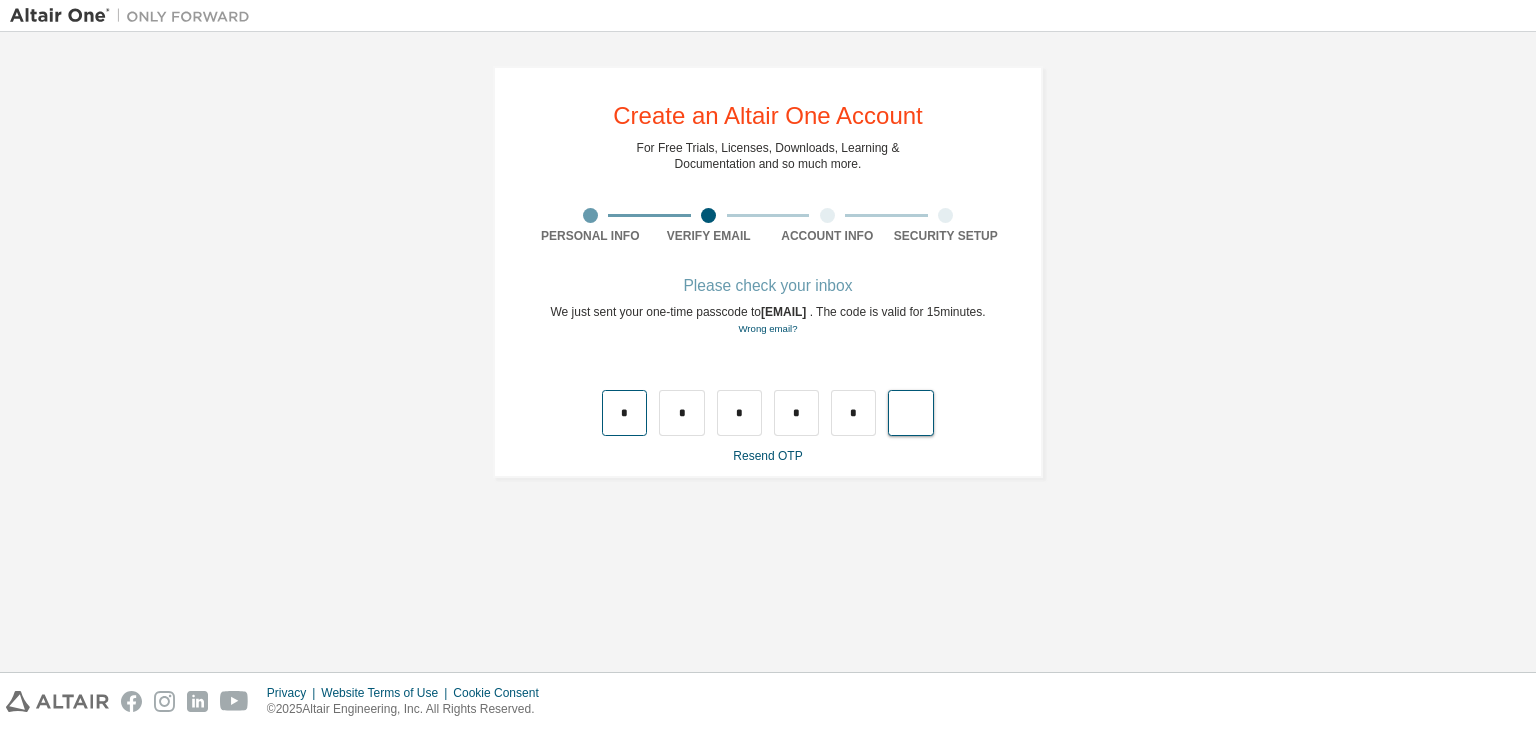 type on "*" 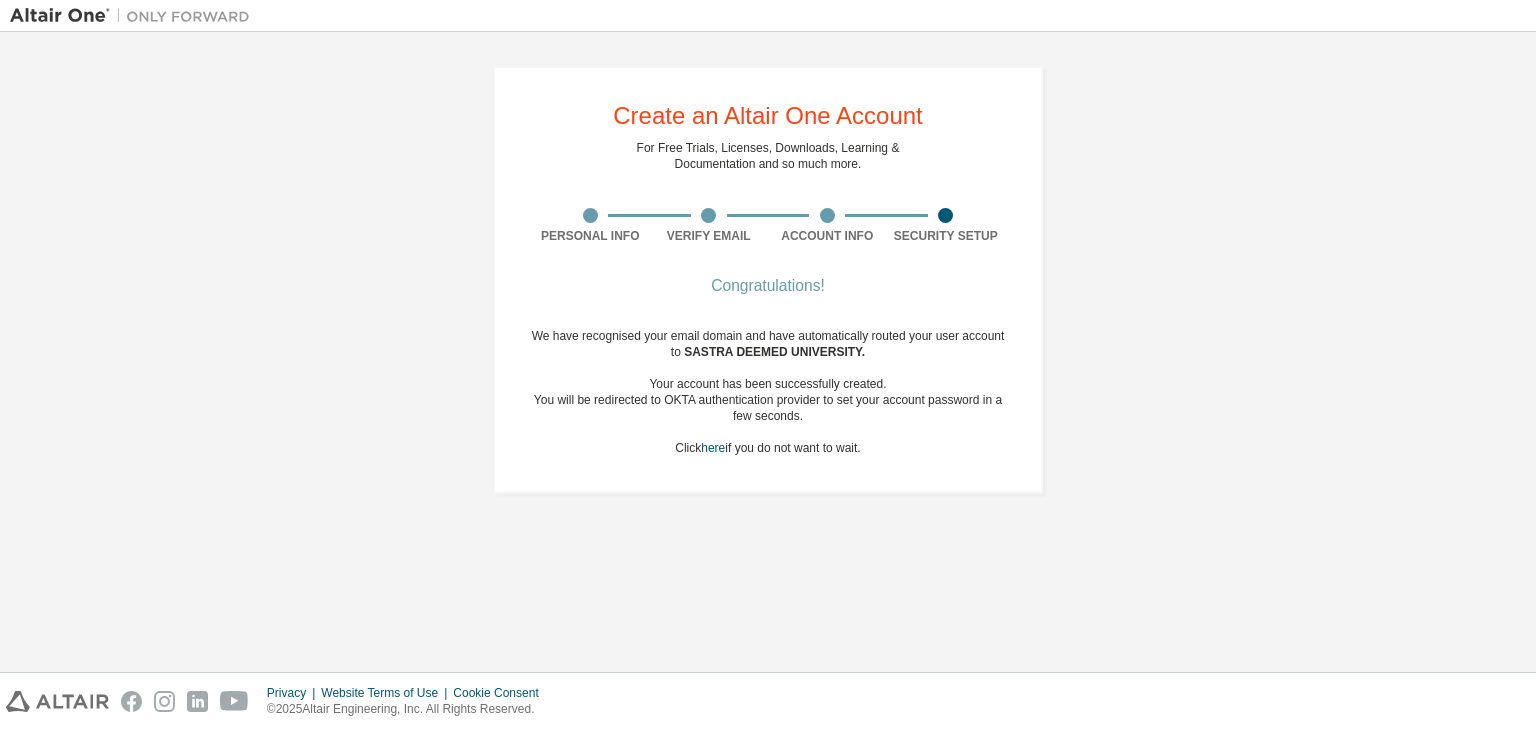 click on "We have recognised your email domain and have automatically routed your user account to   SASTRA DEEMED UNIVERSITY . Your account has been successfully created. You will be redirected to OKTA authentication provider to set your account password in a few seconds. Click  here  if you do not want to wait." at bounding box center [768, 392] 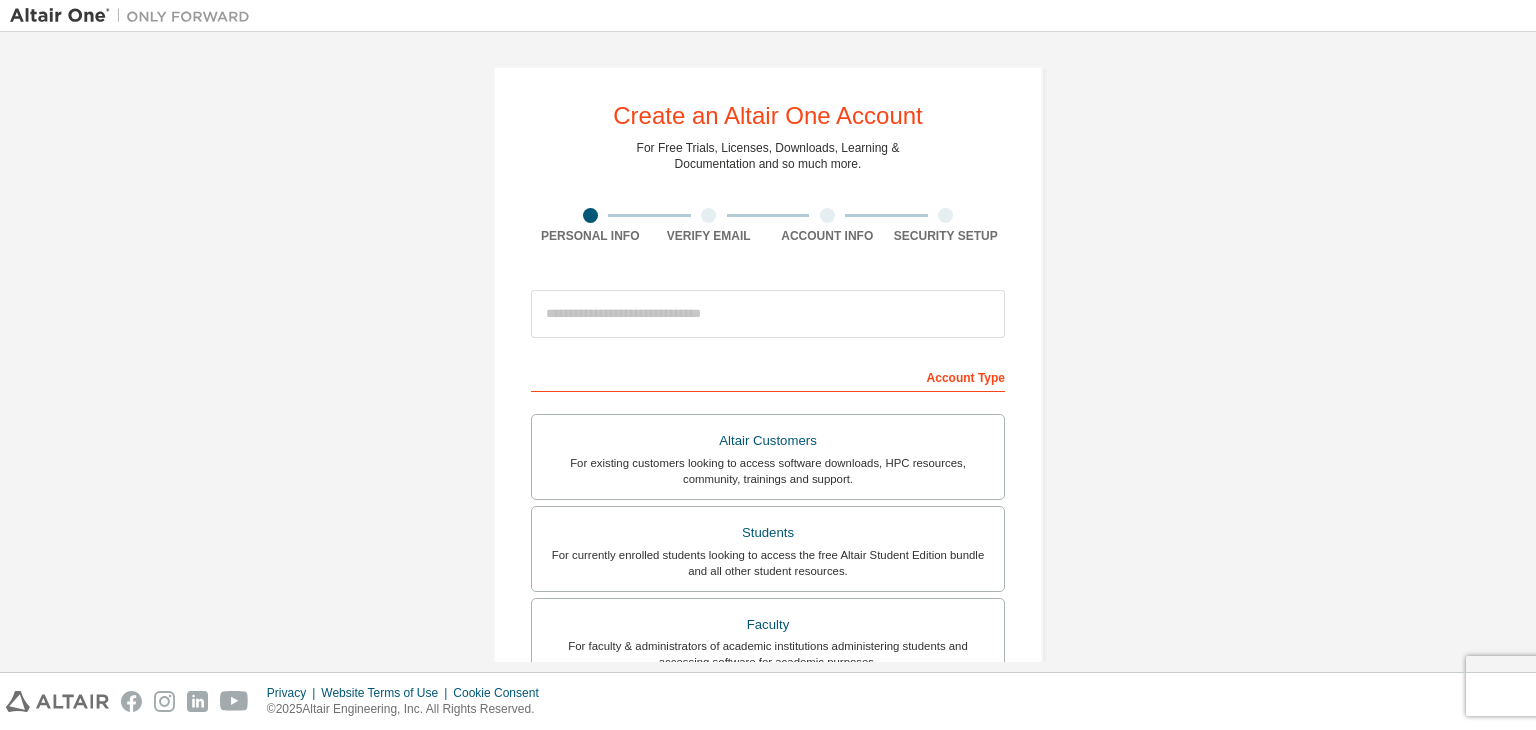 scroll, scrollTop: 0, scrollLeft: 0, axis: both 